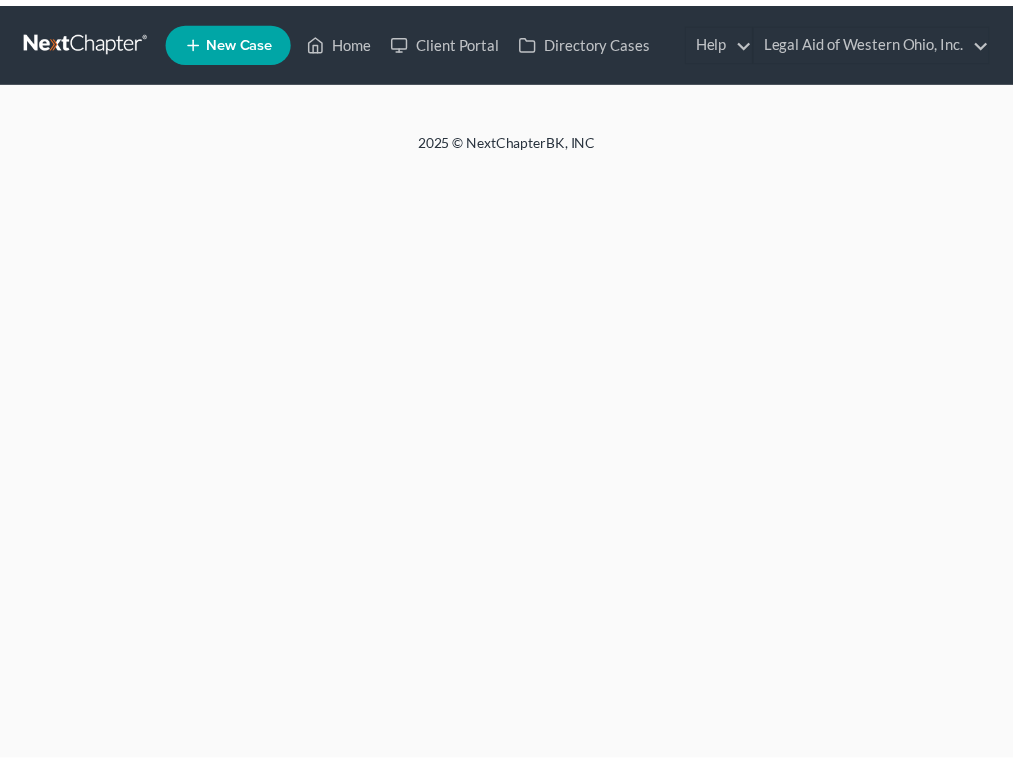 scroll, scrollTop: 0, scrollLeft: 0, axis: both 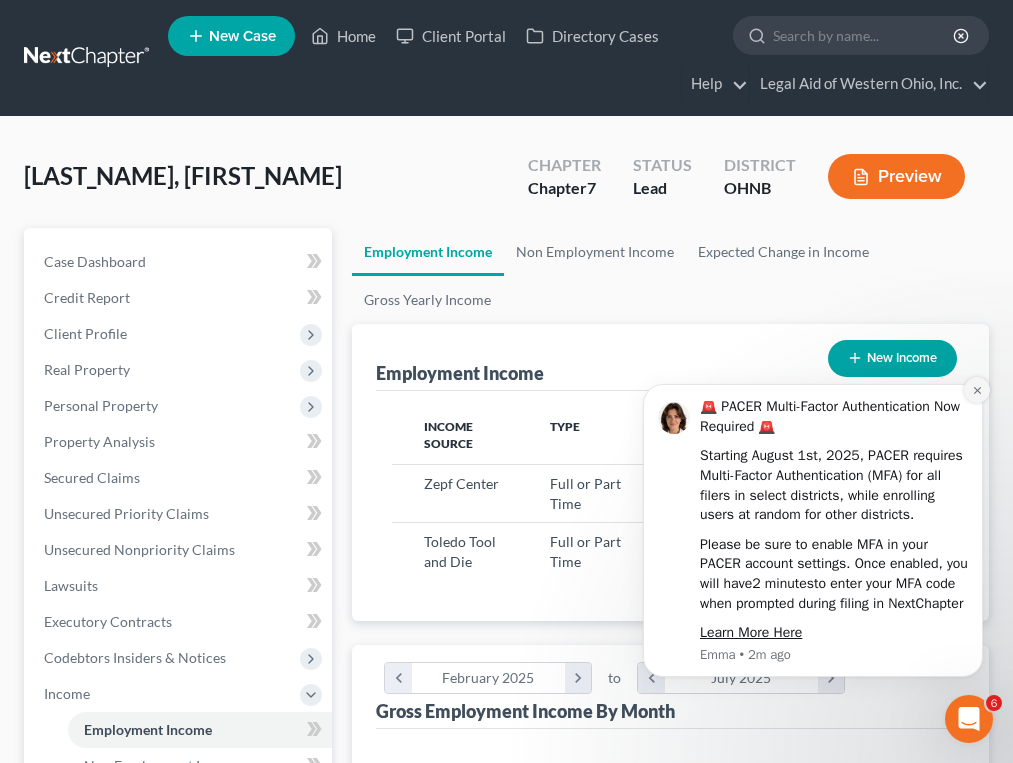 click 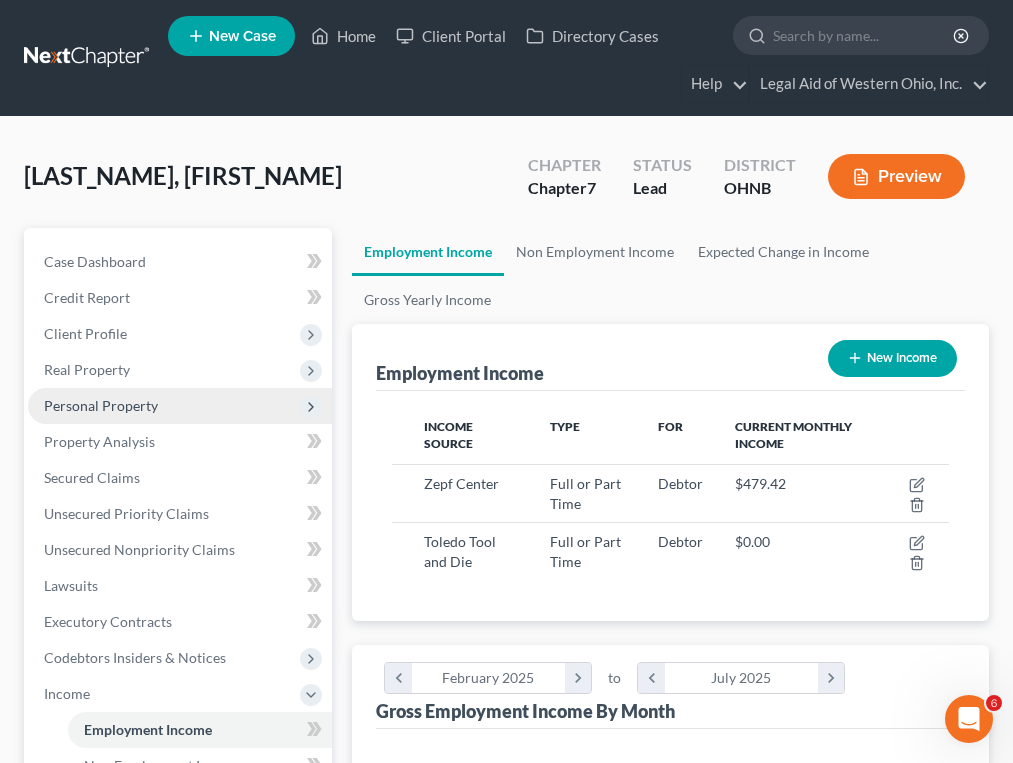 click on "Personal Property" at bounding box center [101, 405] 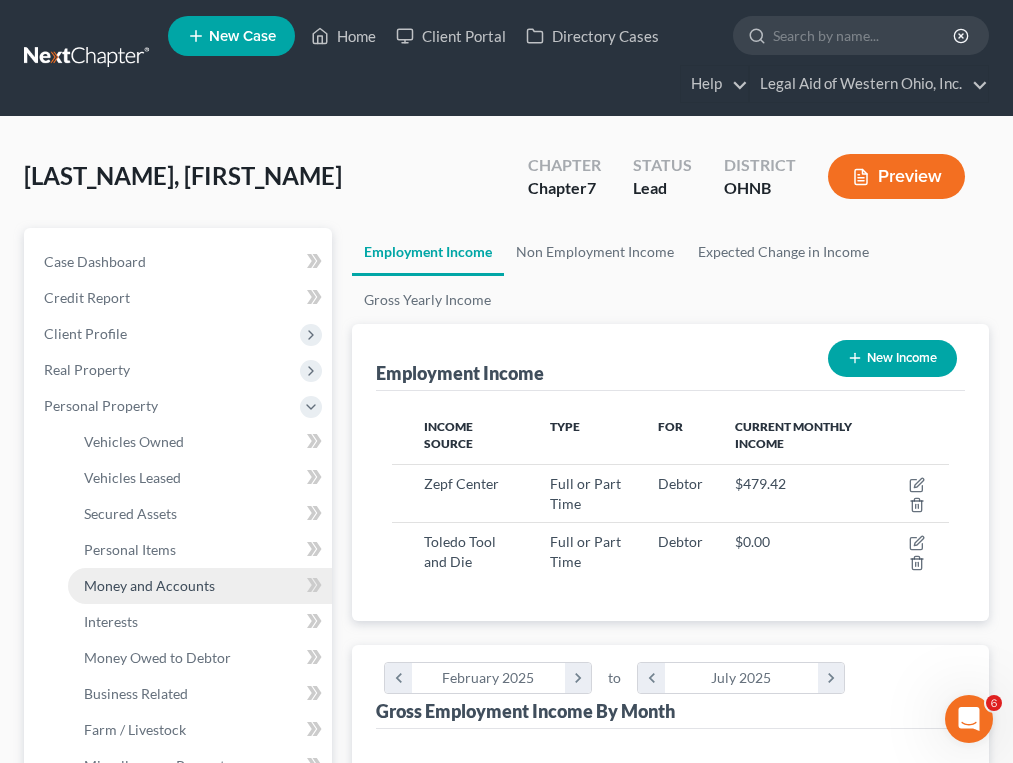 click on "Money and Accounts" at bounding box center [149, 585] 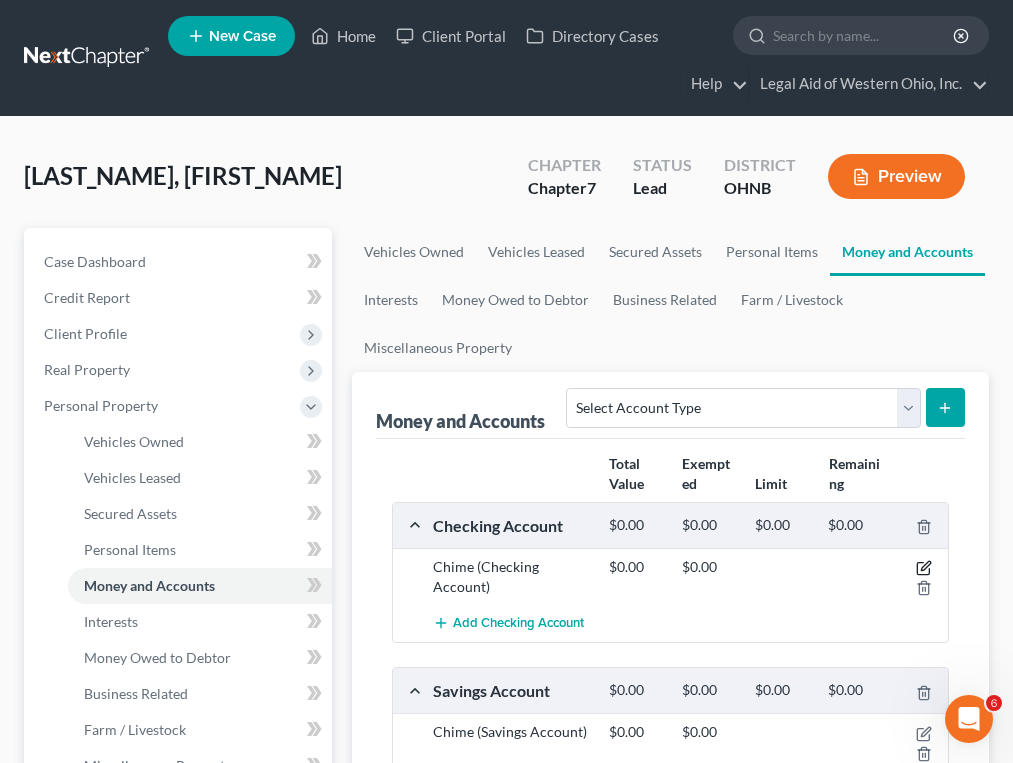 click 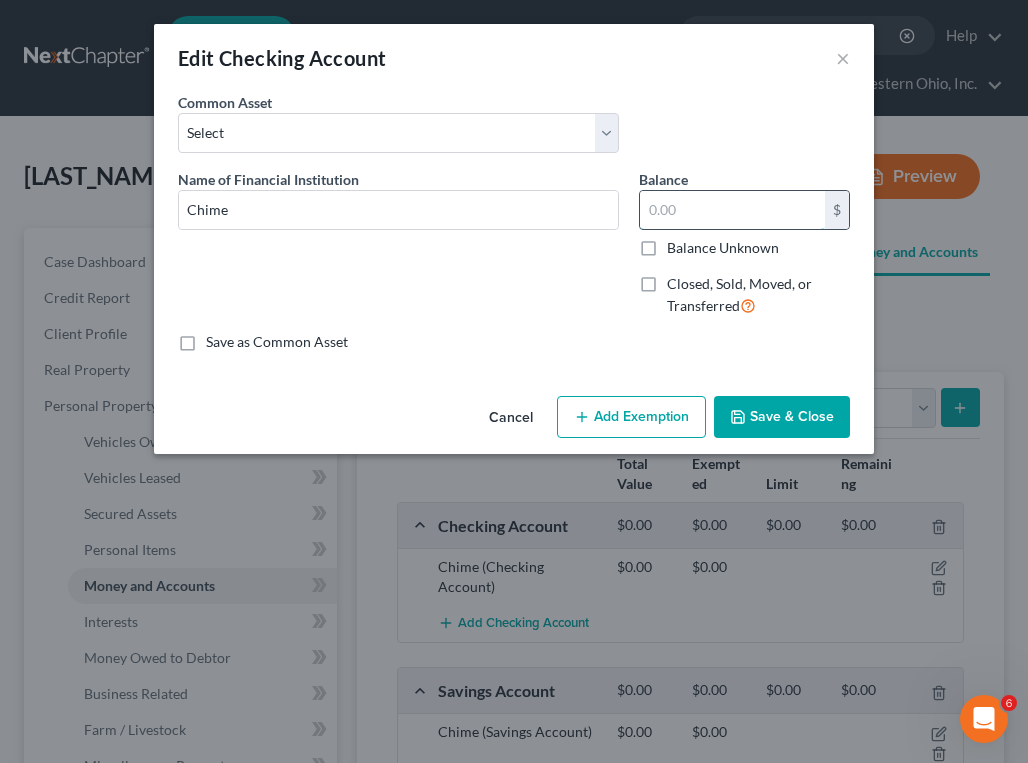 click at bounding box center (732, 210) 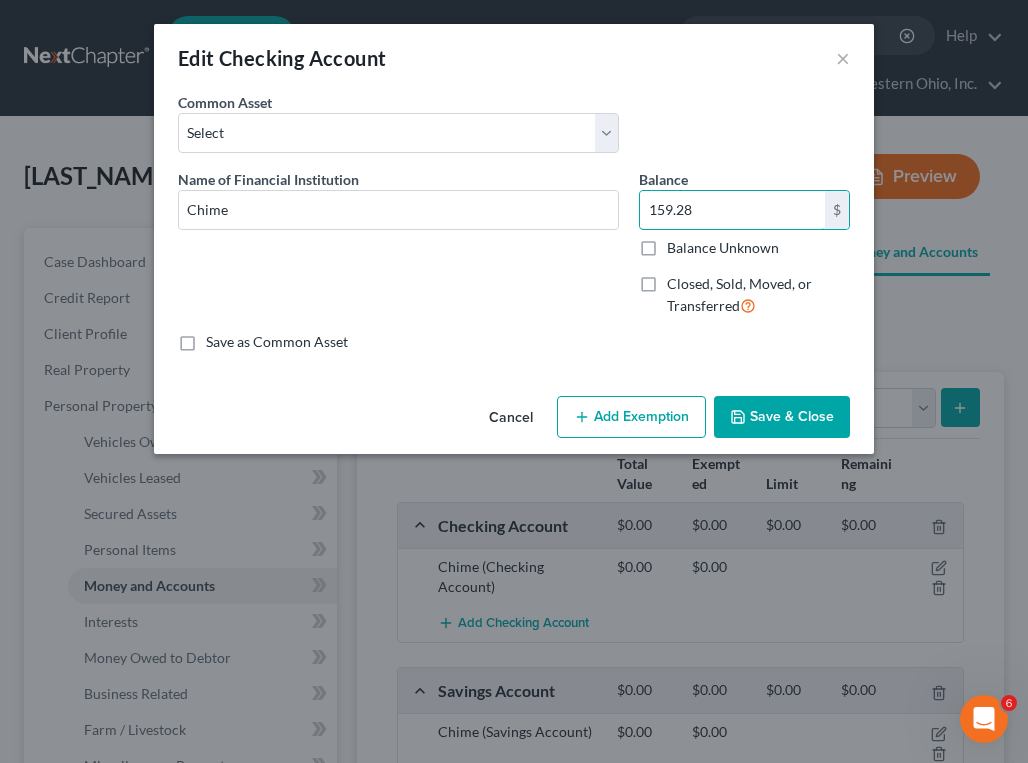 type on "159.28" 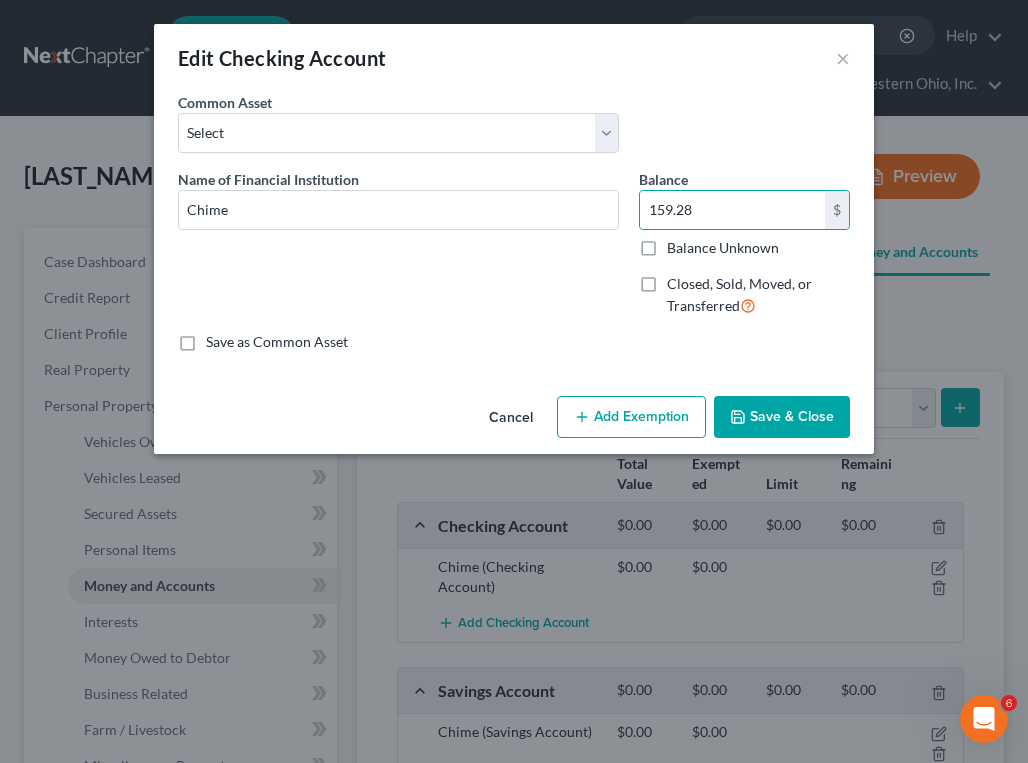 click on "Cancel Add Exemption Save & Close" at bounding box center [514, 421] 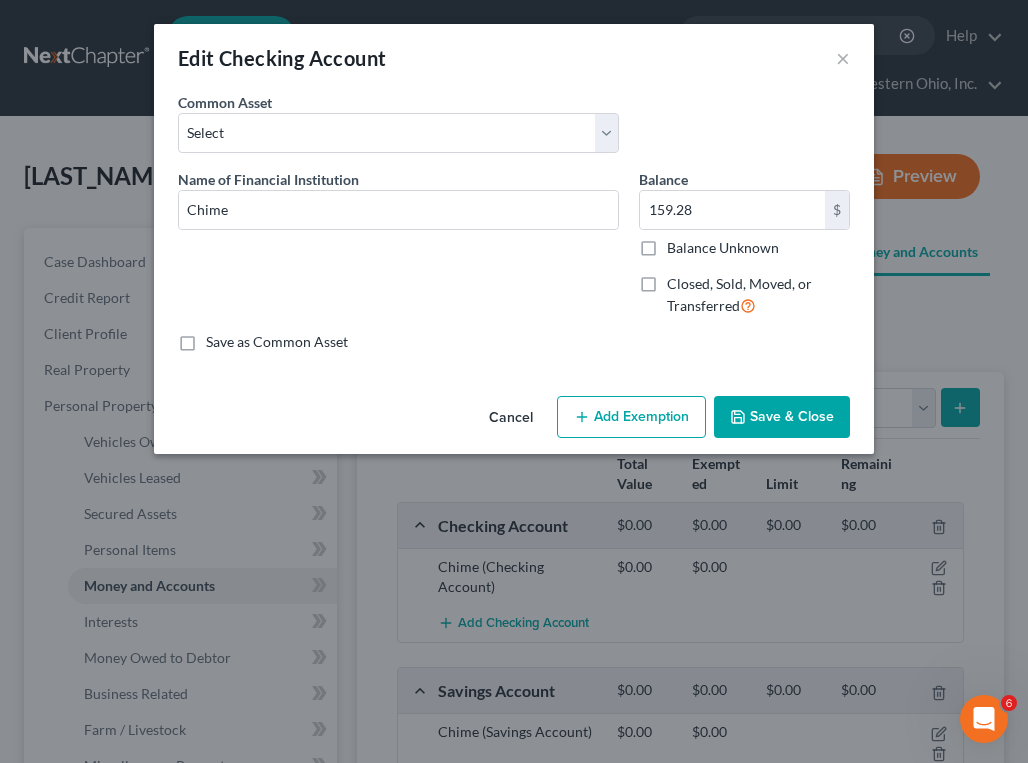 click on "Add Exemption" at bounding box center [631, 417] 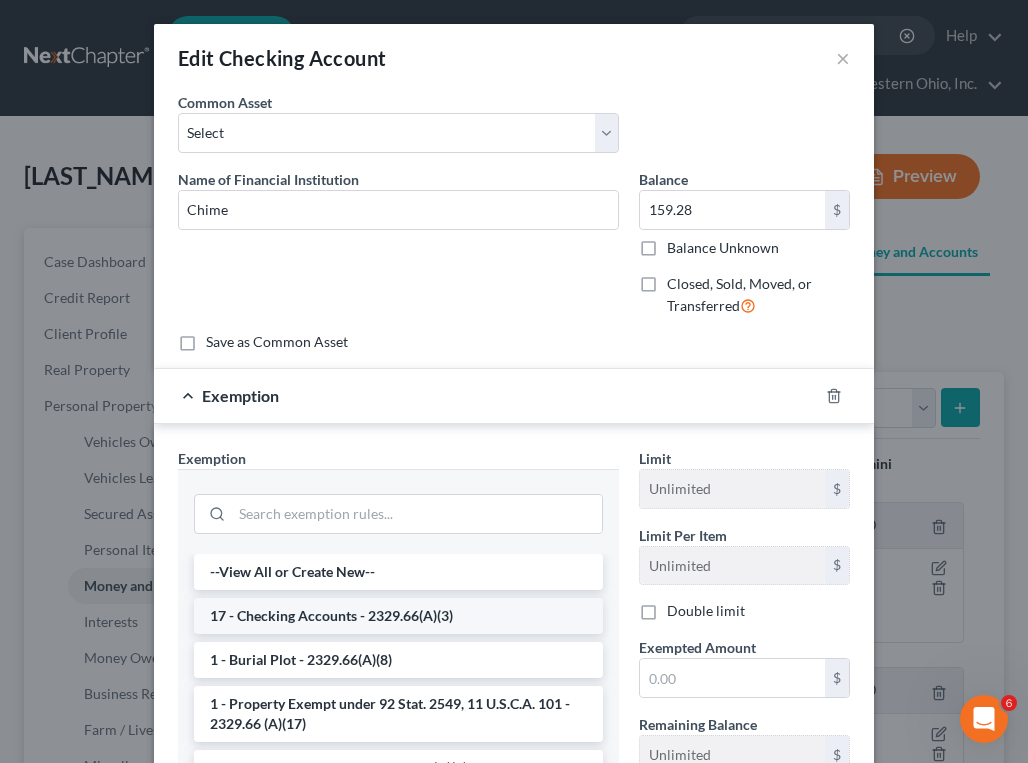 click on "17 - Checking Accounts - 2329.66(A)(3)" at bounding box center [398, 616] 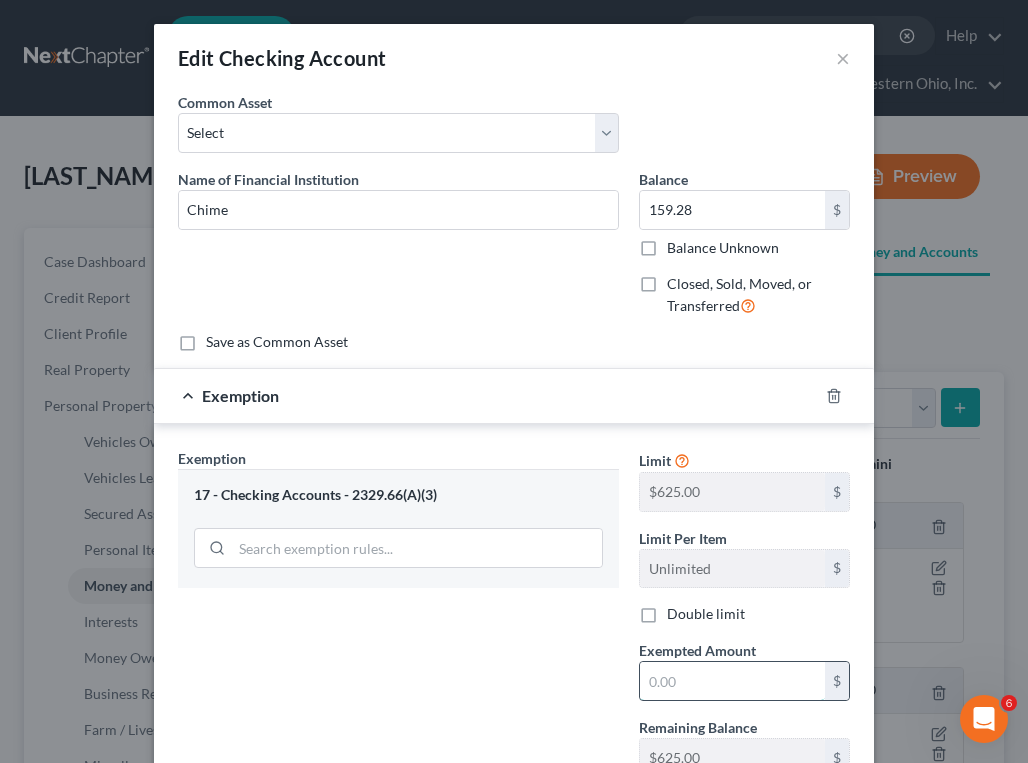 click at bounding box center [732, 681] 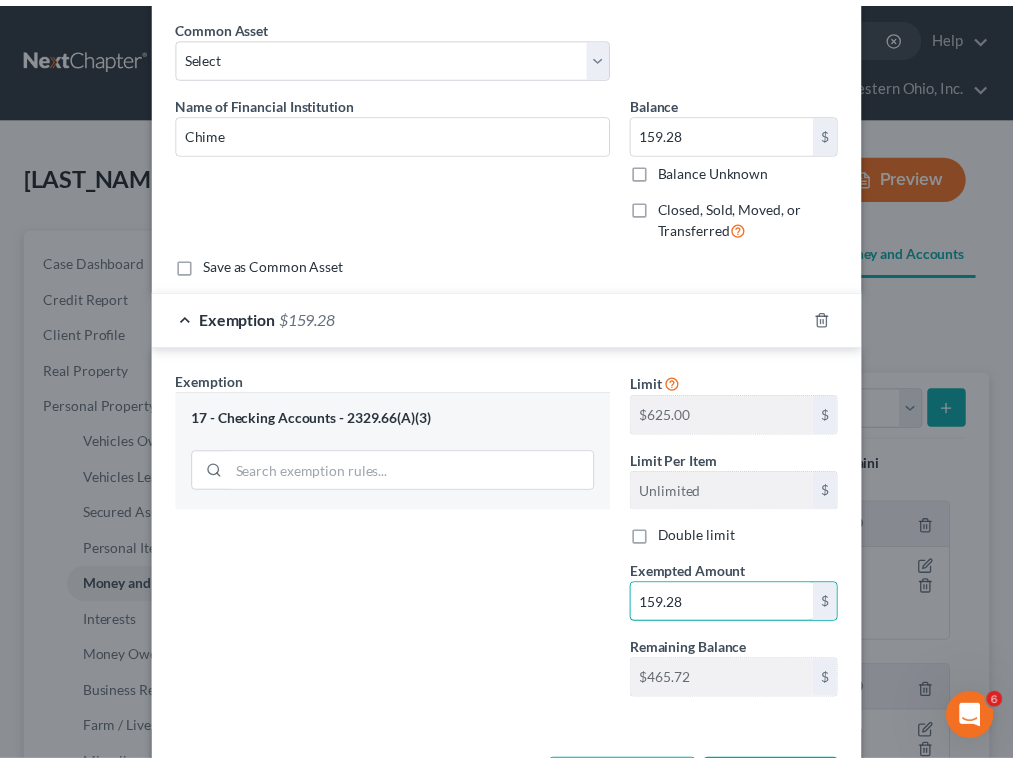 scroll, scrollTop: 157, scrollLeft: 0, axis: vertical 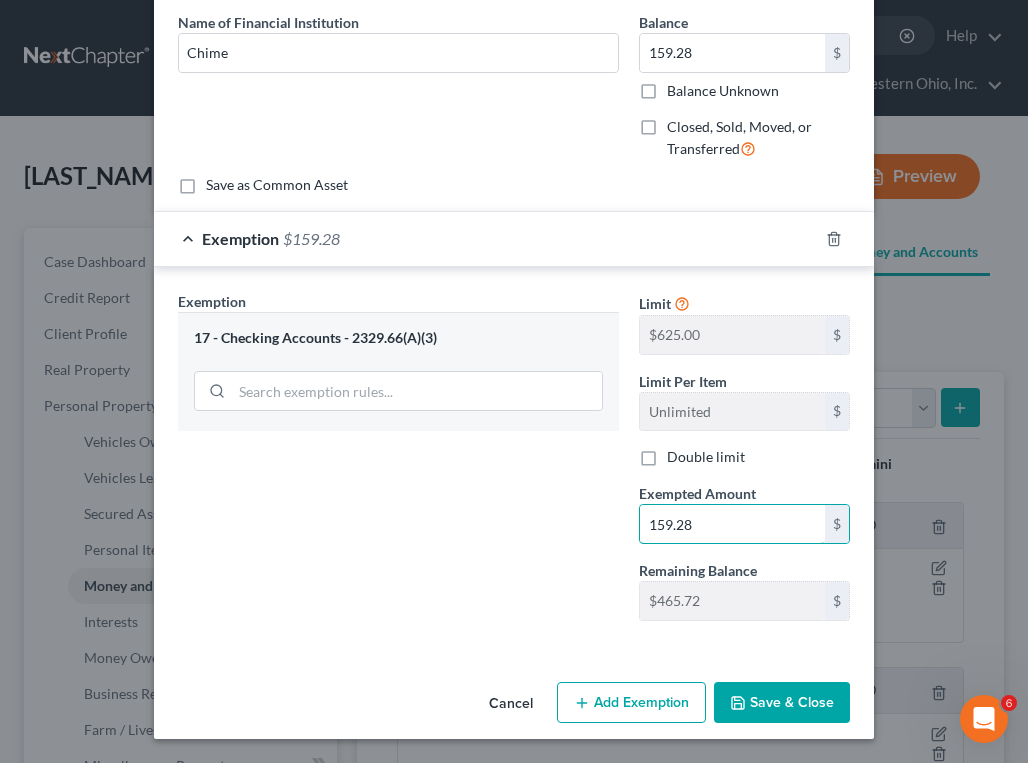type on "159.28" 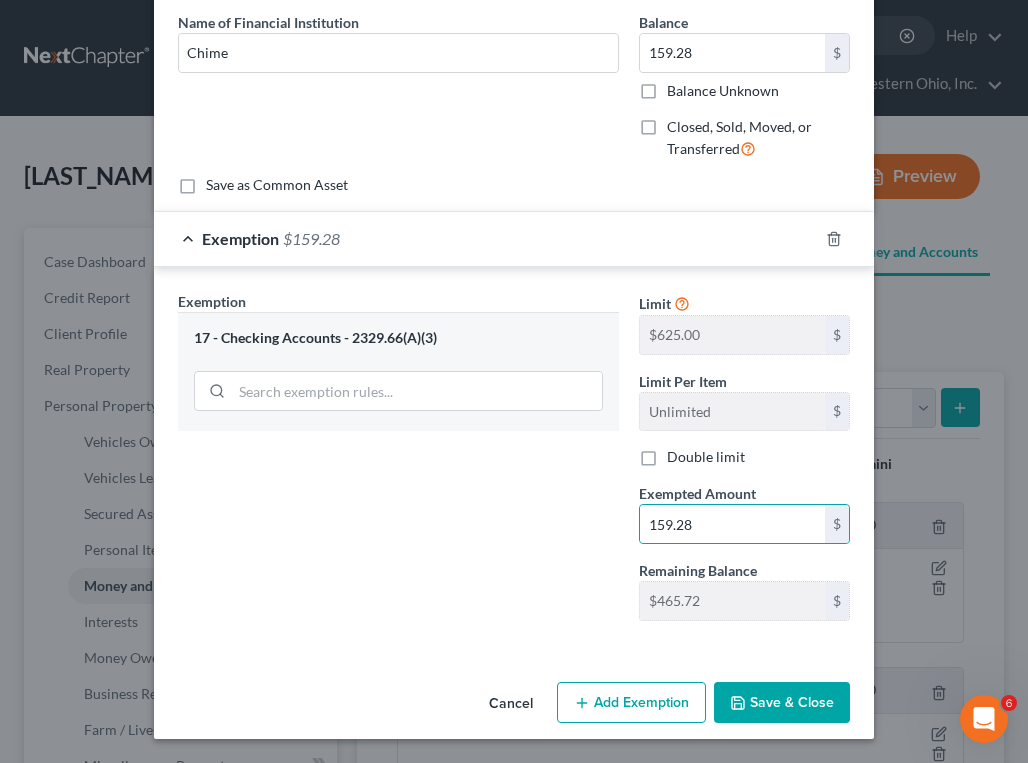 click on "Save & Close" at bounding box center (782, 703) 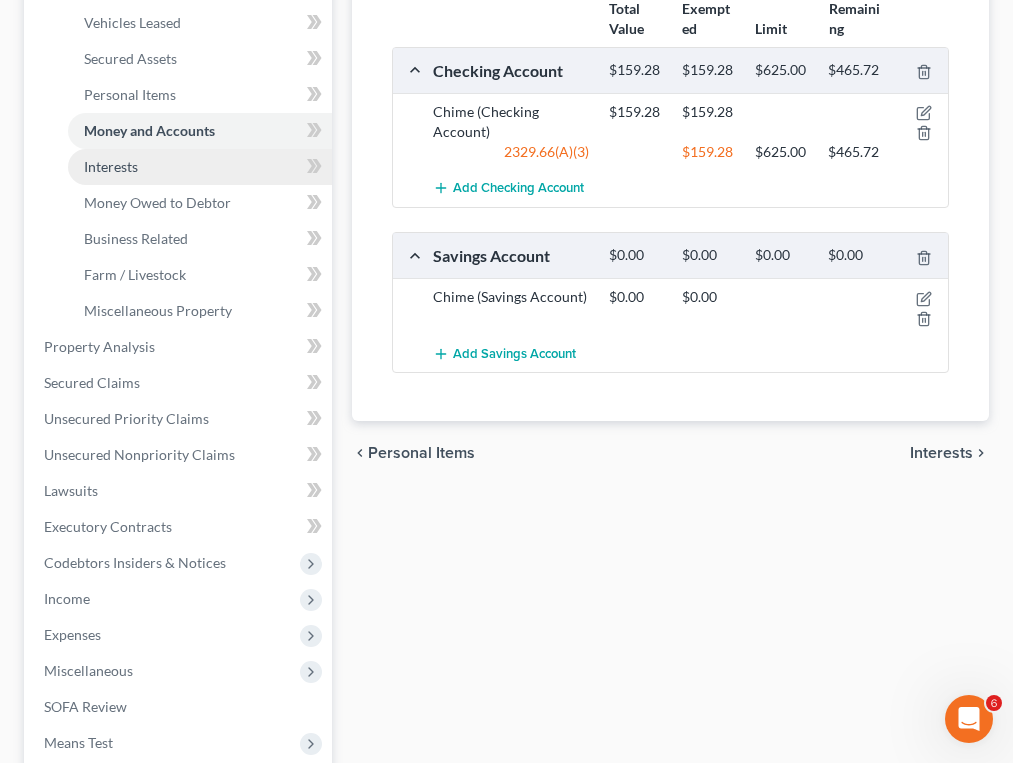 scroll, scrollTop: 500, scrollLeft: 0, axis: vertical 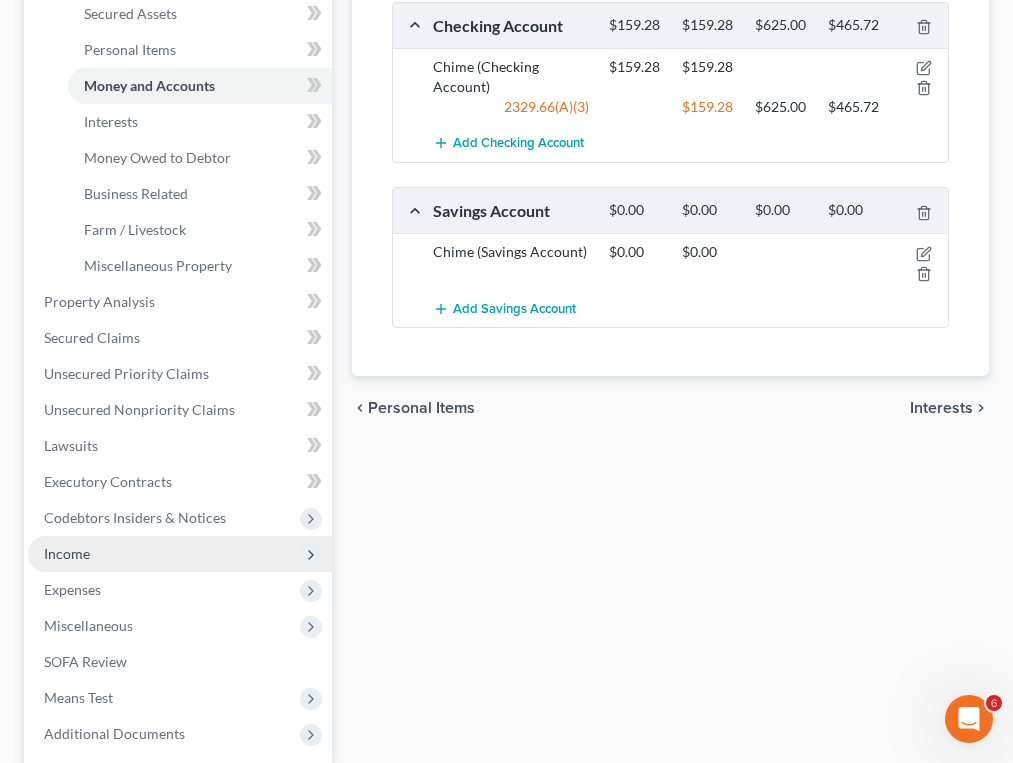 click on "Income" at bounding box center (180, 554) 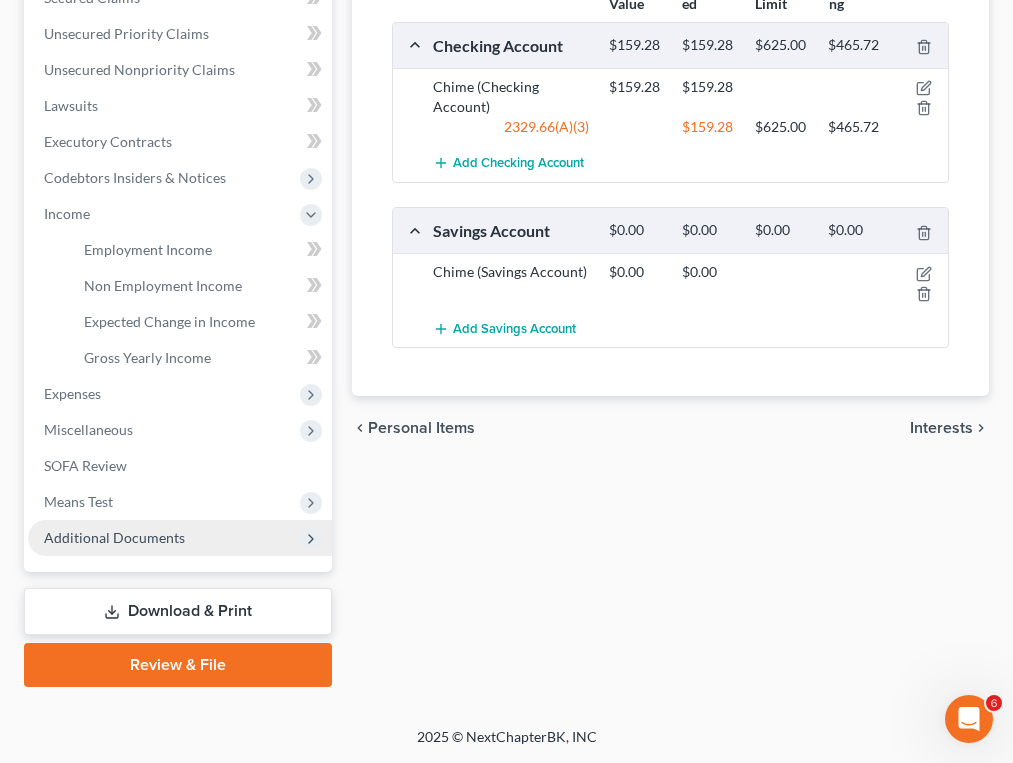 scroll, scrollTop: 480, scrollLeft: 0, axis: vertical 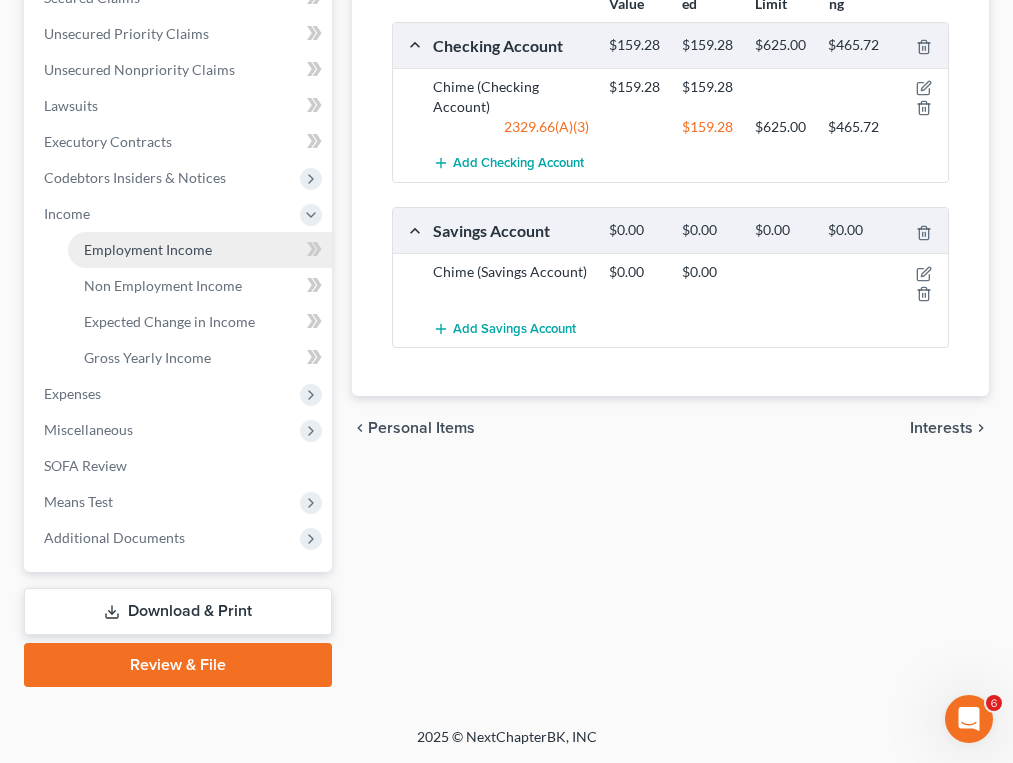click on "Employment Income" at bounding box center (148, 249) 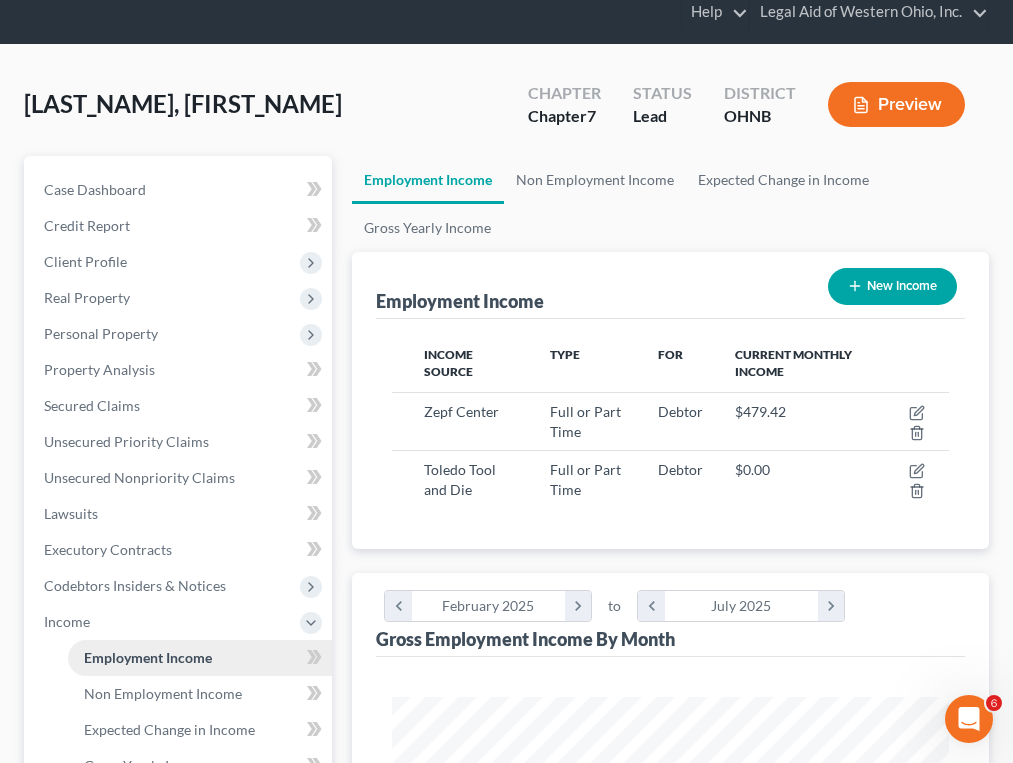 scroll, scrollTop: 0, scrollLeft: 0, axis: both 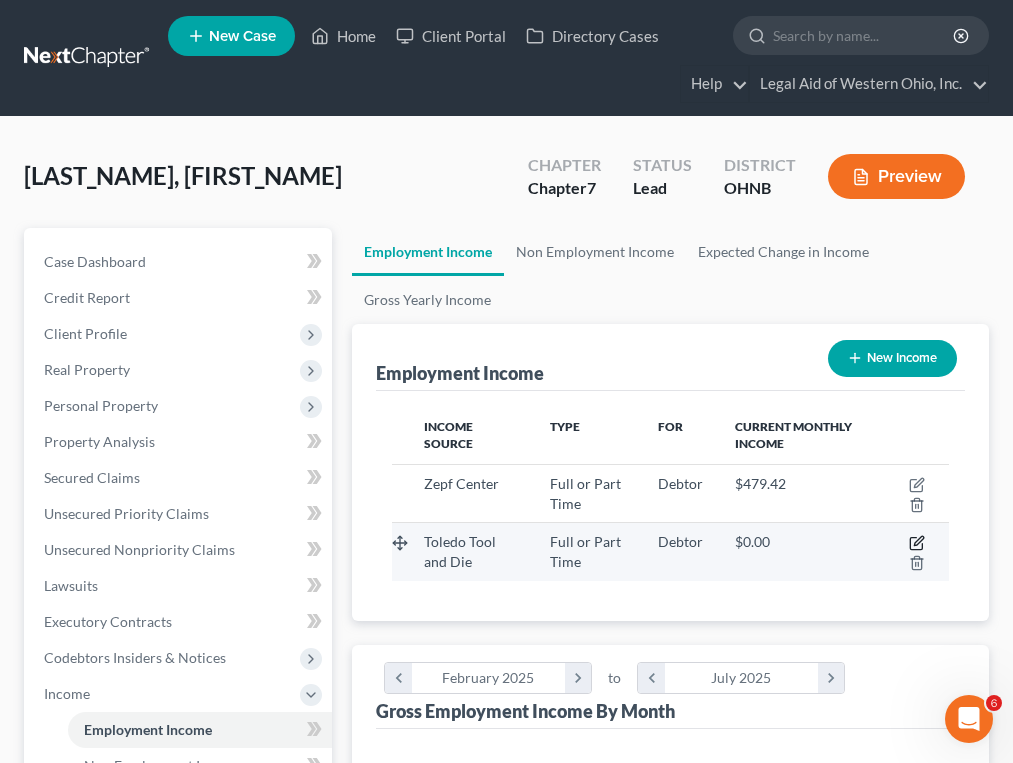 click 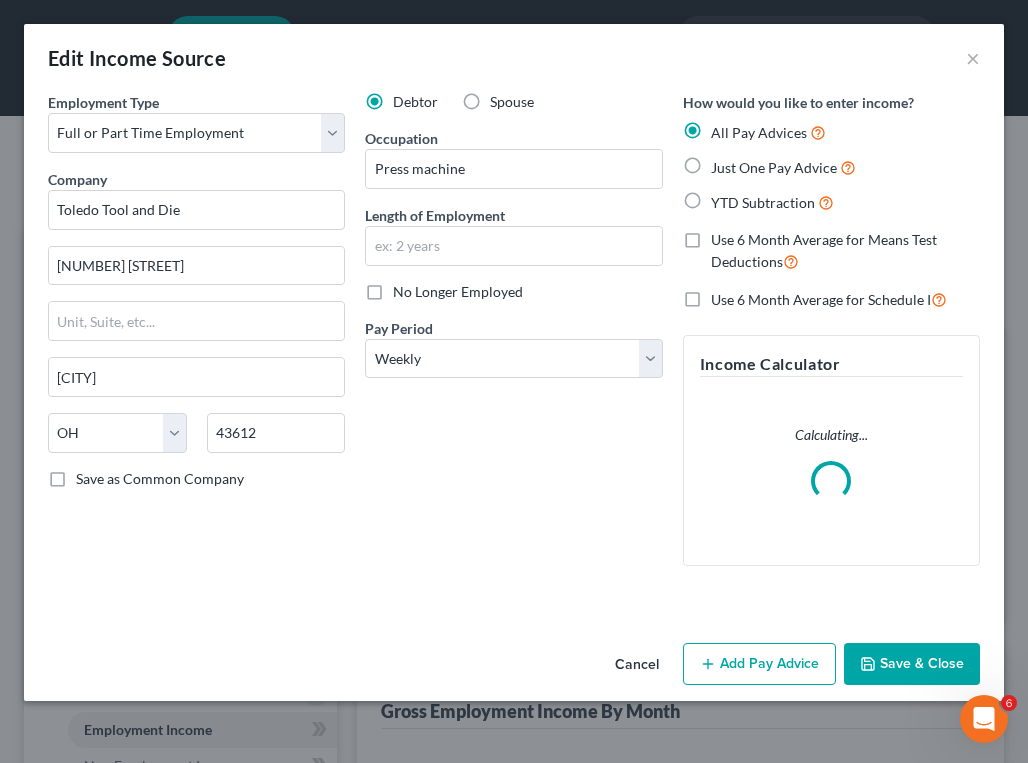 scroll, scrollTop: 999717, scrollLeft: 999393, axis: both 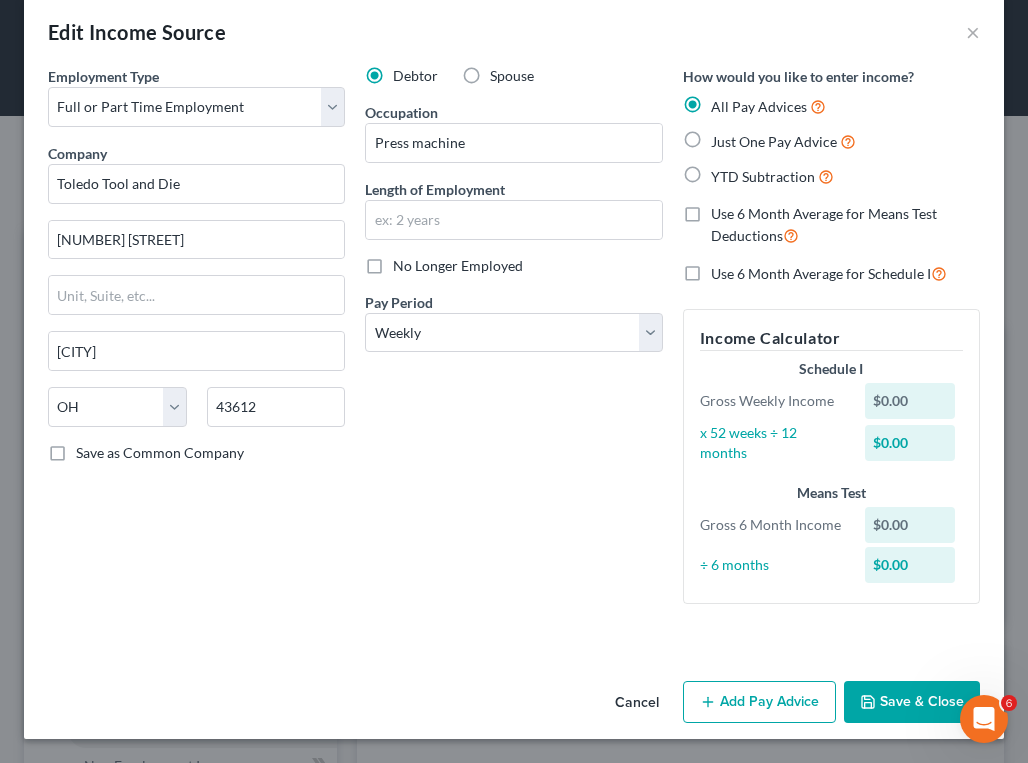 click on "Add Pay Advice" at bounding box center [759, 702] 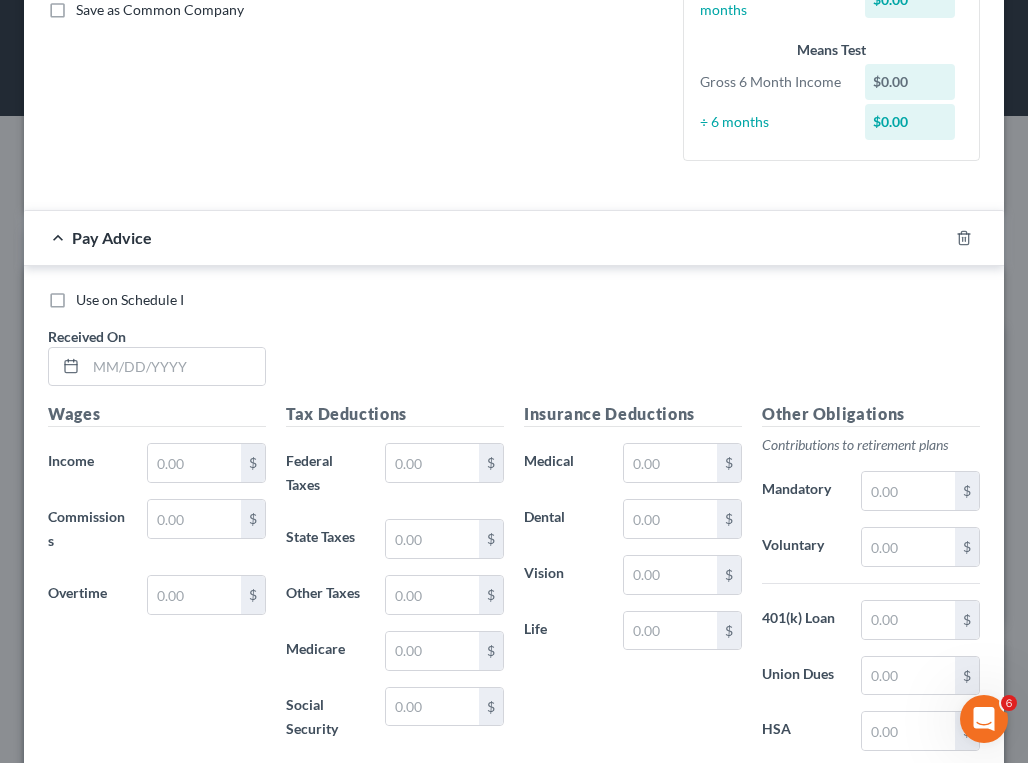 scroll, scrollTop: 526, scrollLeft: 0, axis: vertical 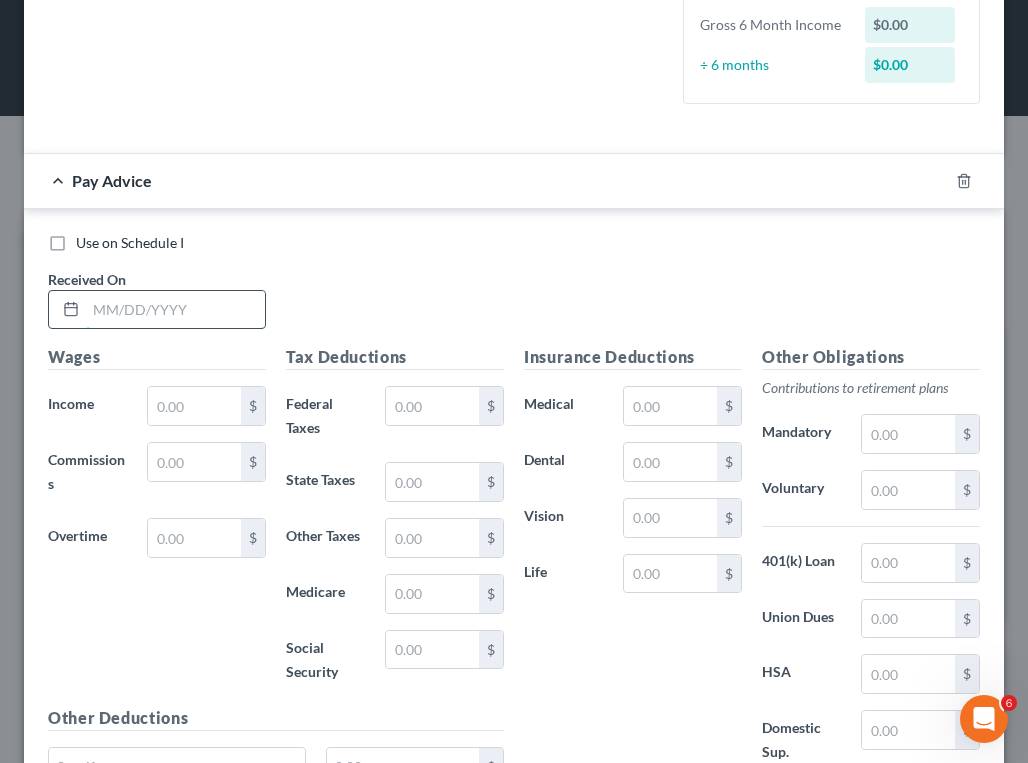 click at bounding box center (175, 310) 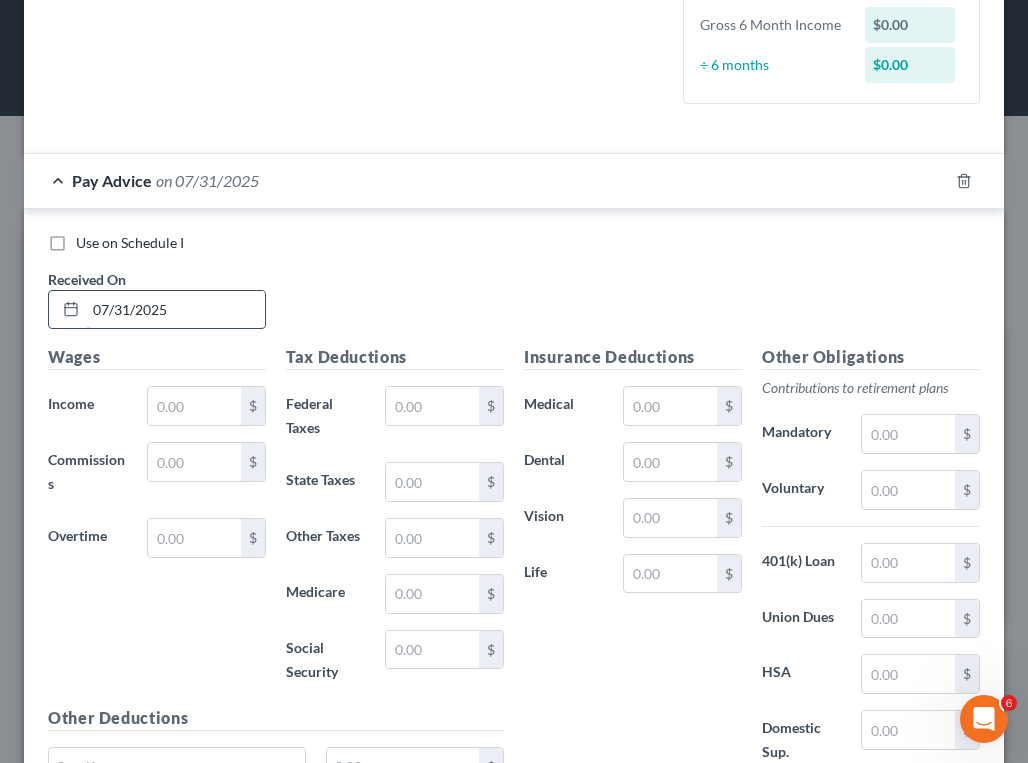 type on "07/31/2025" 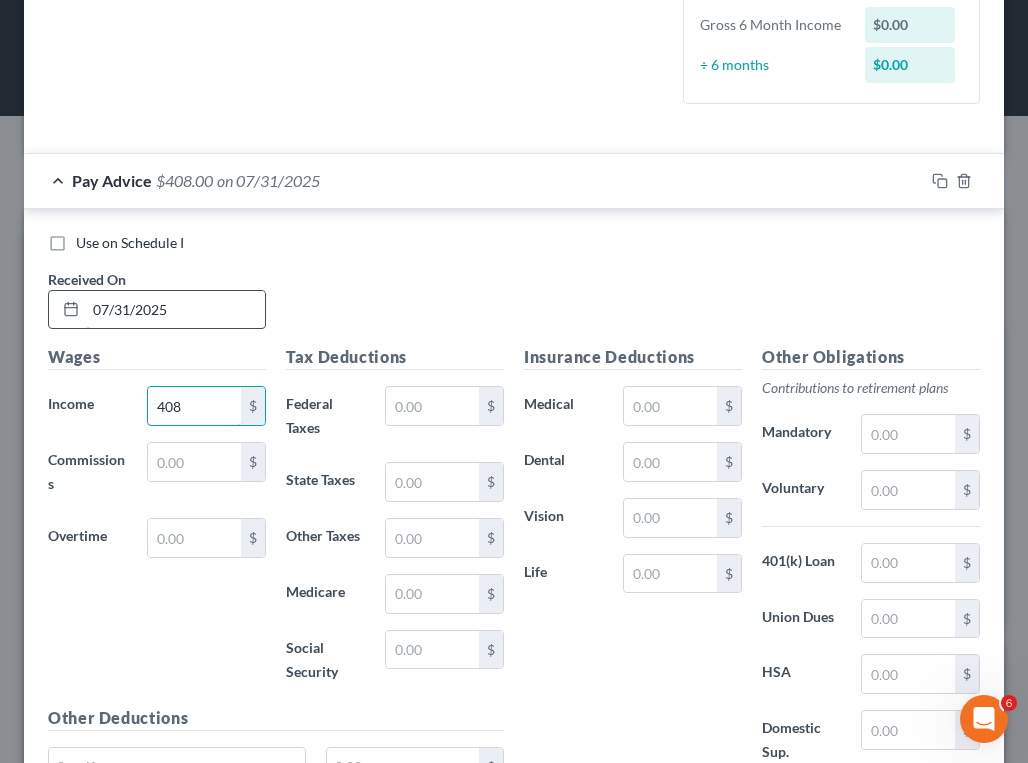 type on "408" 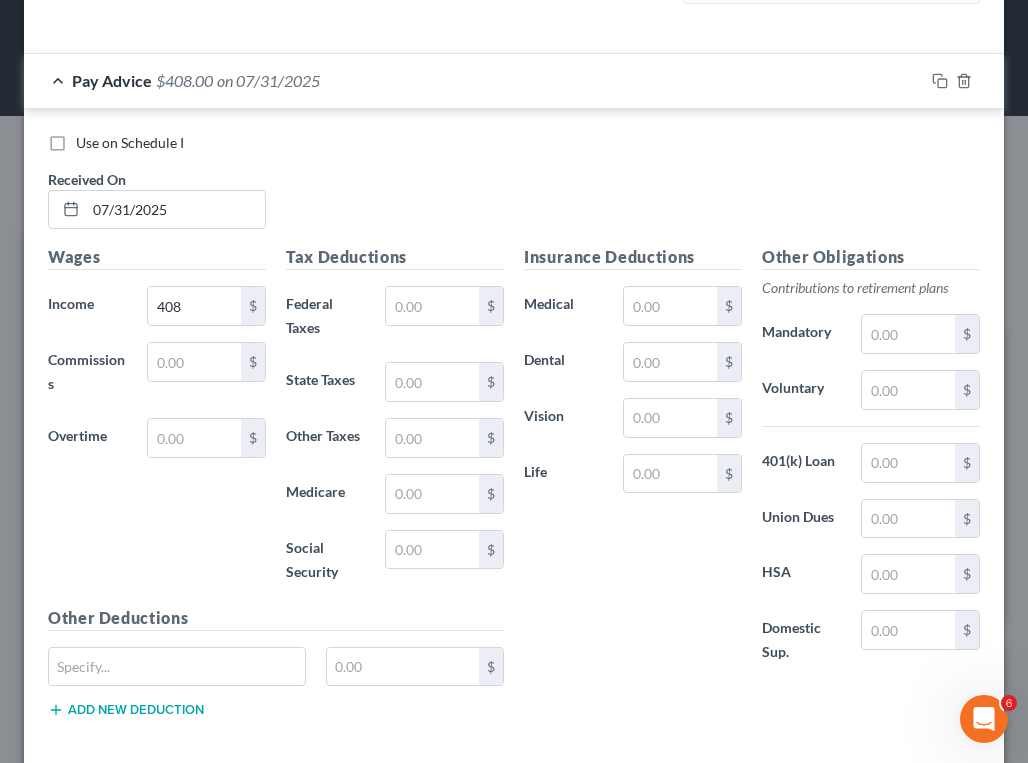 scroll, scrollTop: 723, scrollLeft: 0, axis: vertical 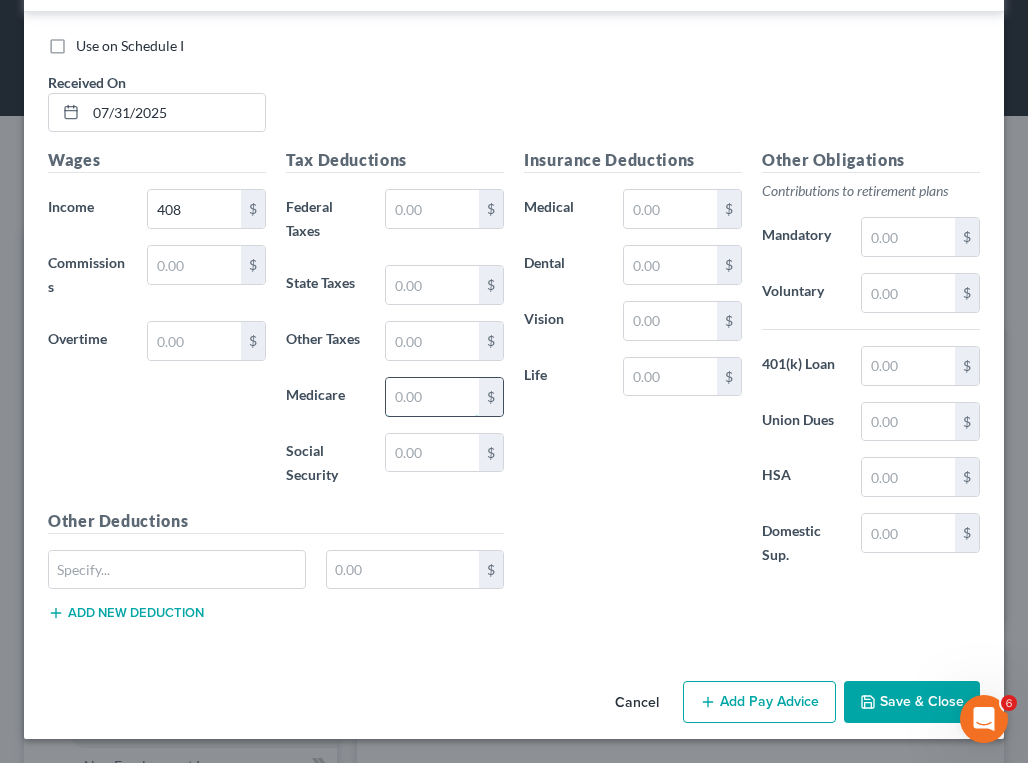 click at bounding box center [432, 397] 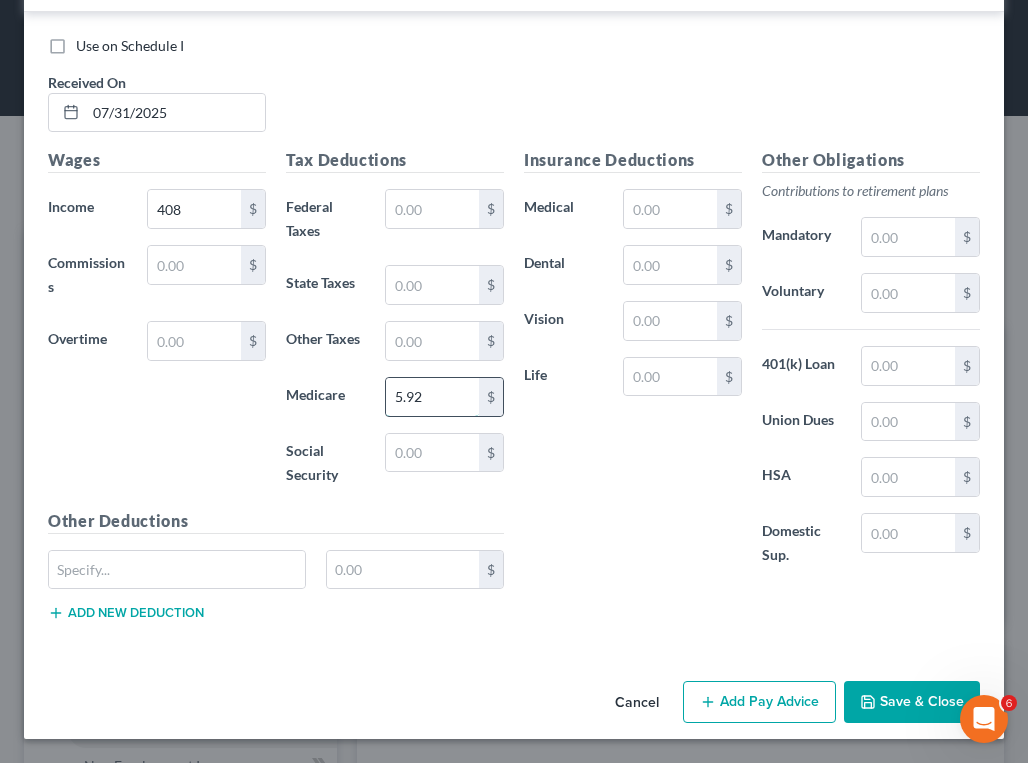 type on "5.92" 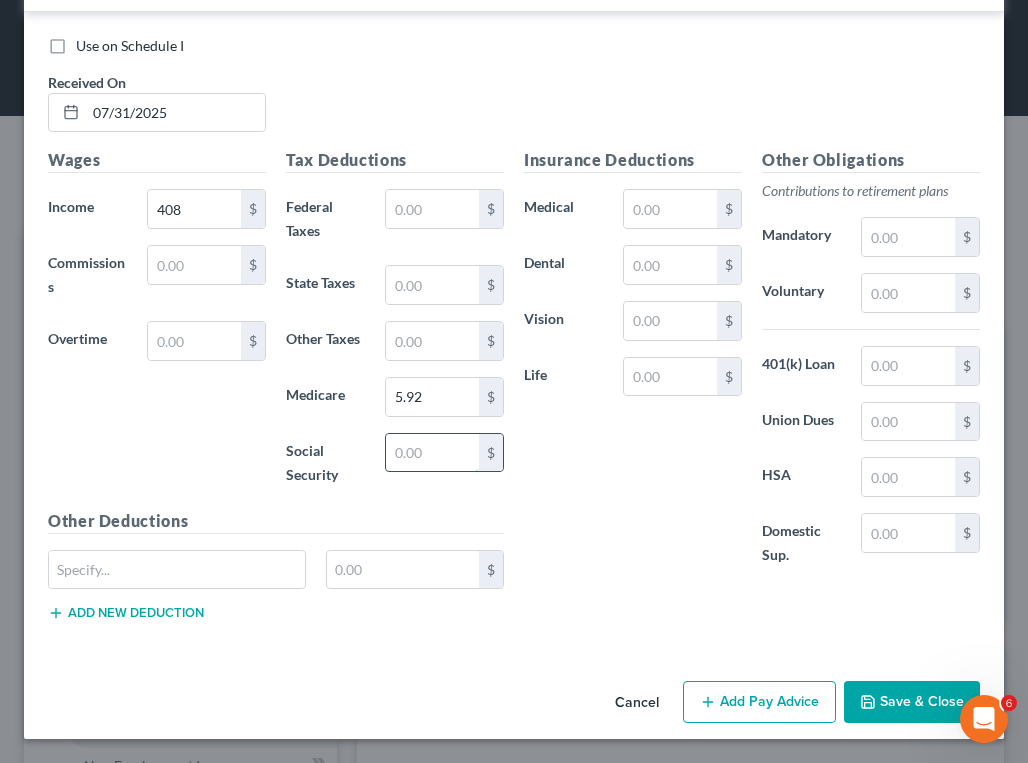 click at bounding box center (432, 453) 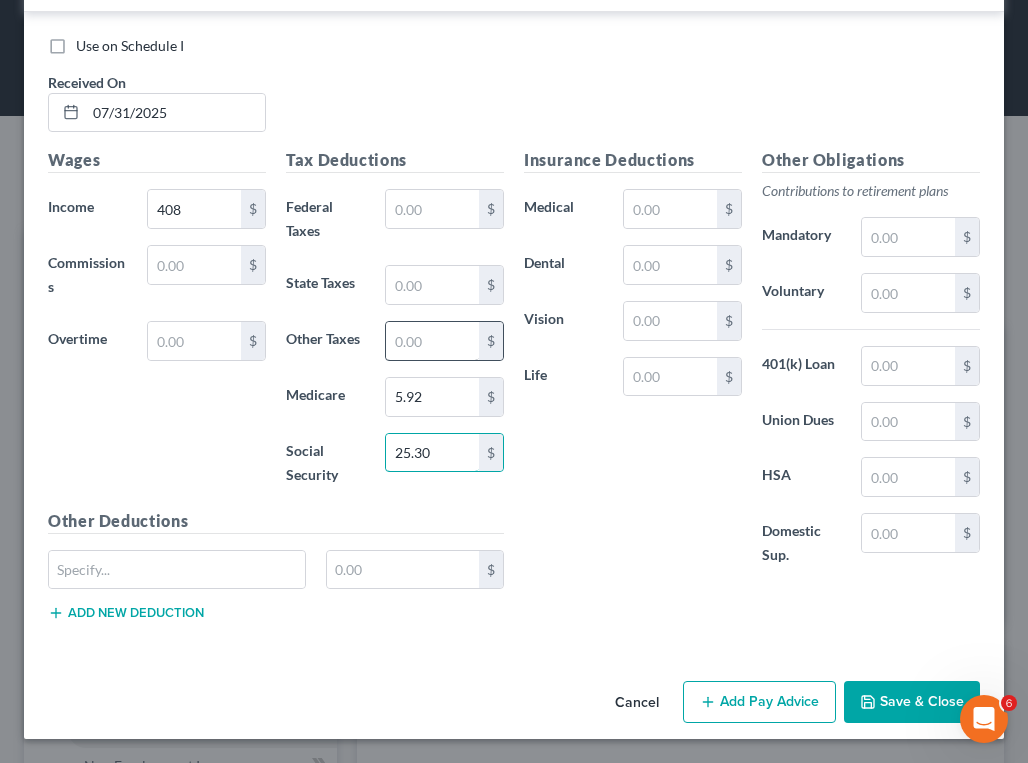 type on "25.30" 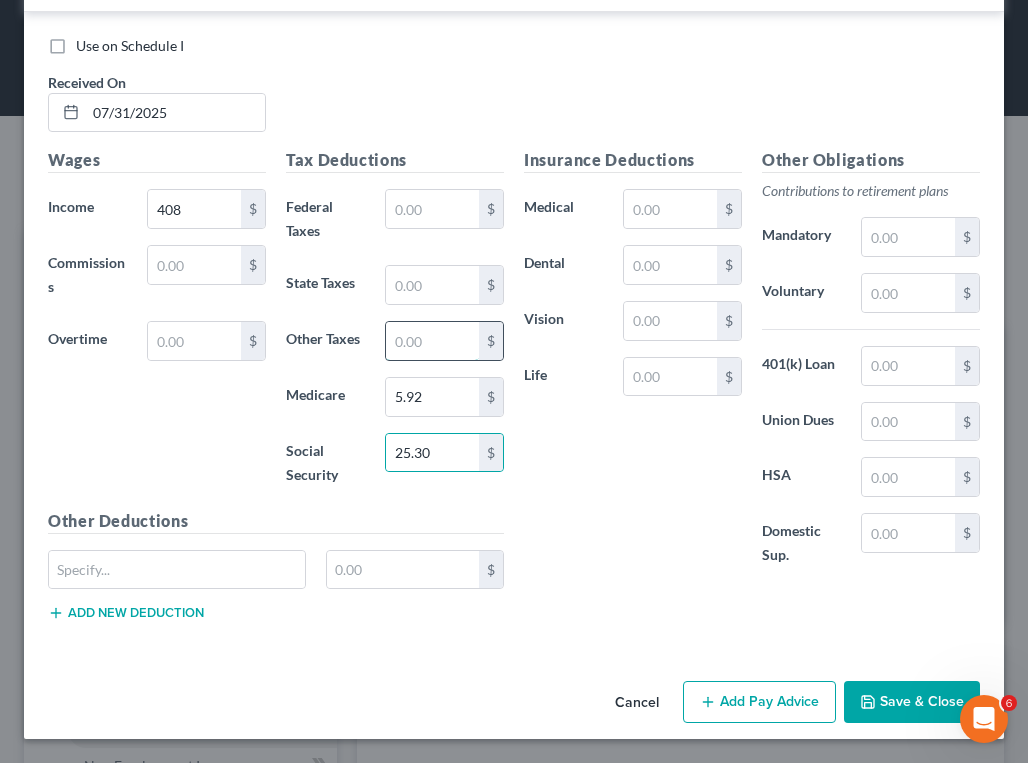 click at bounding box center (432, 341) 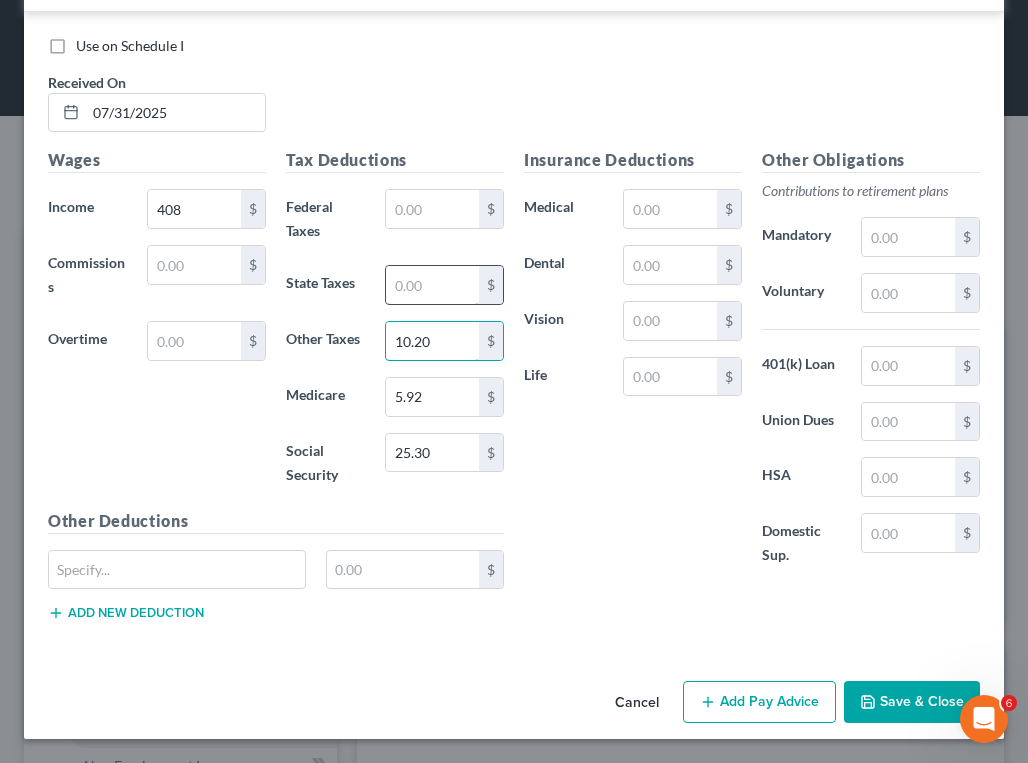 type on "10.20" 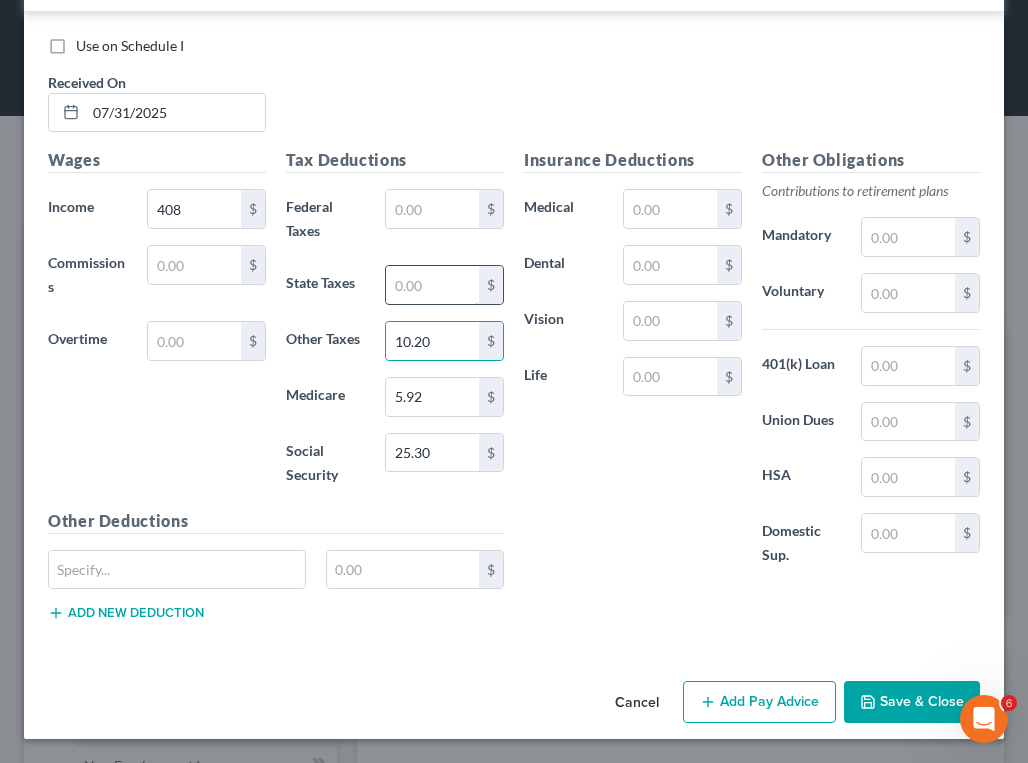 click at bounding box center [432, 285] 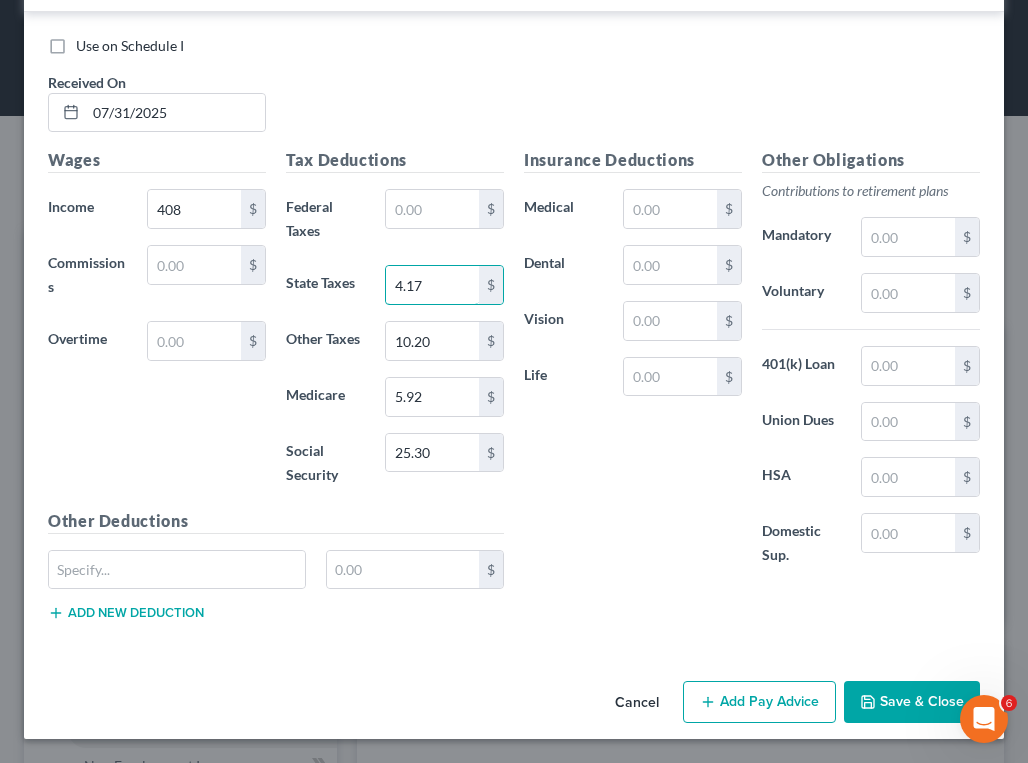 type on "4.17" 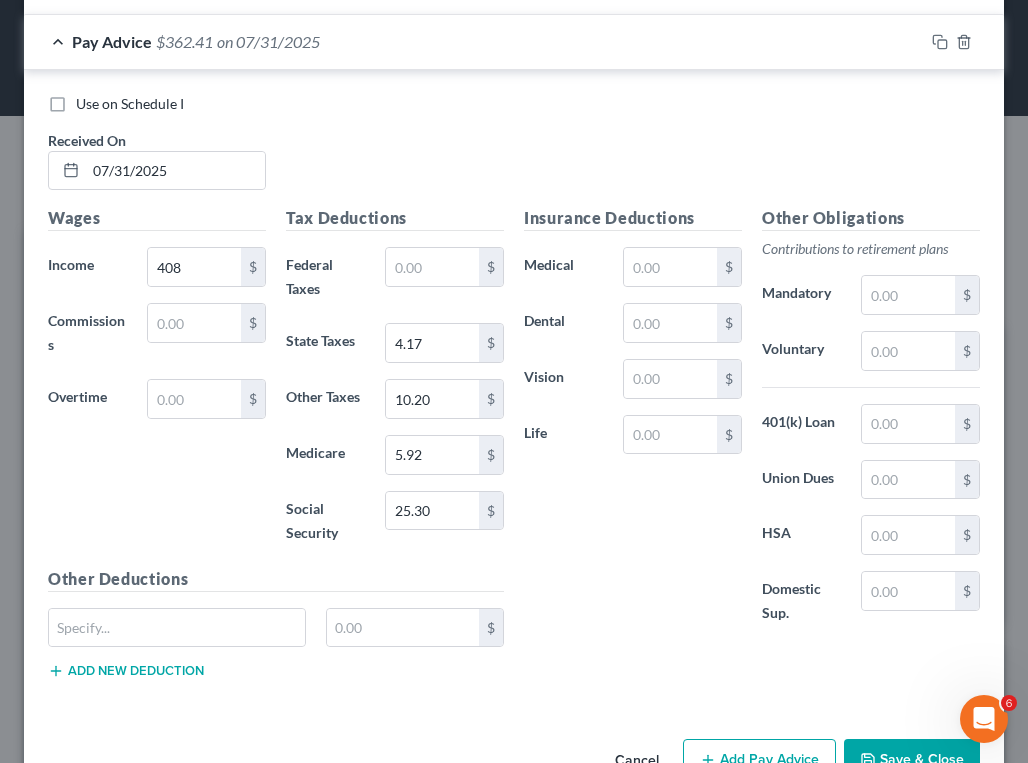 scroll, scrollTop: 723, scrollLeft: 0, axis: vertical 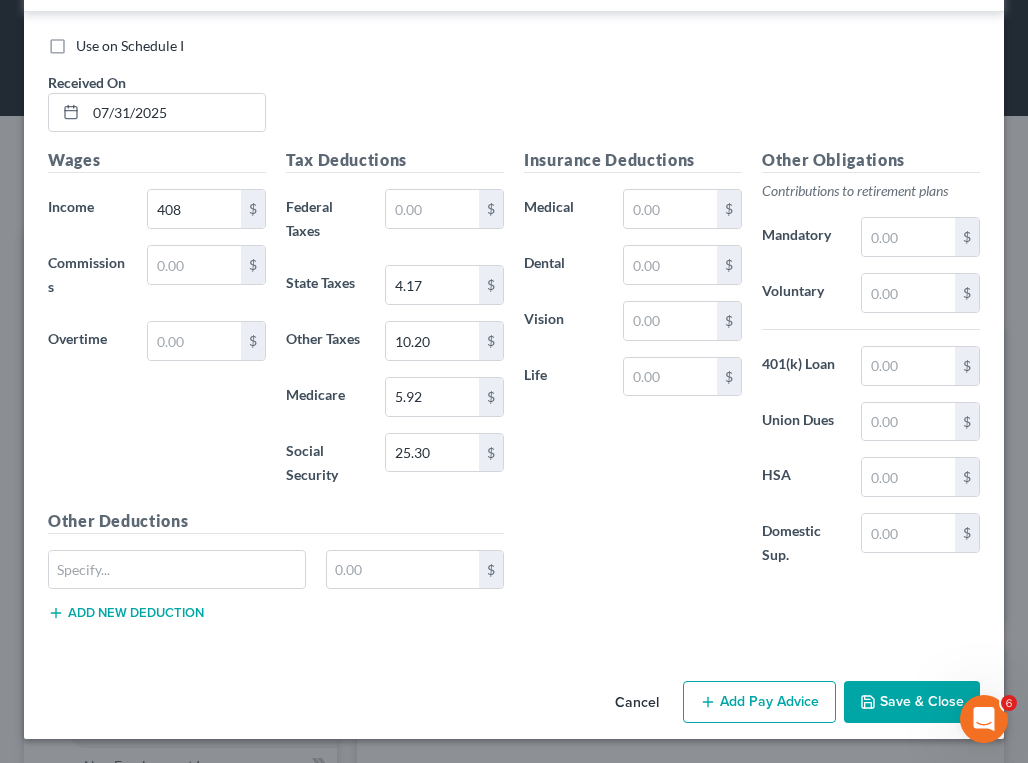 click on "Add Pay Advice" at bounding box center [759, 702] 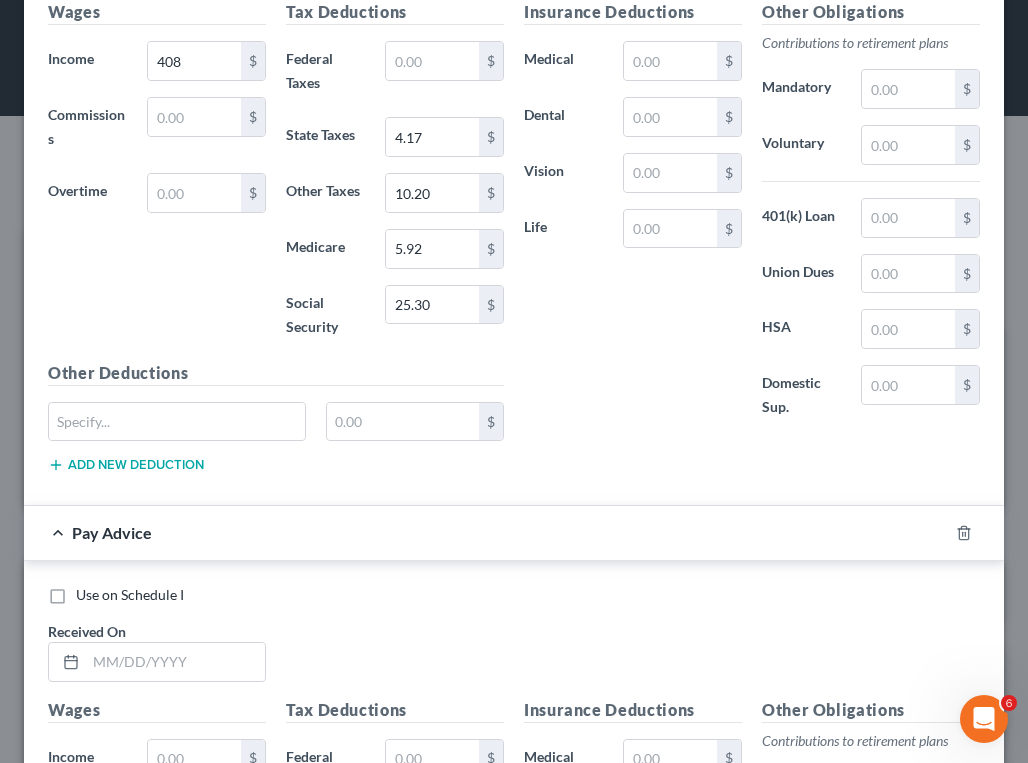 scroll, scrollTop: 923, scrollLeft: 0, axis: vertical 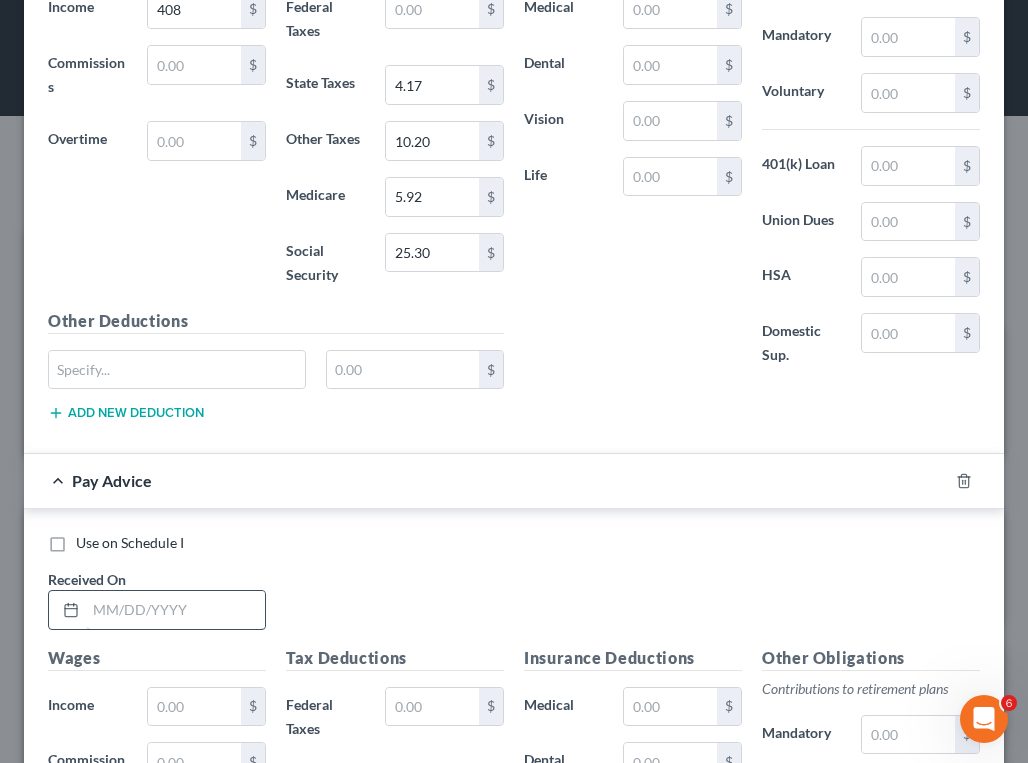click at bounding box center [175, 610] 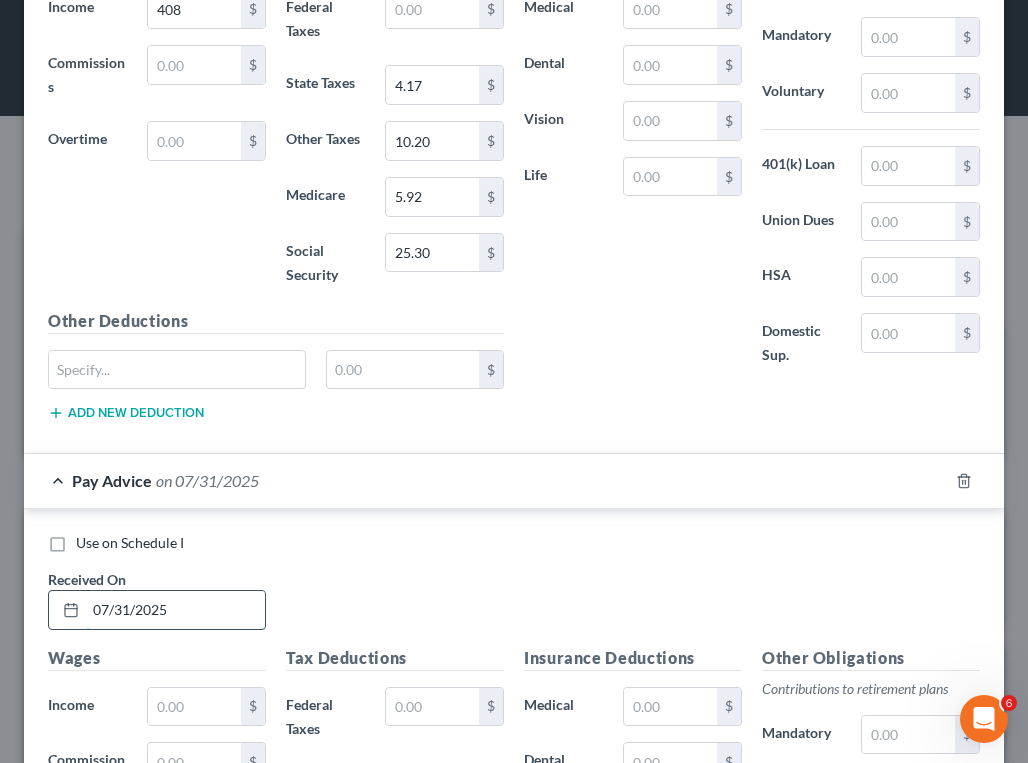 type on "07/31/2025" 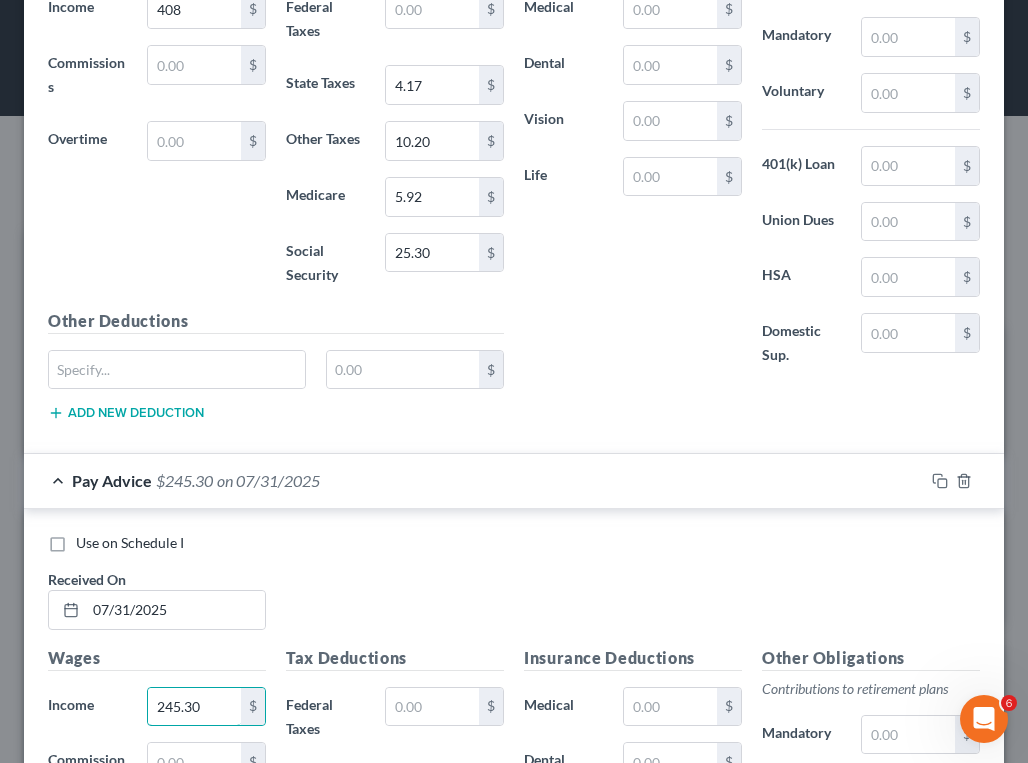 drag, startPoint x: 210, startPoint y: 710, endPoint x: 142, endPoint y: 693, distance: 70.0928 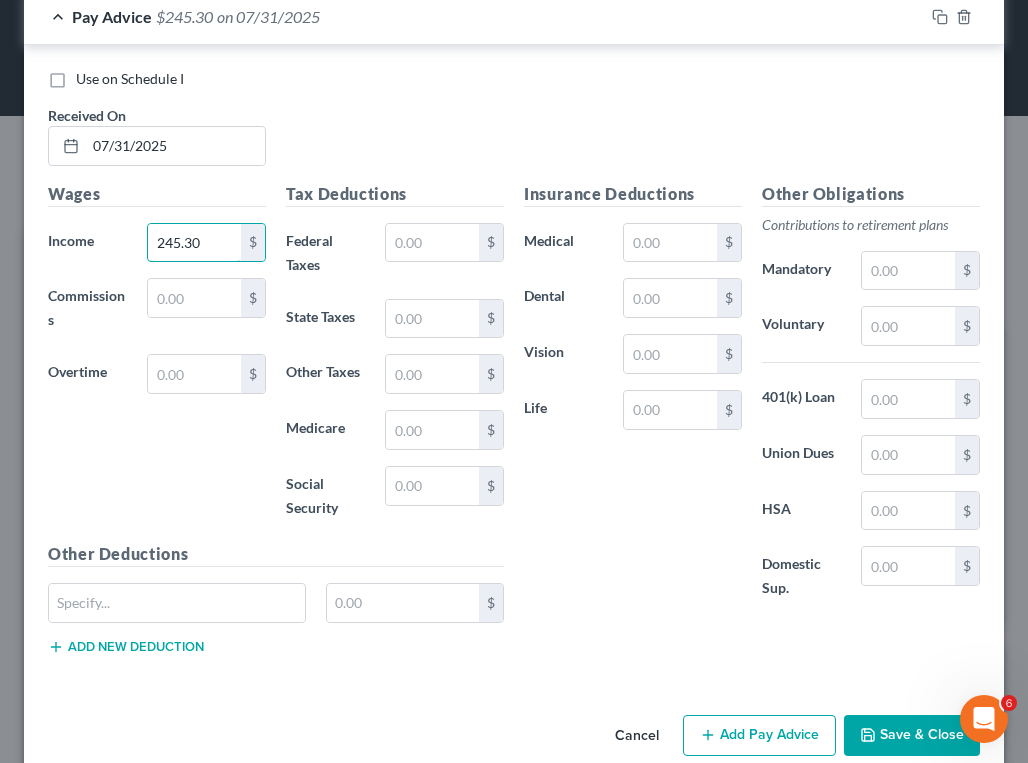 scroll, scrollTop: 1420, scrollLeft: 0, axis: vertical 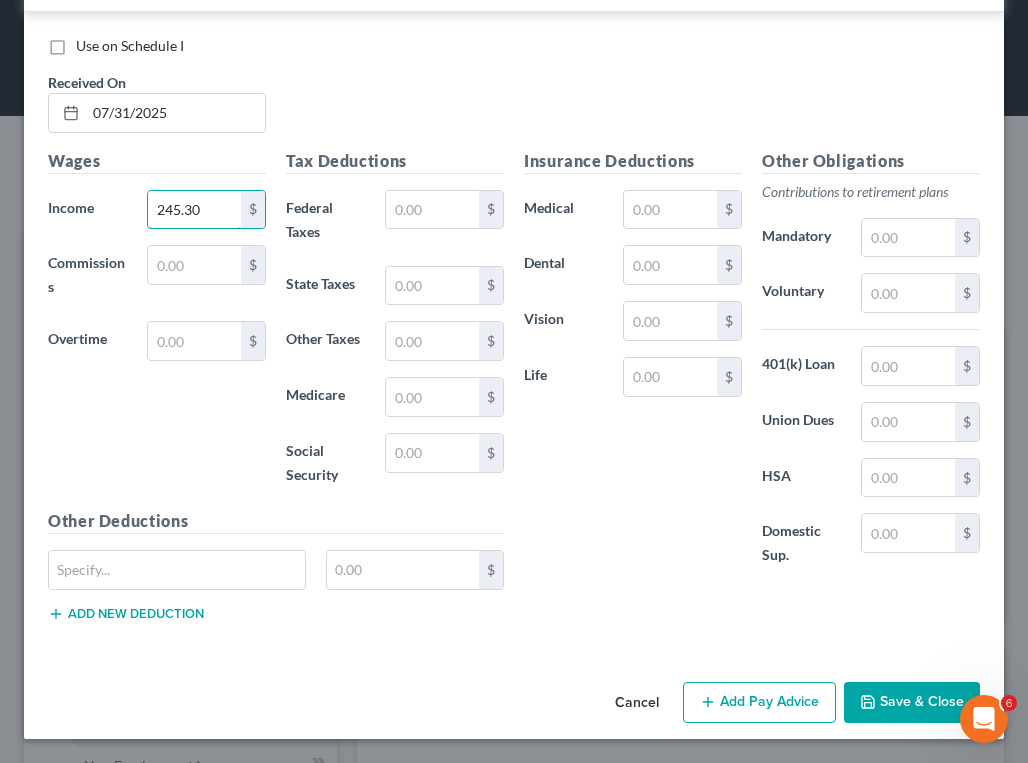 type on "245.30" 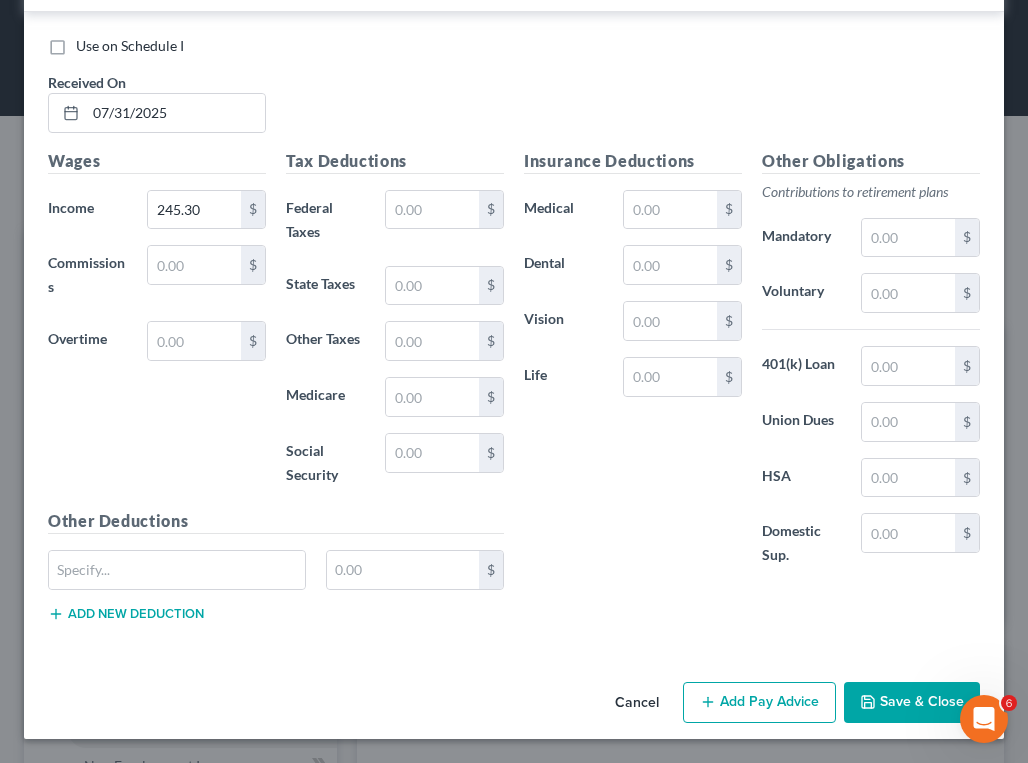 click on "Add Pay Advice" at bounding box center [759, 703] 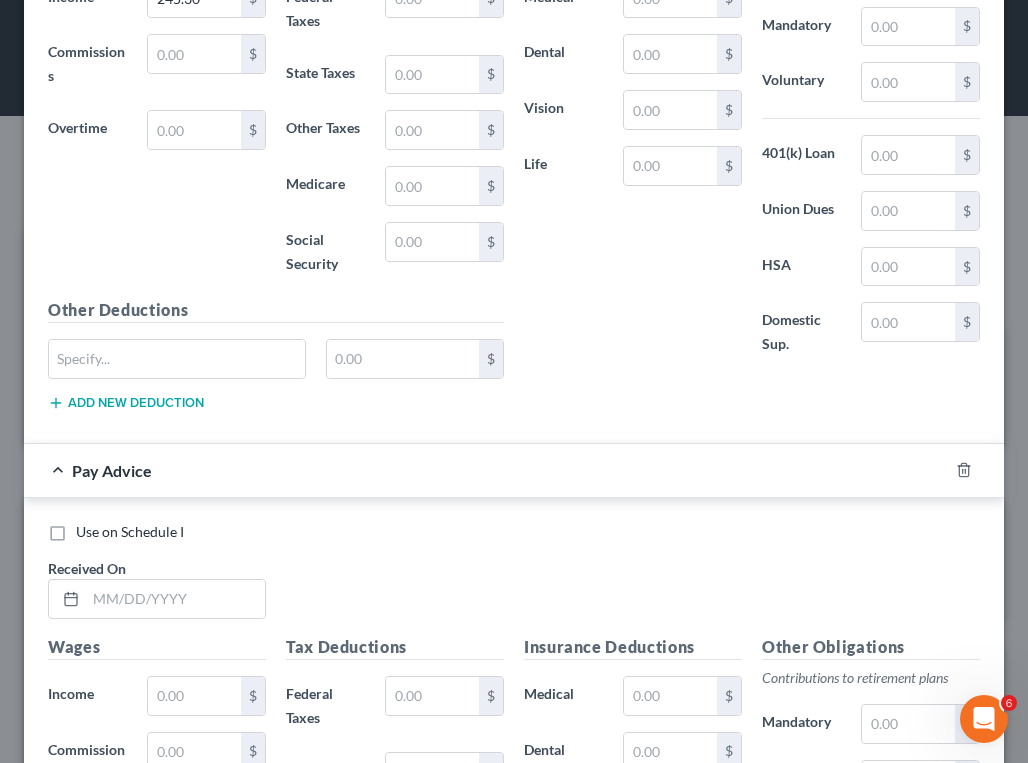 scroll, scrollTop: 1720, scrollLeft: 0, axis: vertical 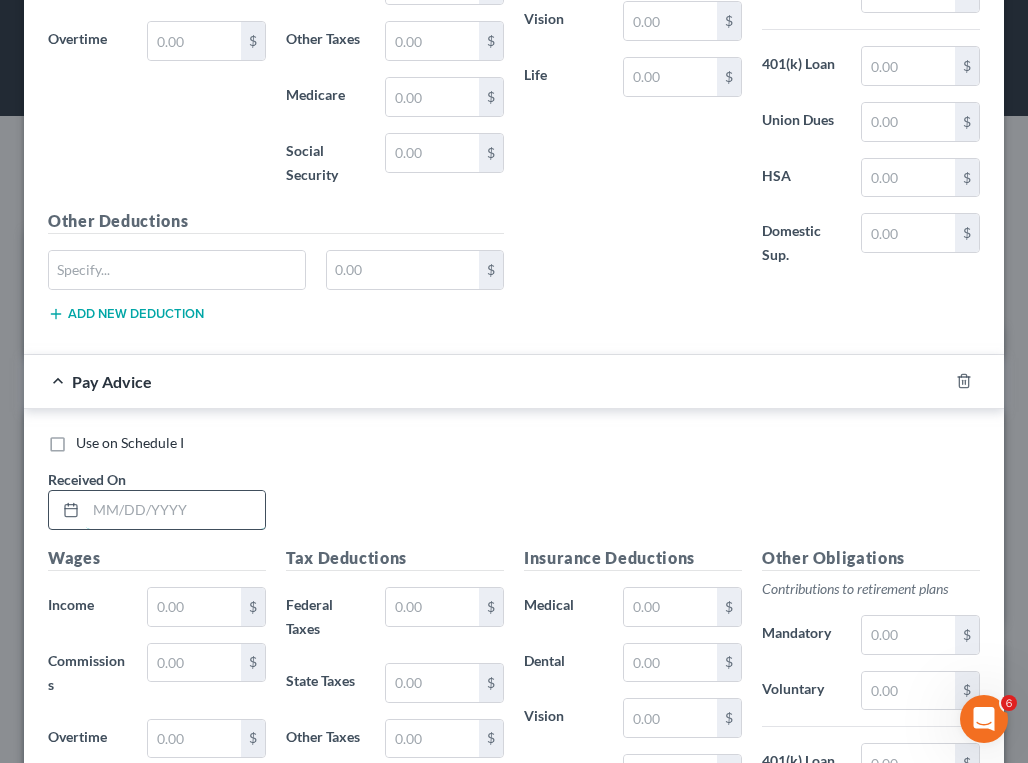 click at bounding box center (175, 510) 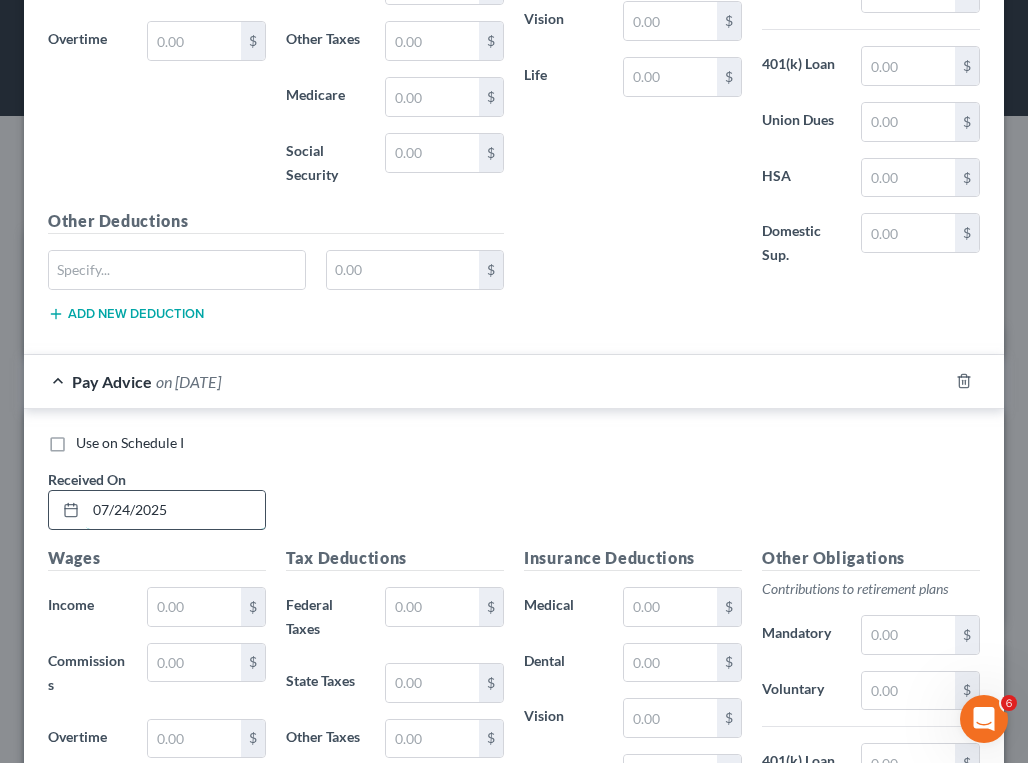 type on "07/24/2025" 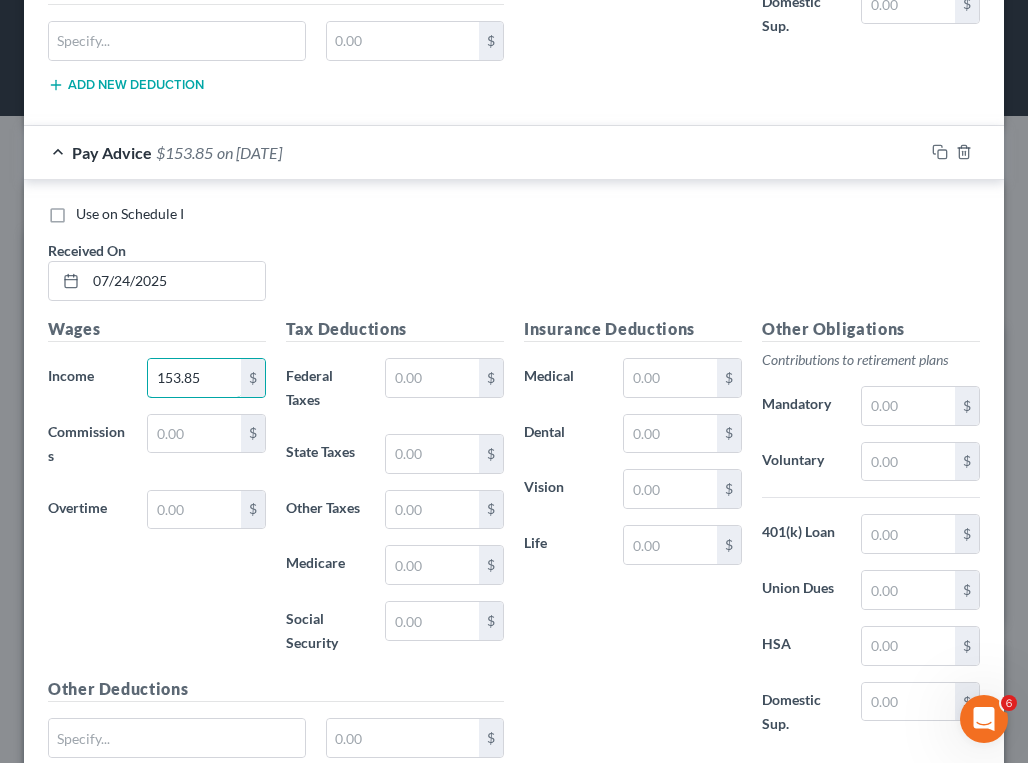 scroll, scrollTop: 2118, scrollLeft: 0, axis: vertical 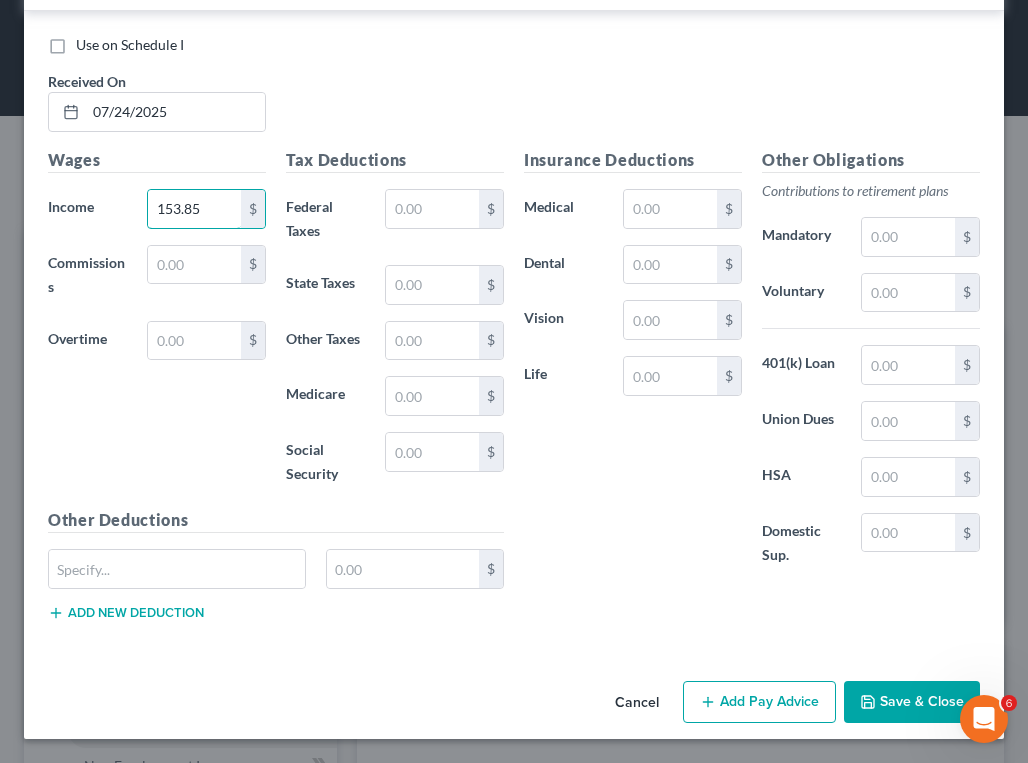 type on "153.85" 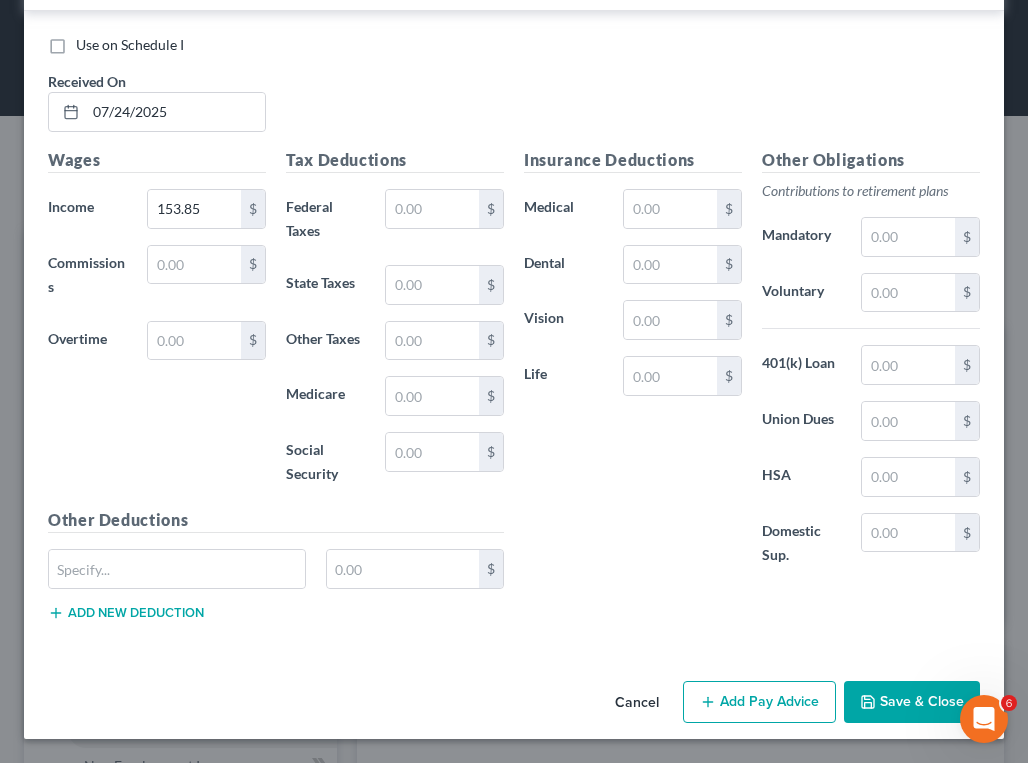 click on "Add Pay Advice" at bounding box center [759, 702] 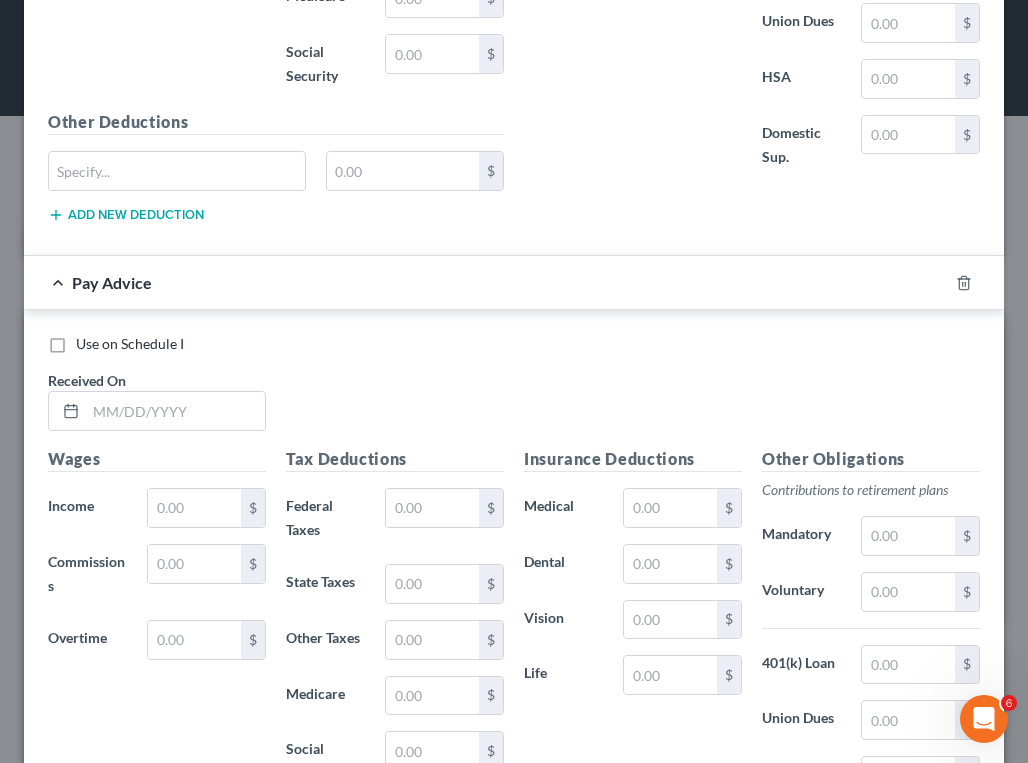 scroll, scrollTop: 2518, scrollLeft: 0, axis: vertical 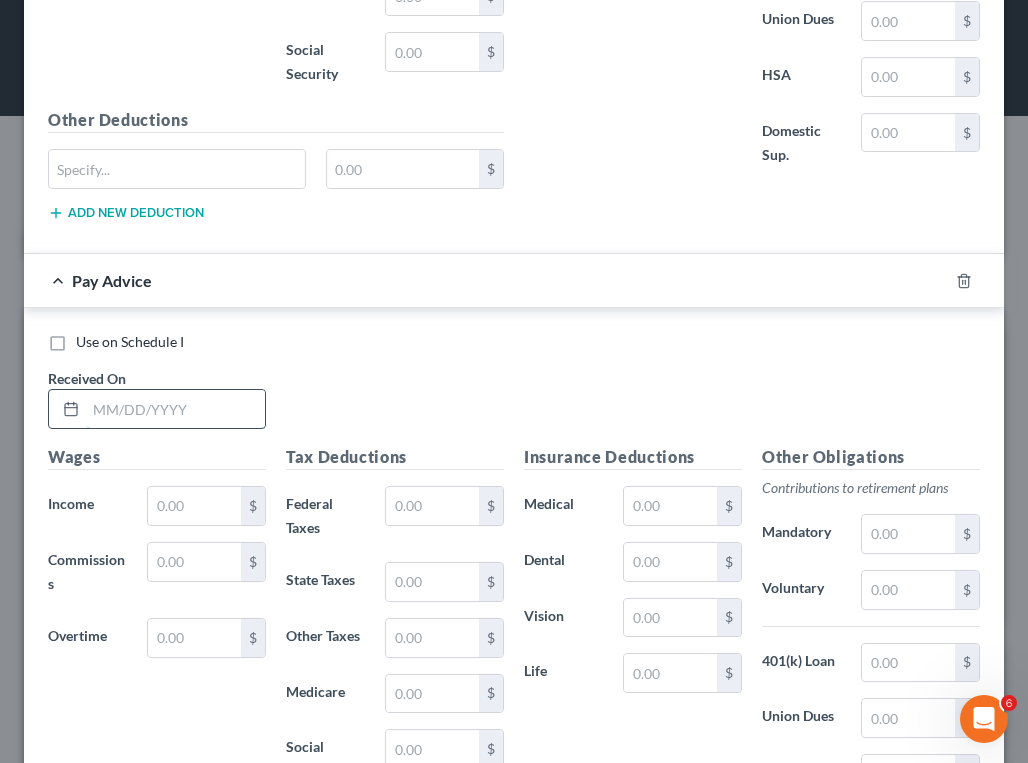 click at bounding box center (175, 409) 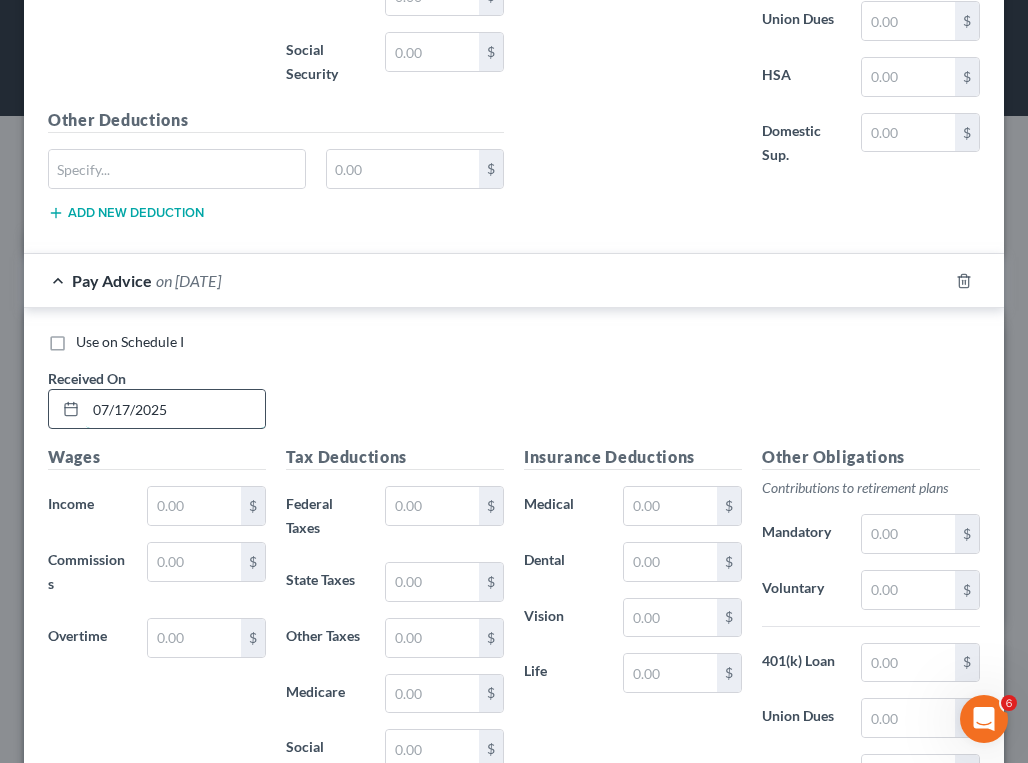 type on "07/17/2025" 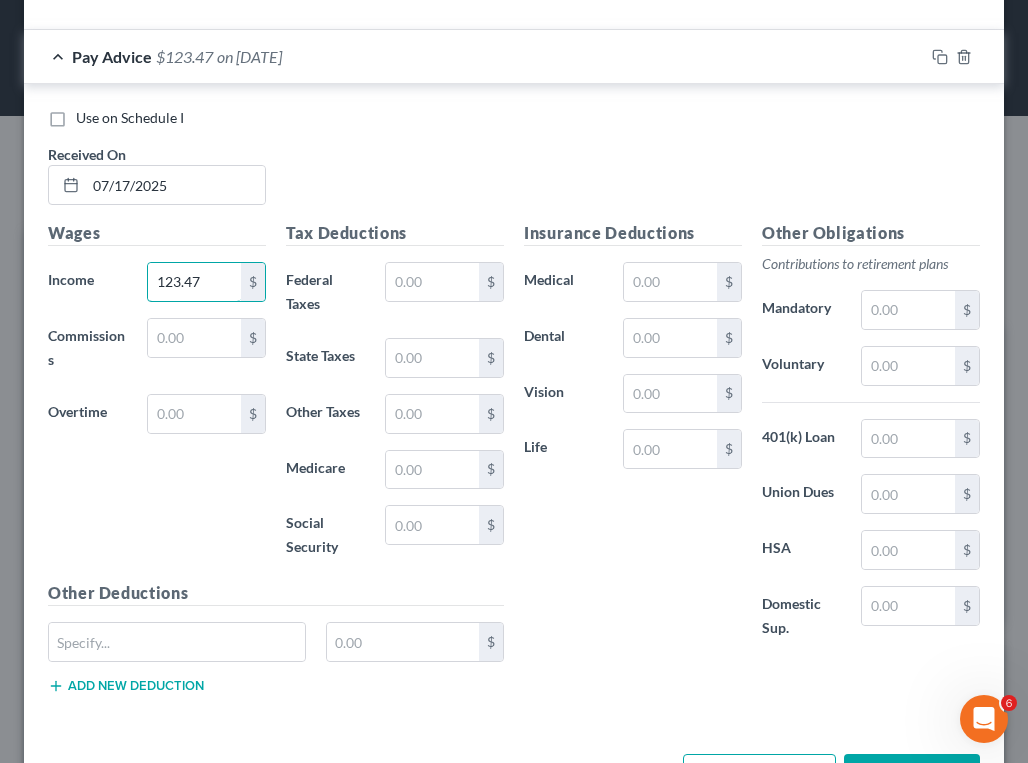 scroll, scrollTop: 2815, scrollLeft: 0, axis: vertical 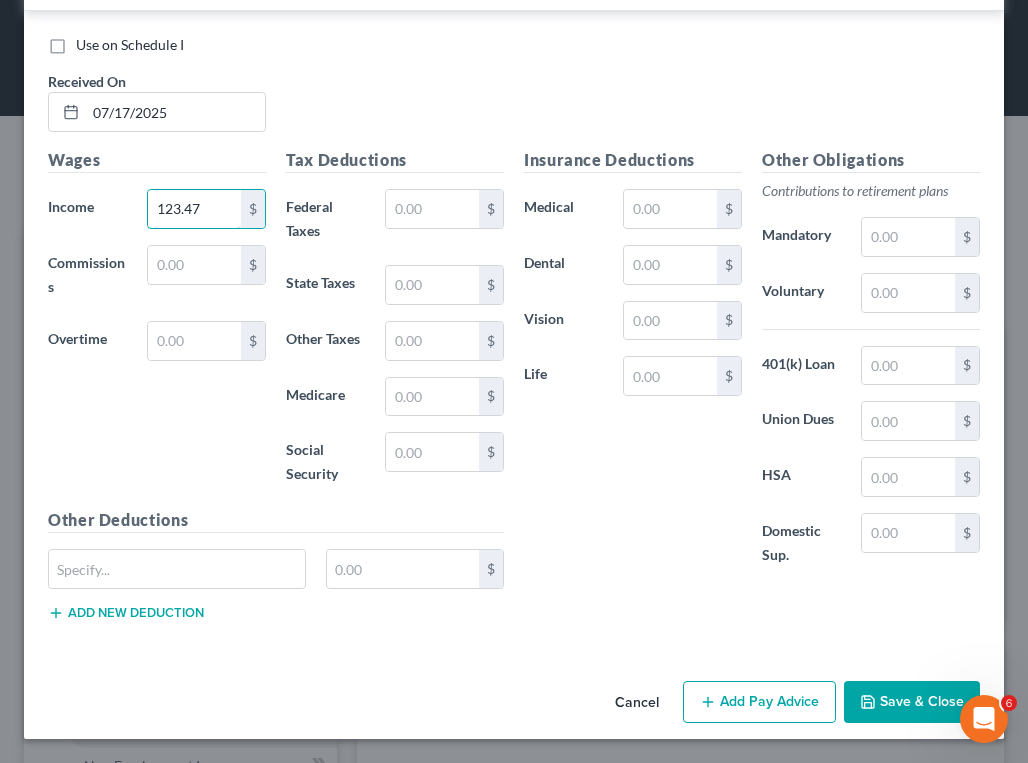 type on "123.47" 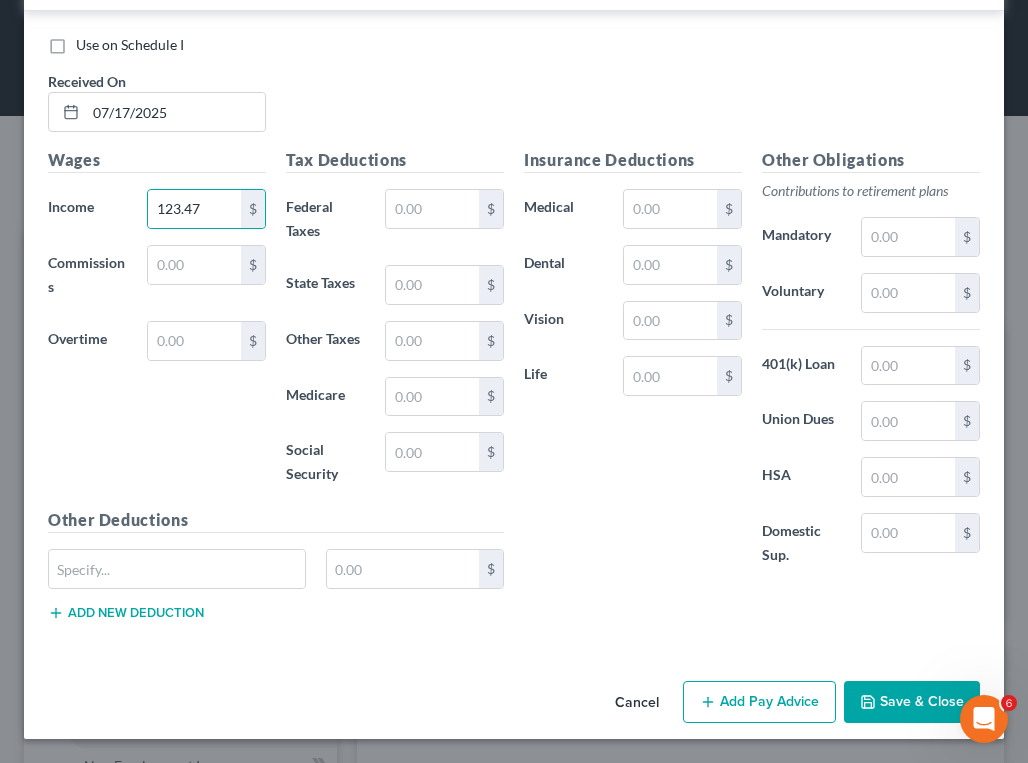 click on "Add Pay Advice" at bounding box center [759, 702] 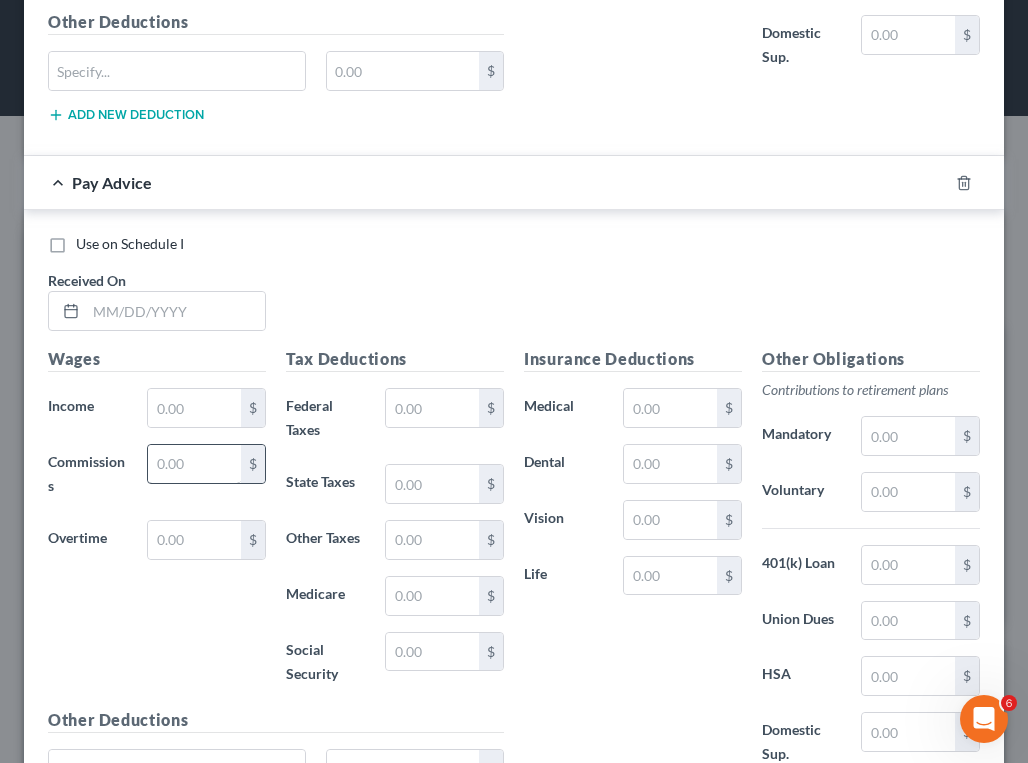 scroll, scrollTop: 3315, scrollLeft: 0, axis: vertical 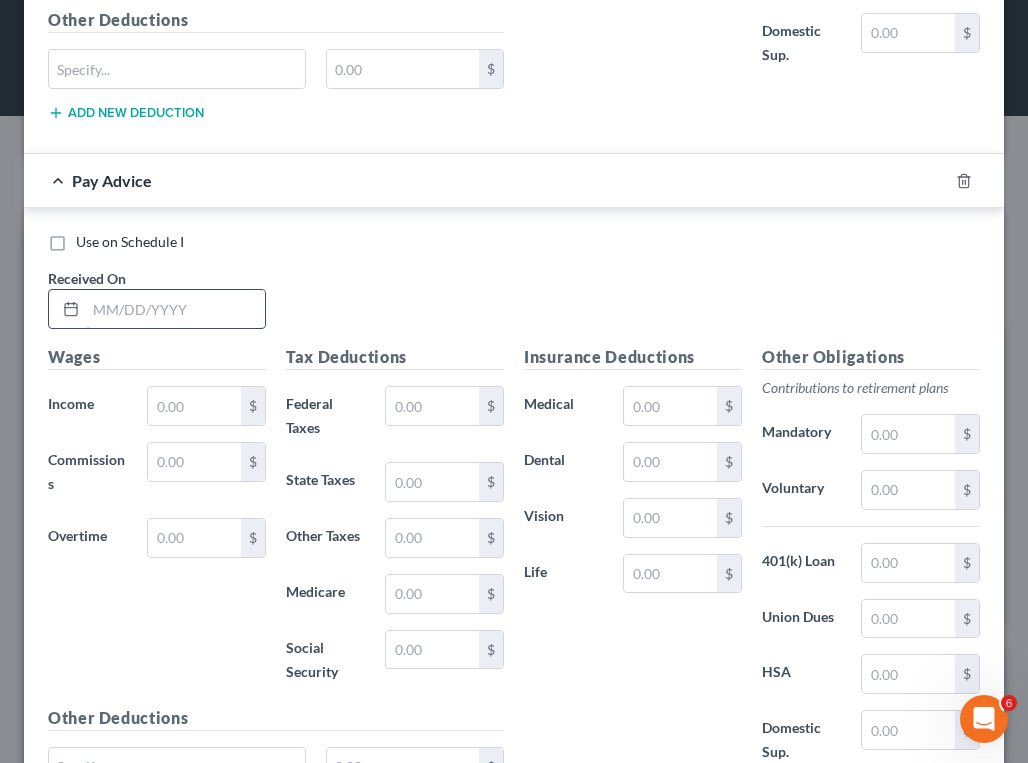 click at bounding box center [175, 309] 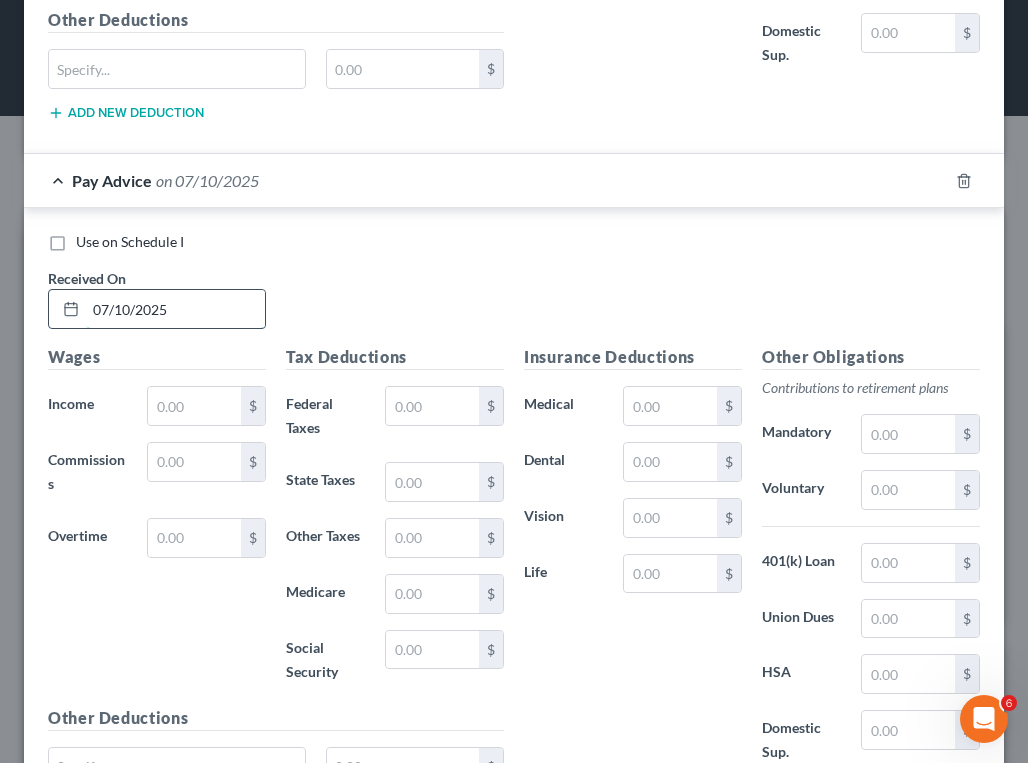 type on "07/10/2025" 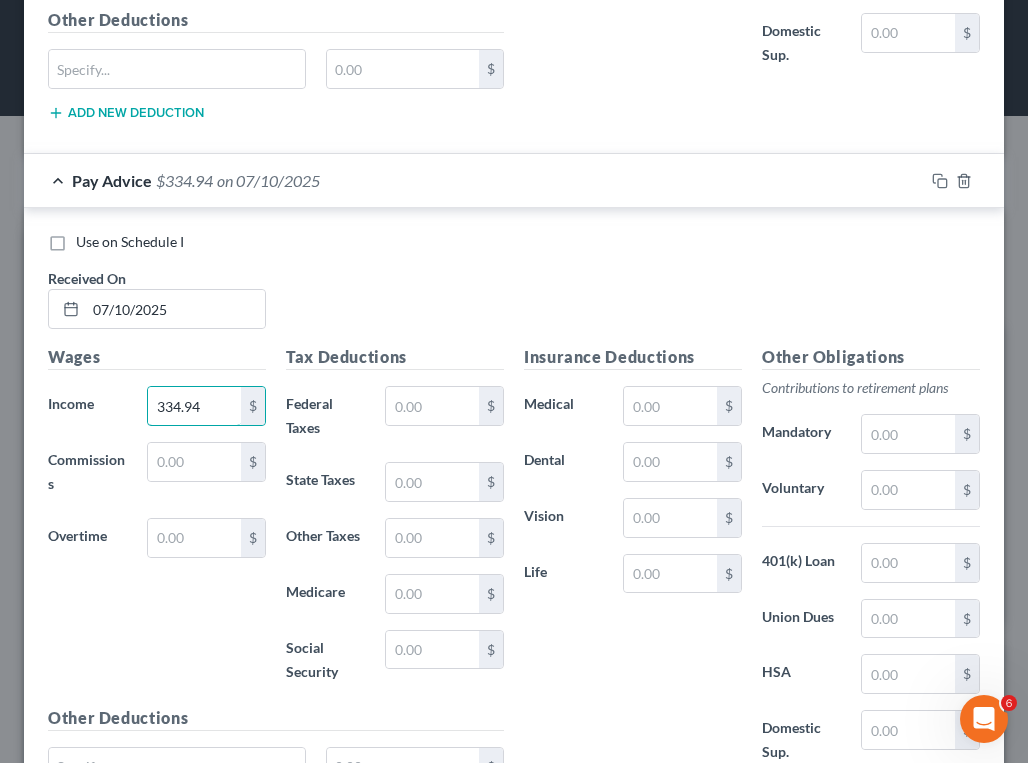scroll, scrollTop: 3512, scrollLeft: 0, axis: vertical 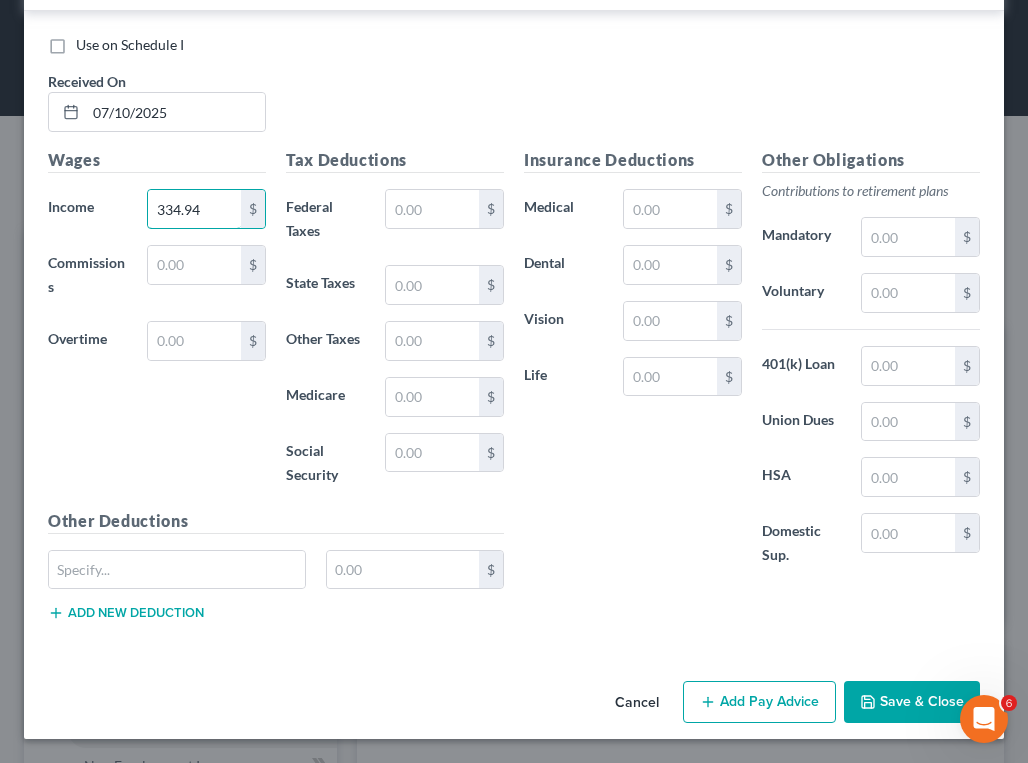type on "334.94" 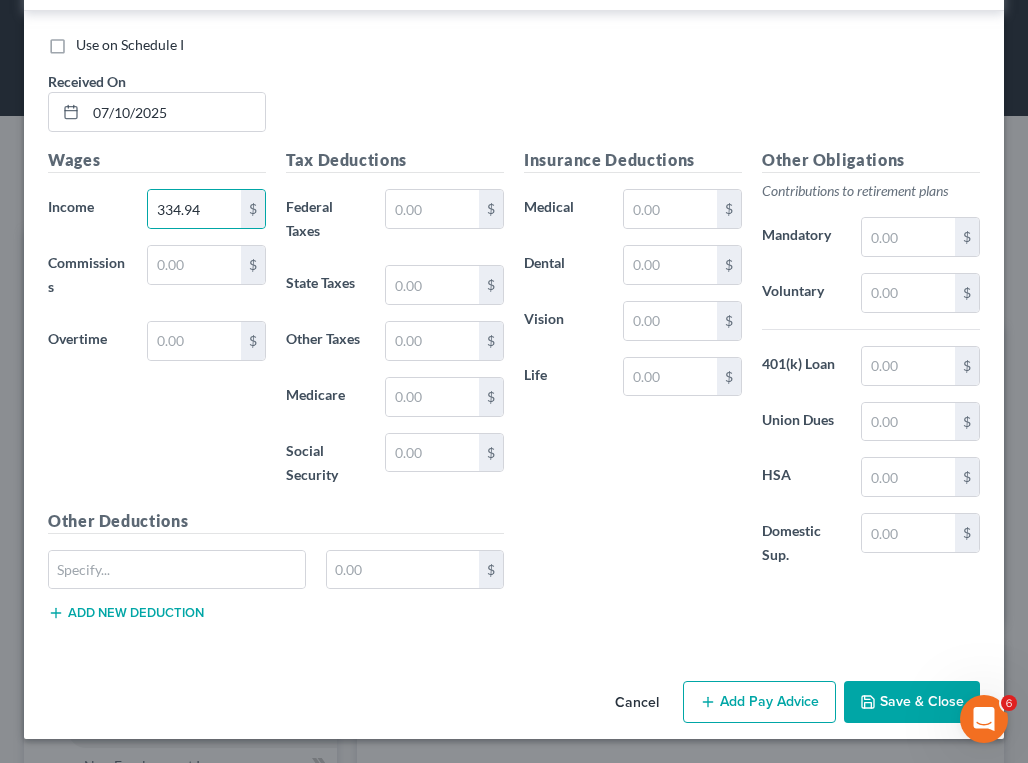 click on "Add Pay Advice" at bounding box center [759, 702] 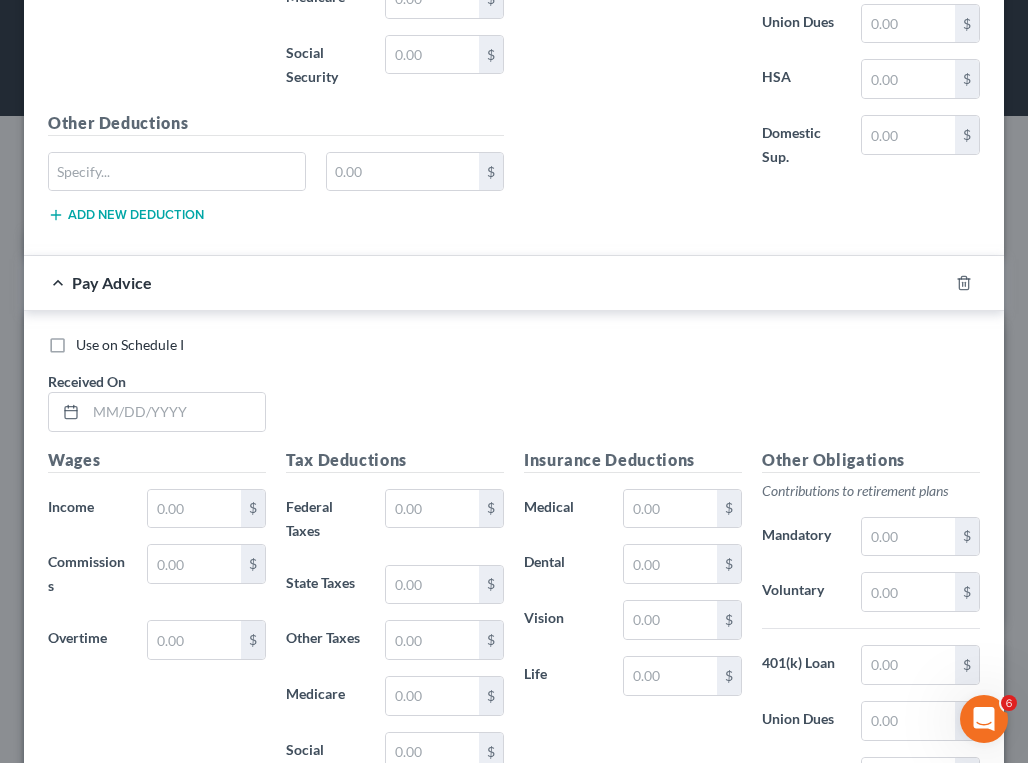 scroll, scrollTop: 3912, scrollLeft: 0, axis: vertical 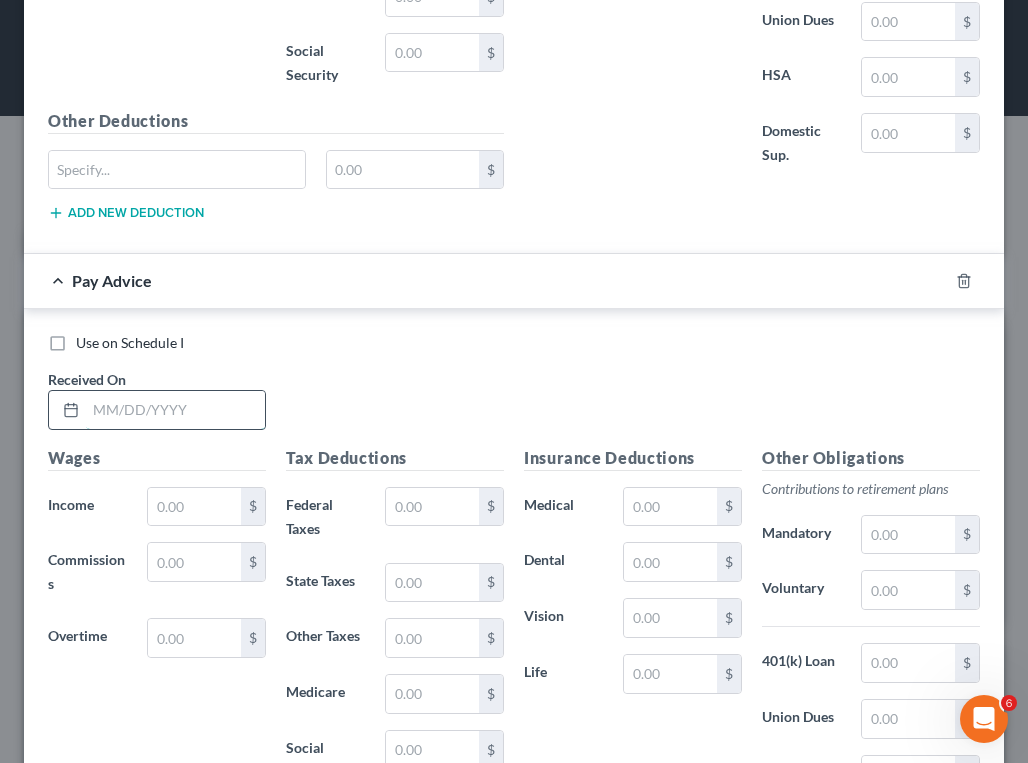 click at bounding box center (175, 410) 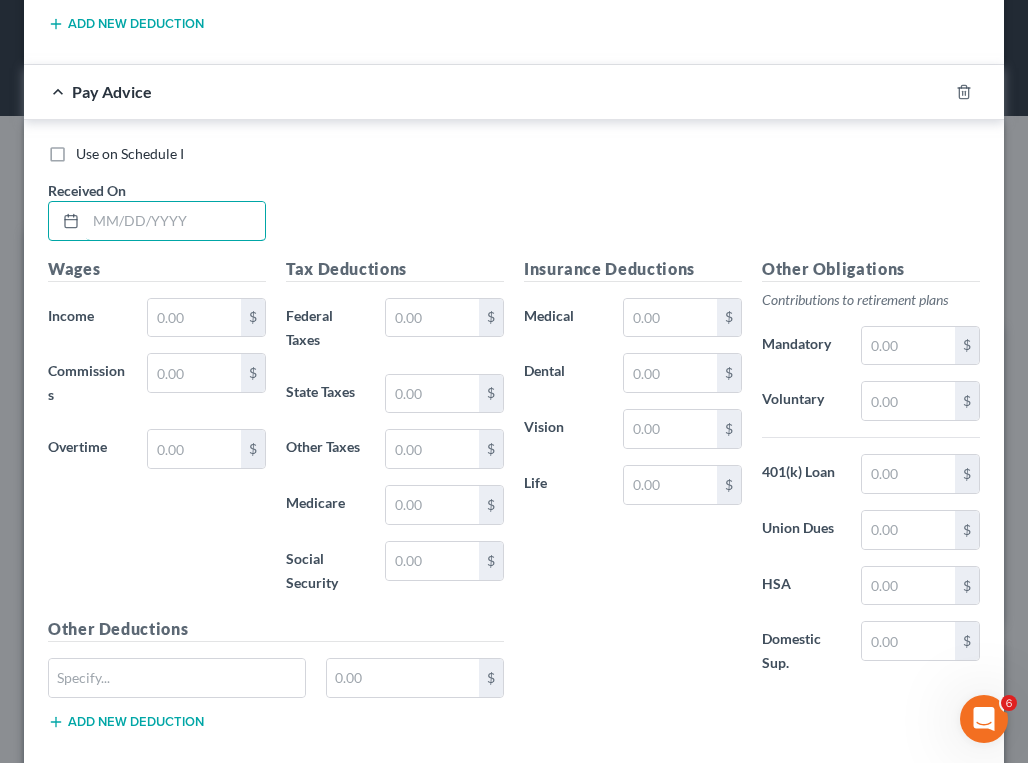 scroll, scrollTop: 4112, scrollLeft: 0, axis: vertical 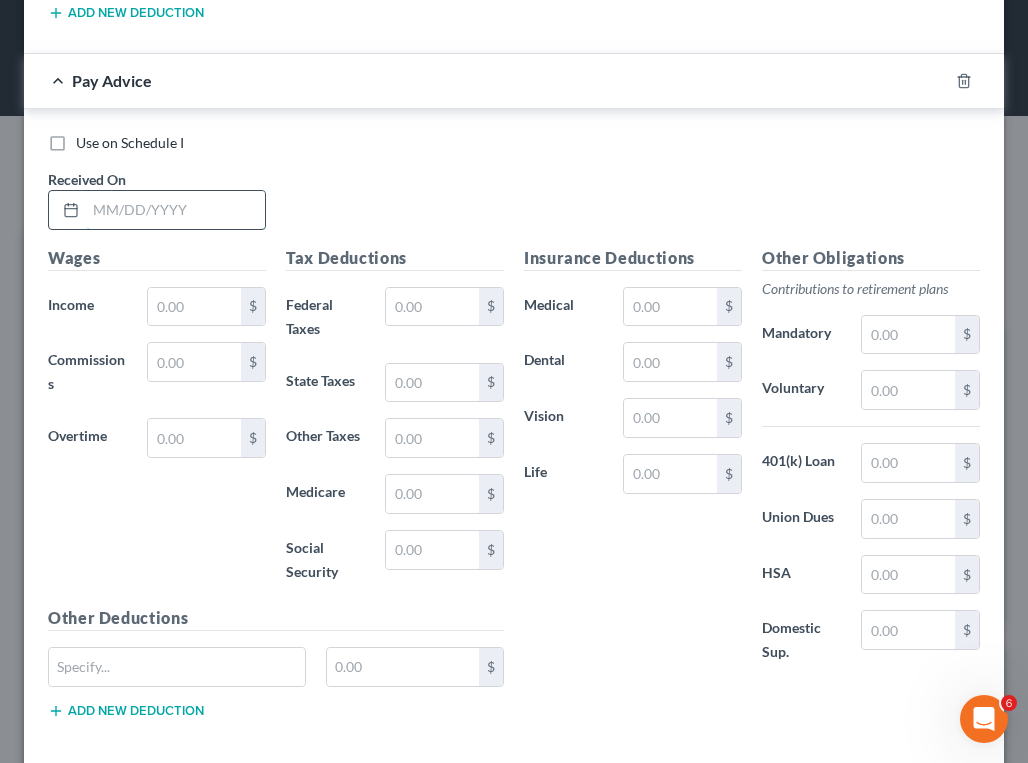 click at bounding box center [175, 210] 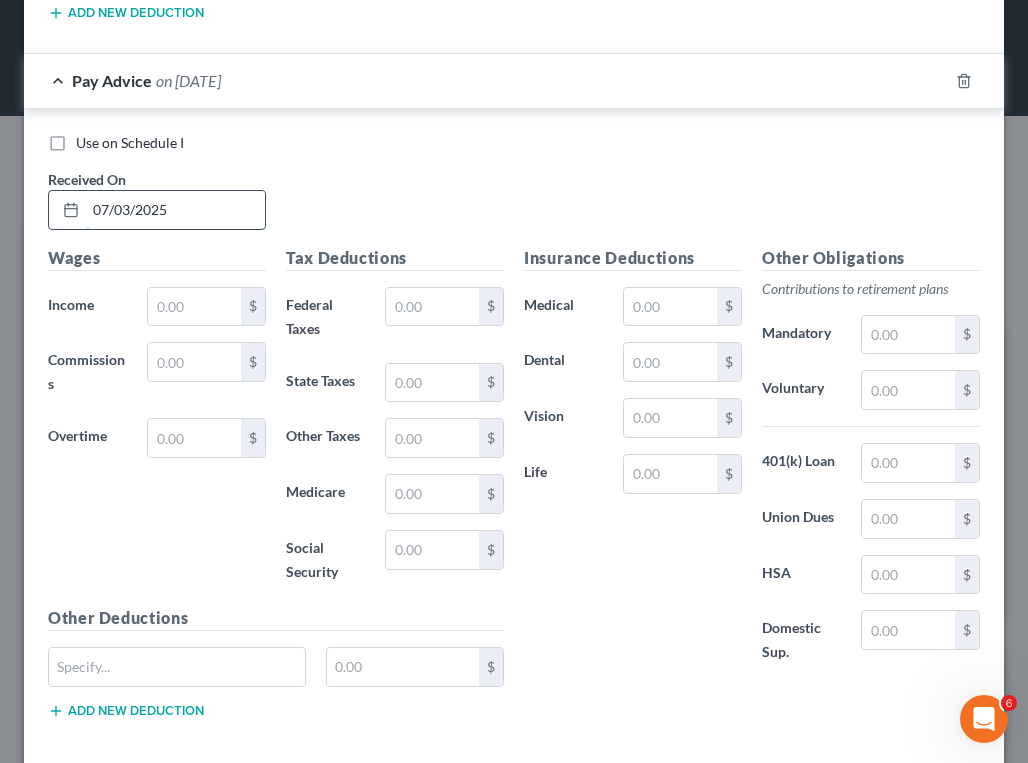 type on "07/03/2025" 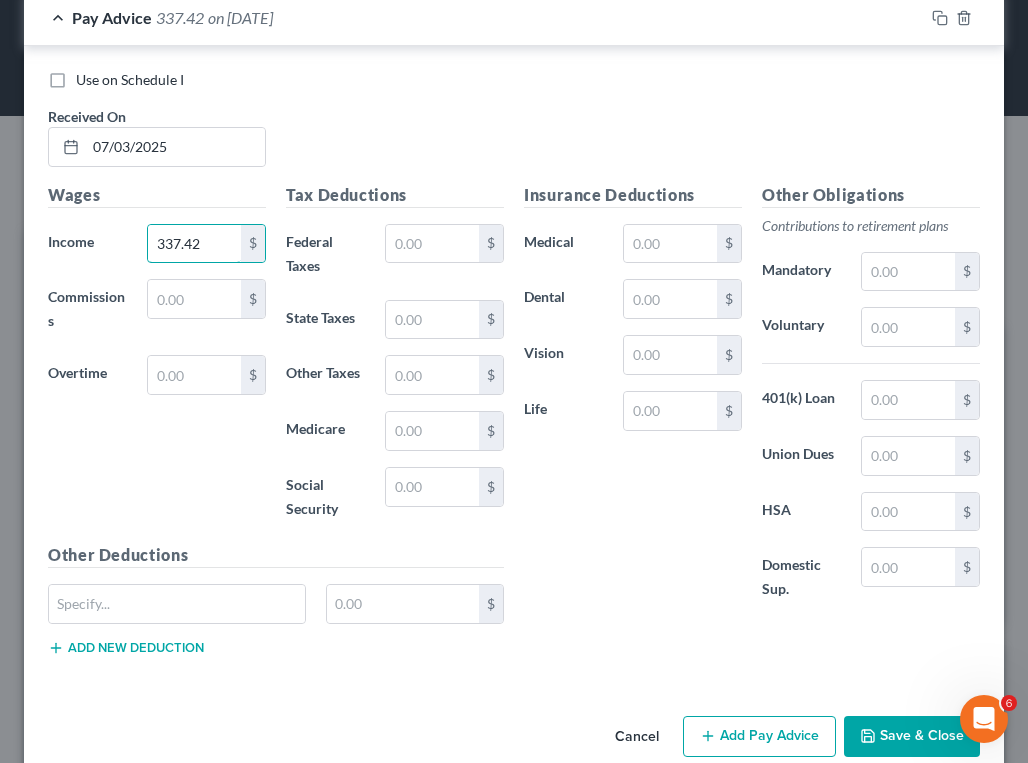 scroll, scrollTop: 4209, scrollLeft: 0, axis: vertical 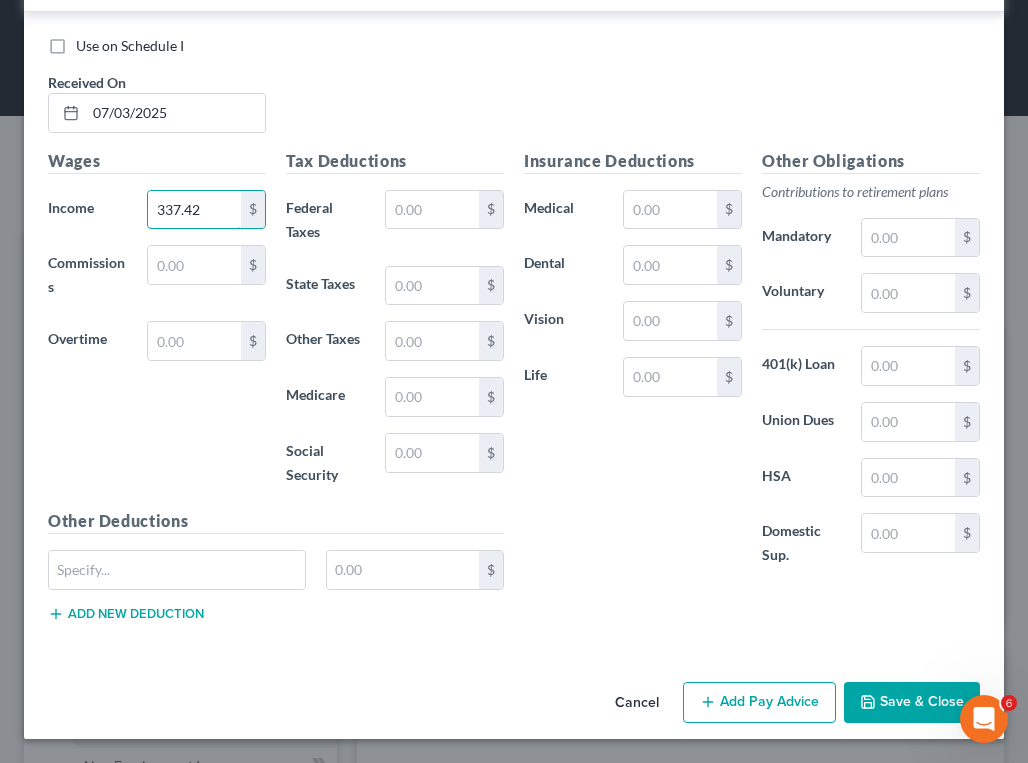 type on "337.42" 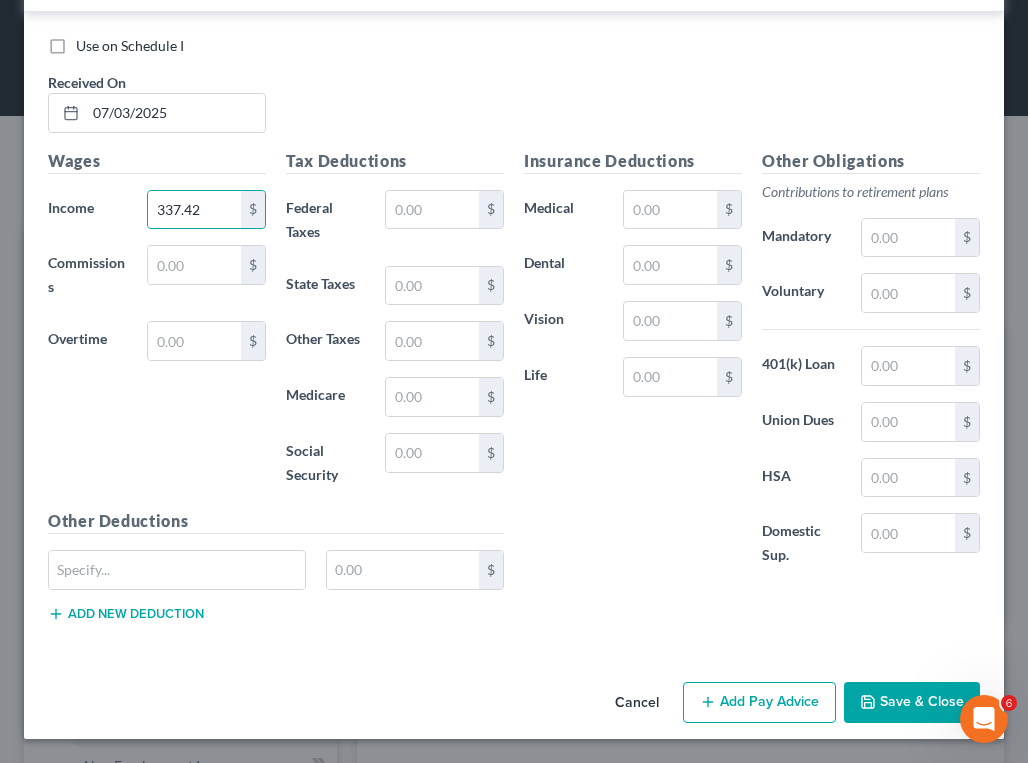 click on "Add Pay Advice" at bounding box center (759, 703) 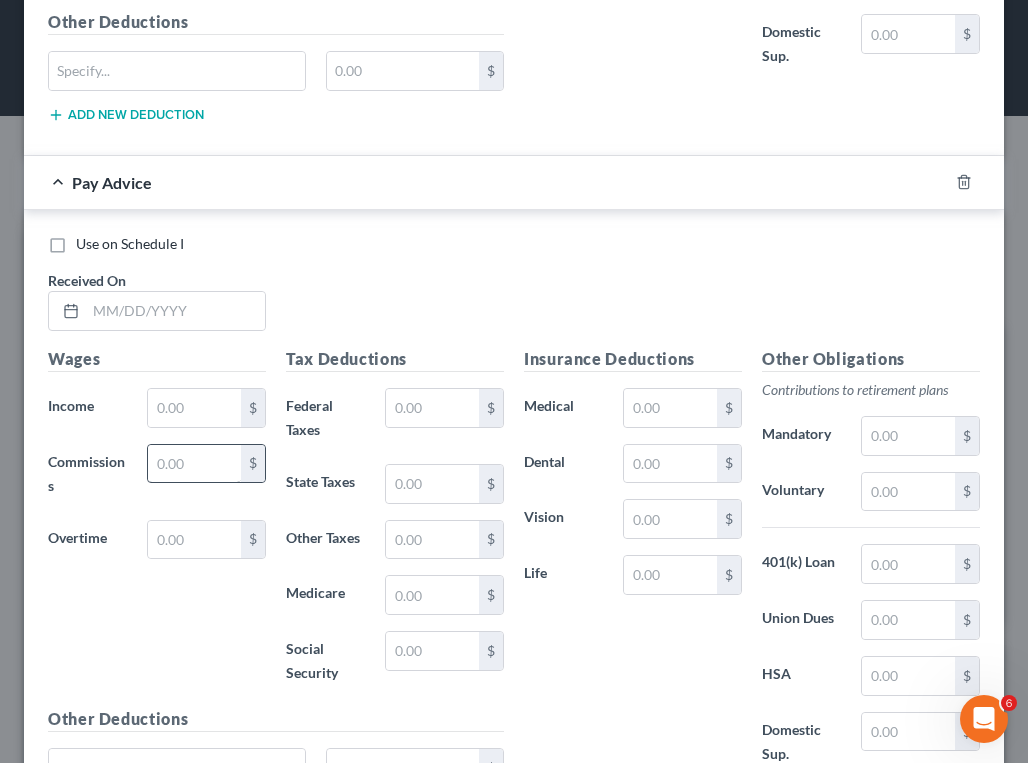 scroll, scrollTop: 4709, scrollLeft: 0, axis: vertical 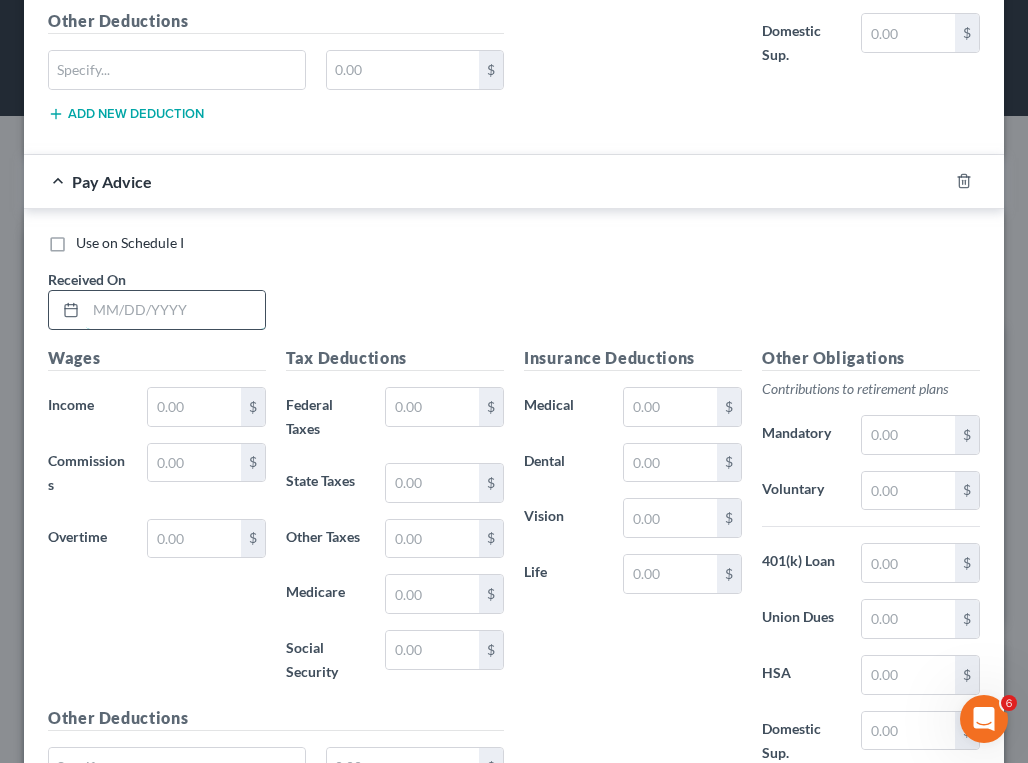 click at bounding box center (175, 310) 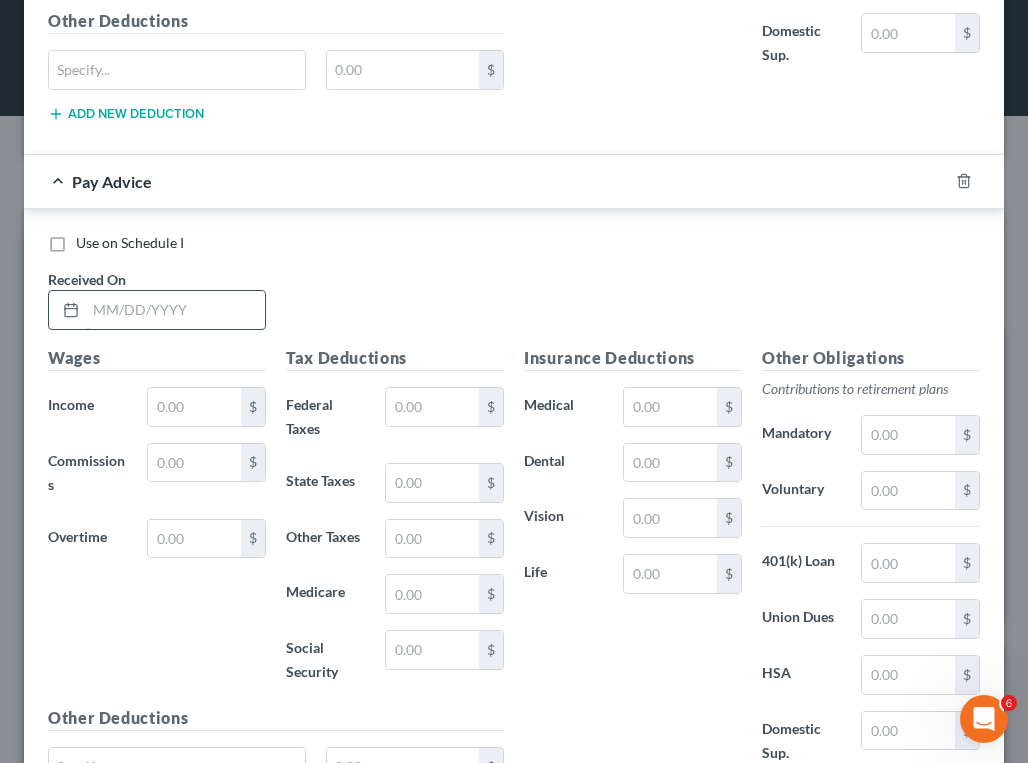 click at bounding box center (175, 310) 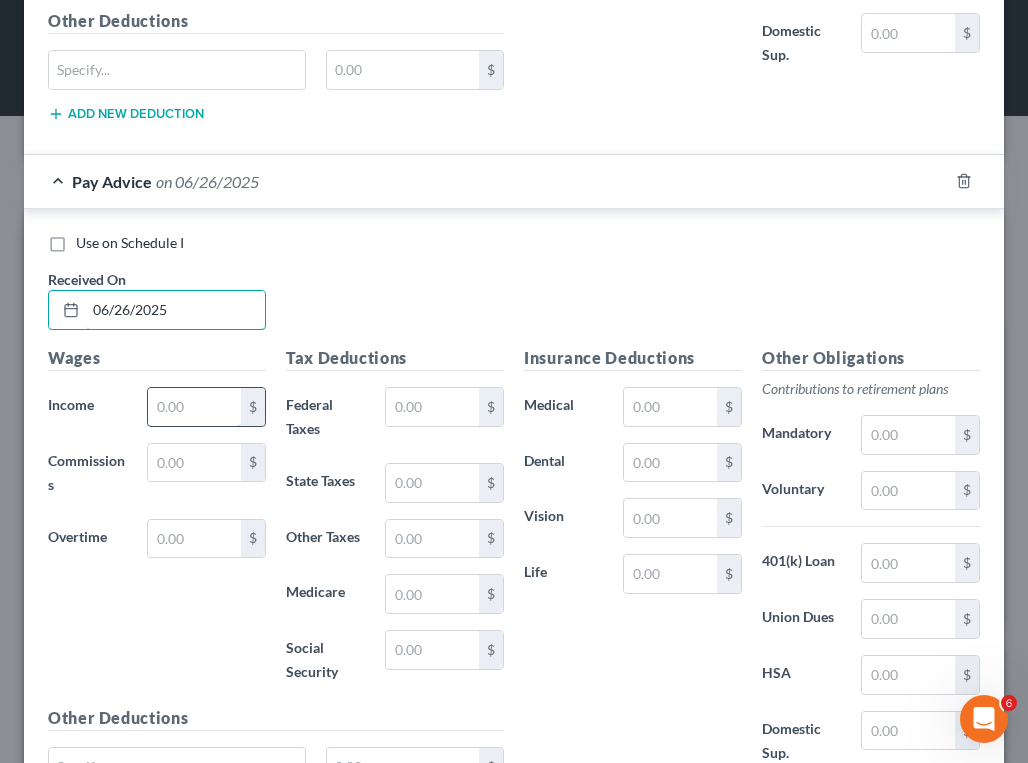 type on "06/26/2025" 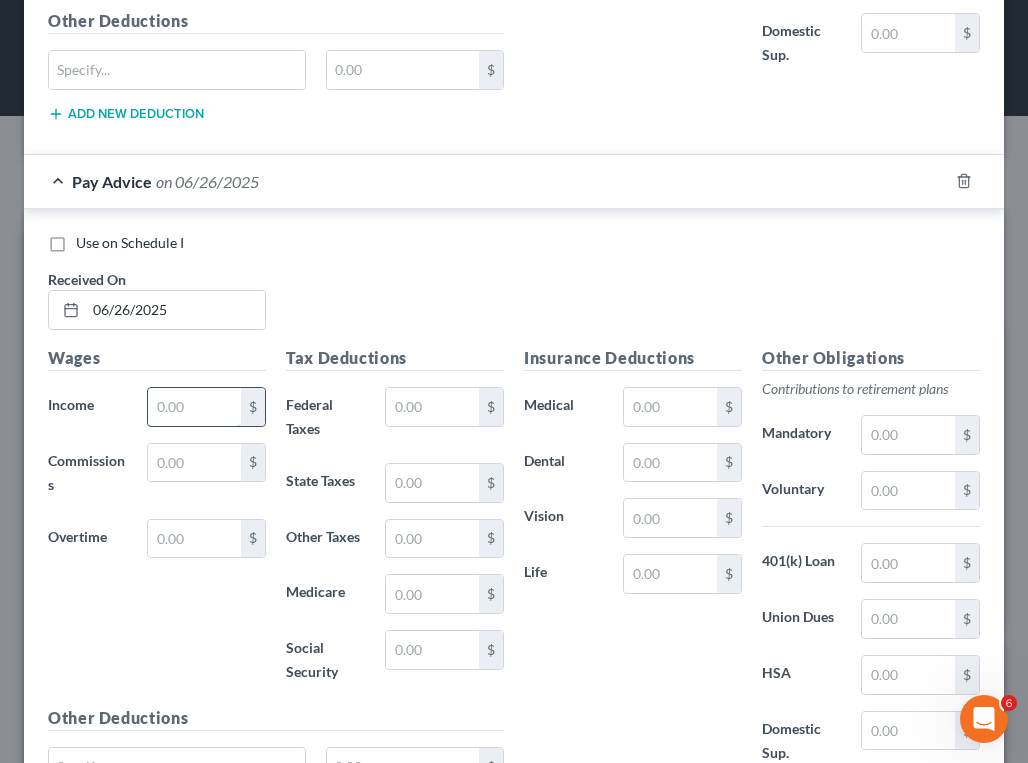 click at bounding box center (194, 407) 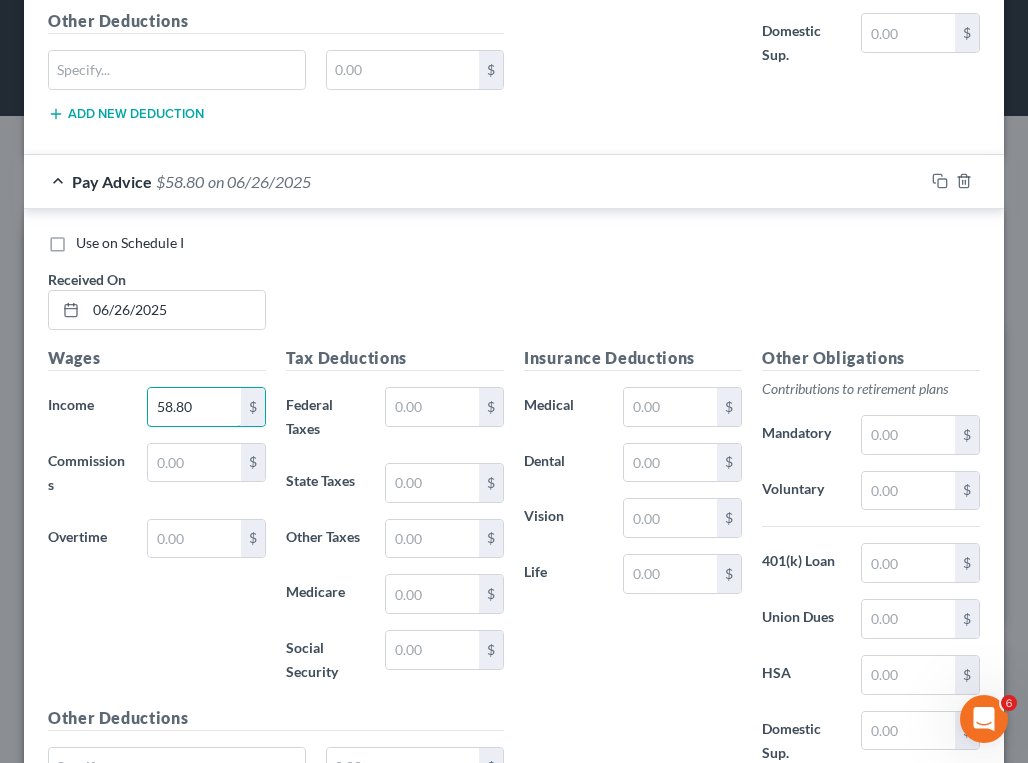 type on "58.80" 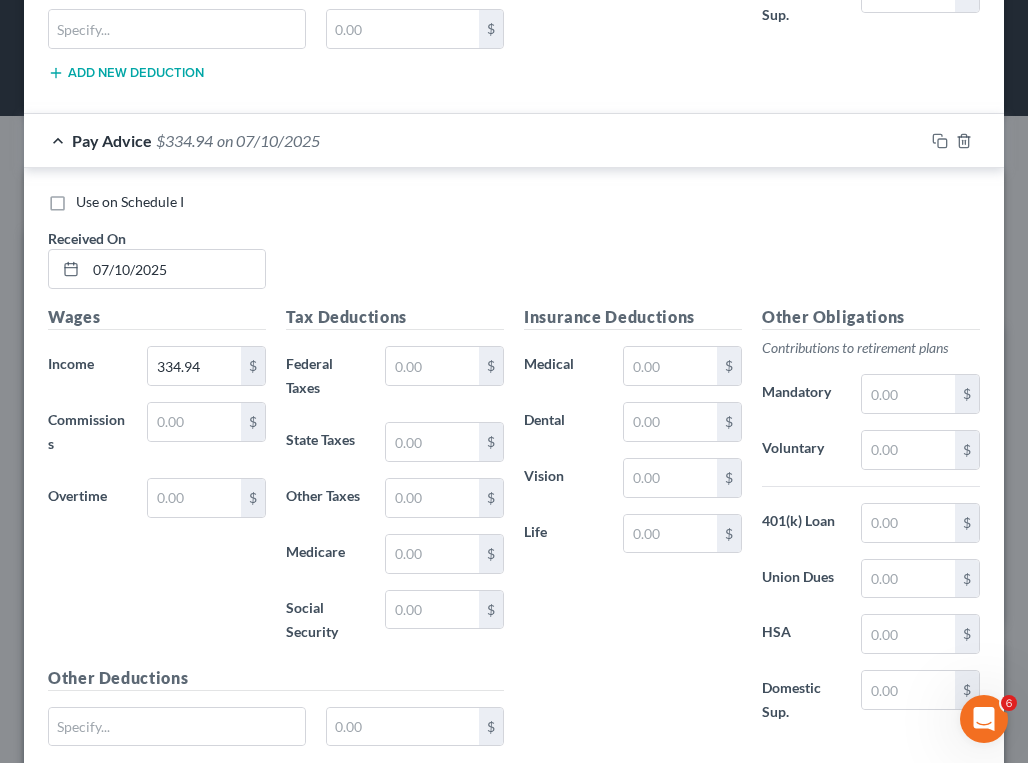 scroll, scrollTop: 3400, scrollLeft: 0, axis: vertical 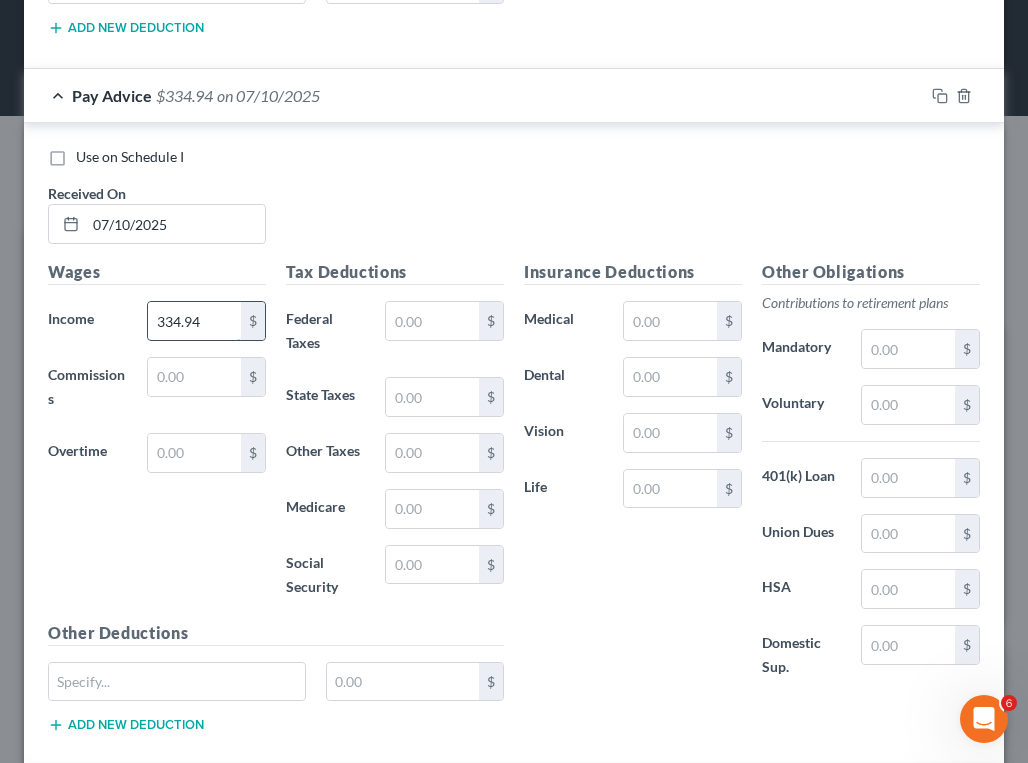 click on "334.94" at bounding box center [194, 321] 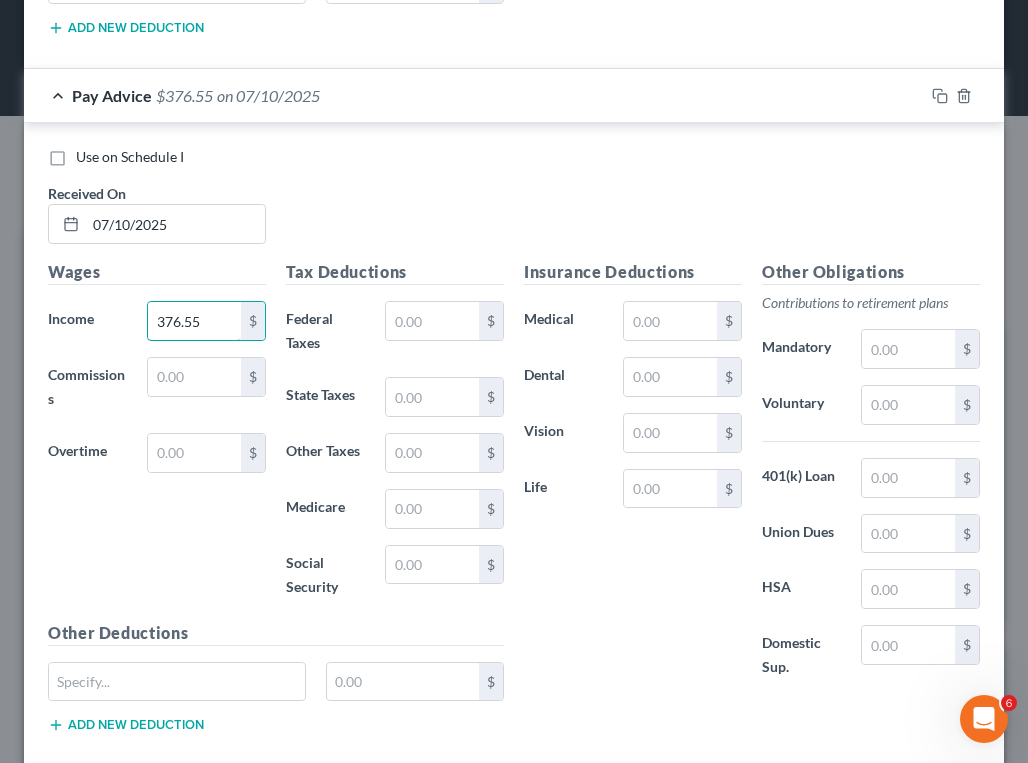 type on "376.55" 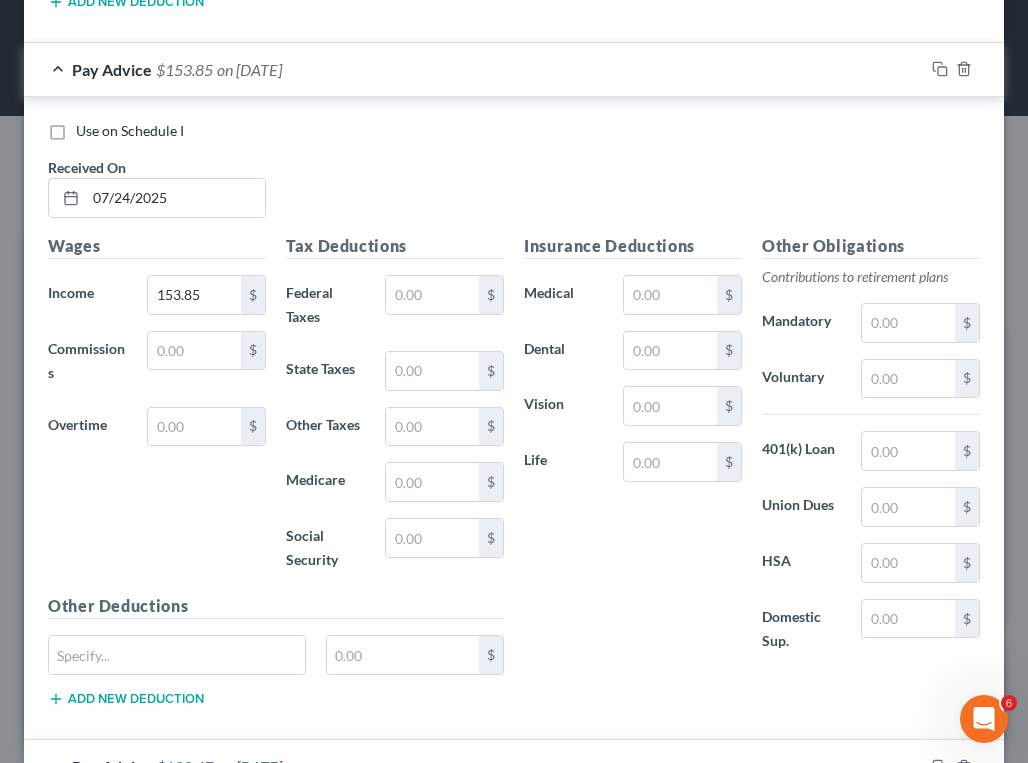 scroll, scrollTop: 2000, scrollLeft: 0, axis: vertical 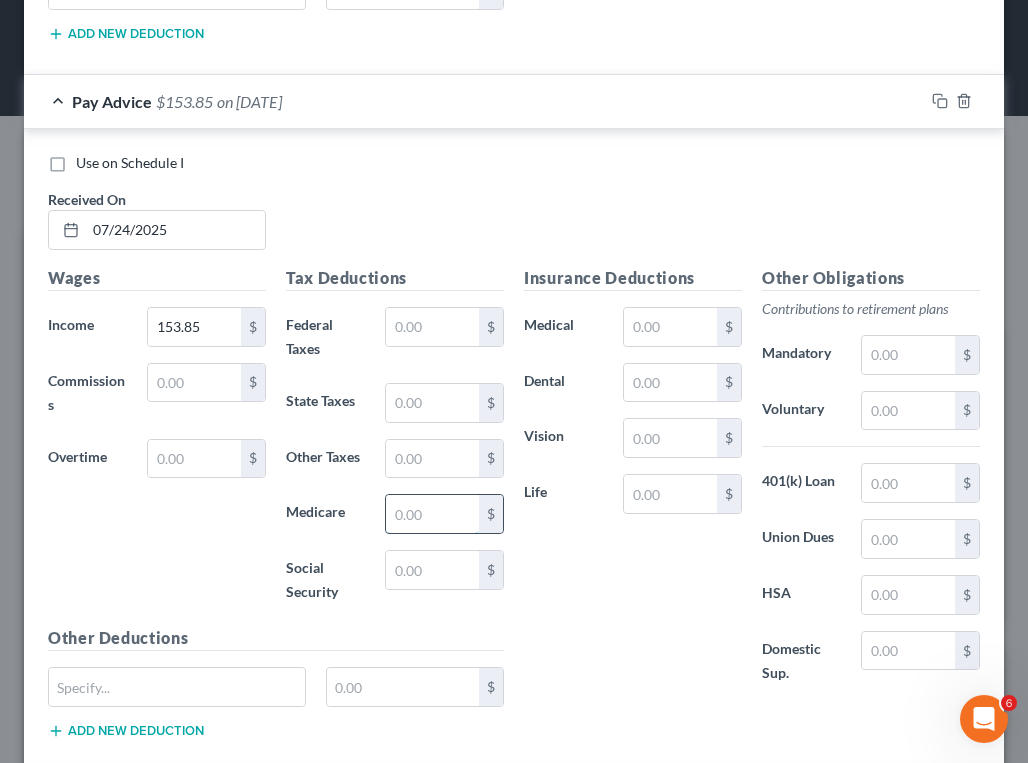 click at bounding box center (432, 514) 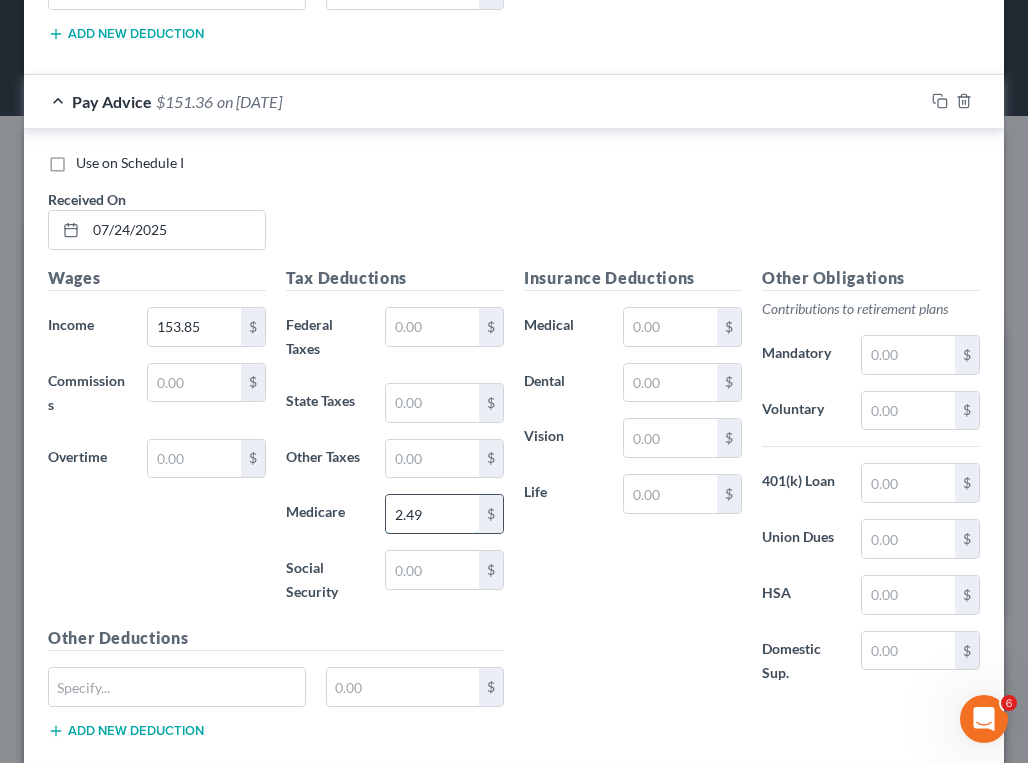 type on "2.49" 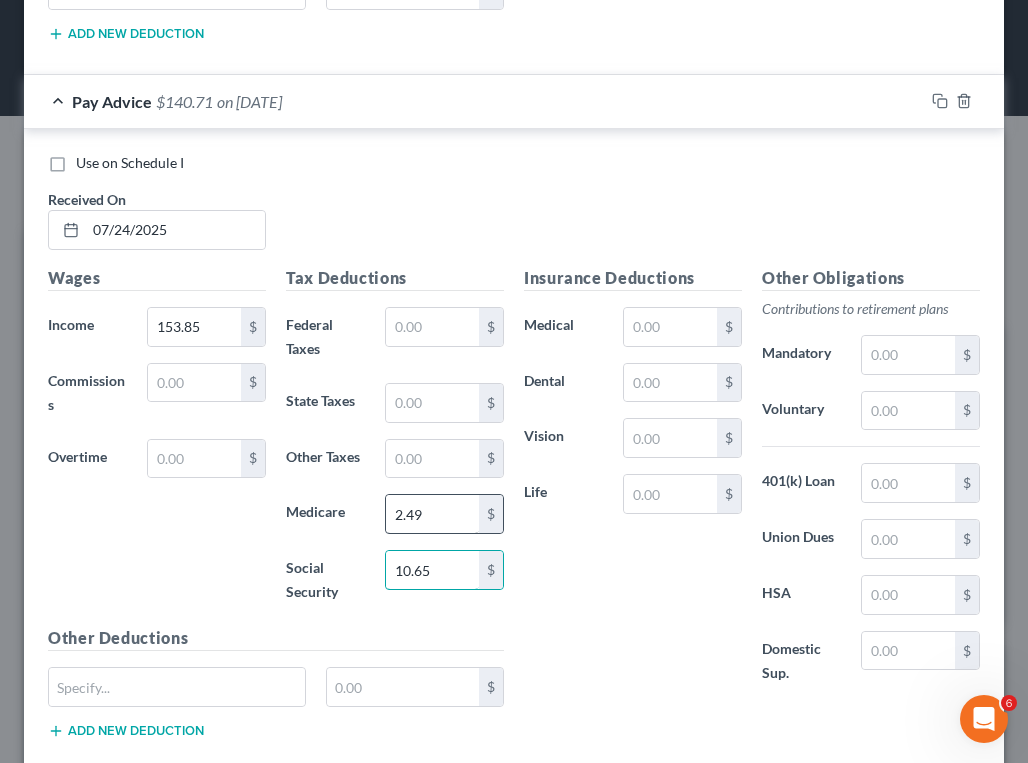 type on "10.65" 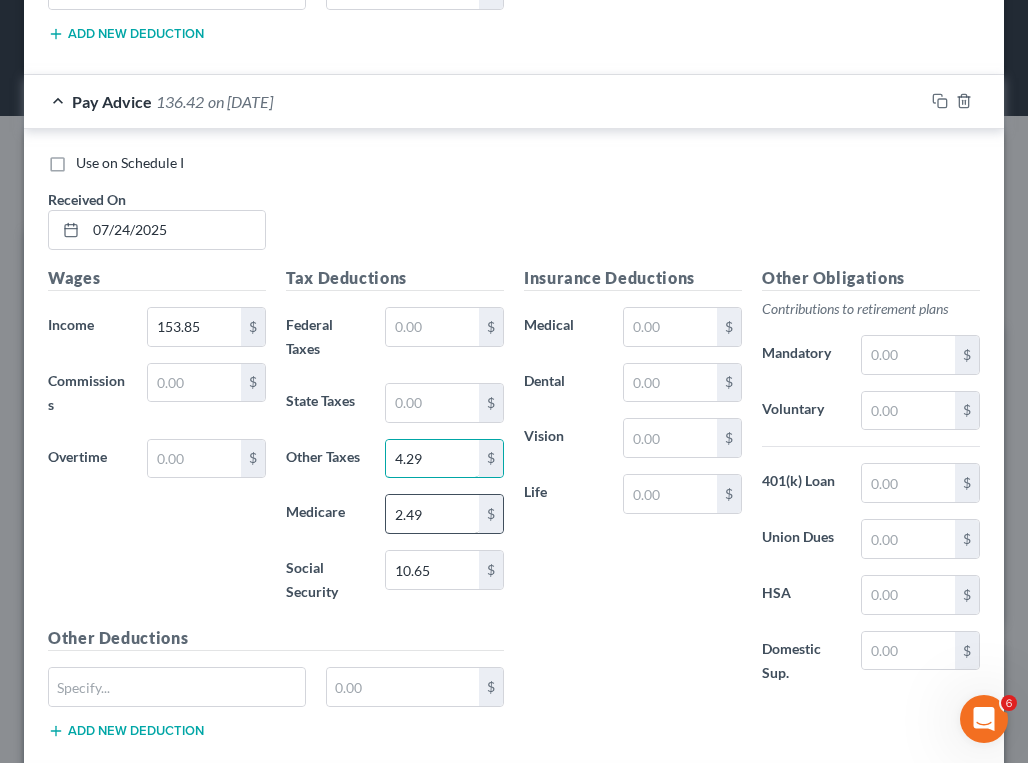 type on "4.29" 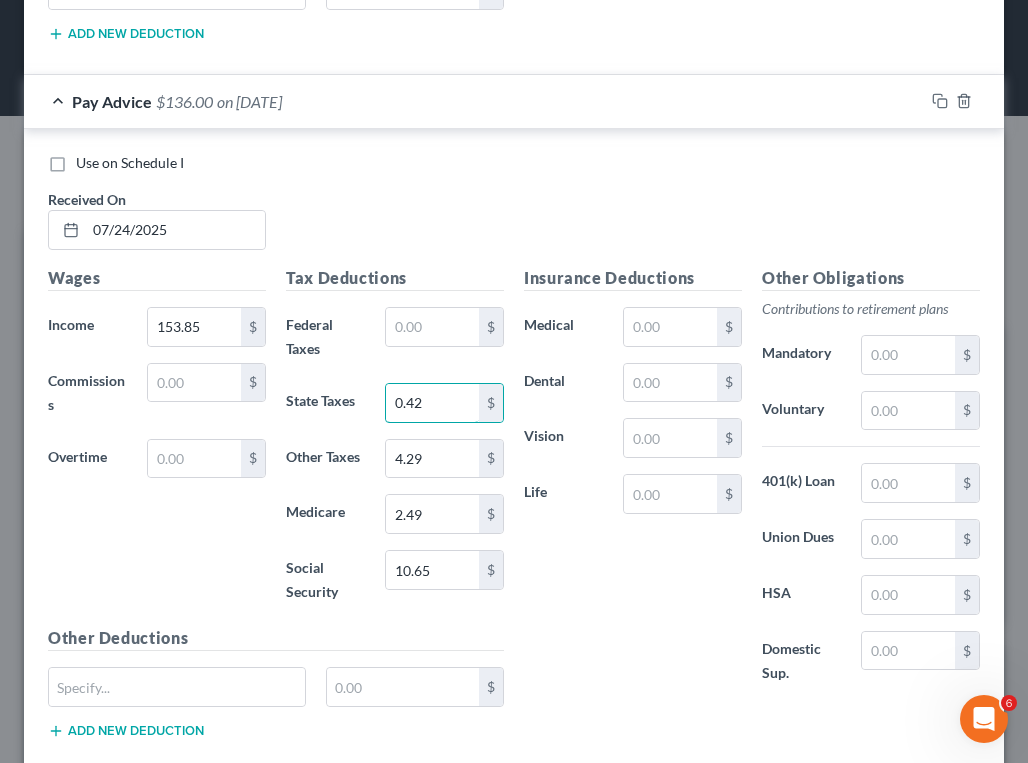 type on "0.42" 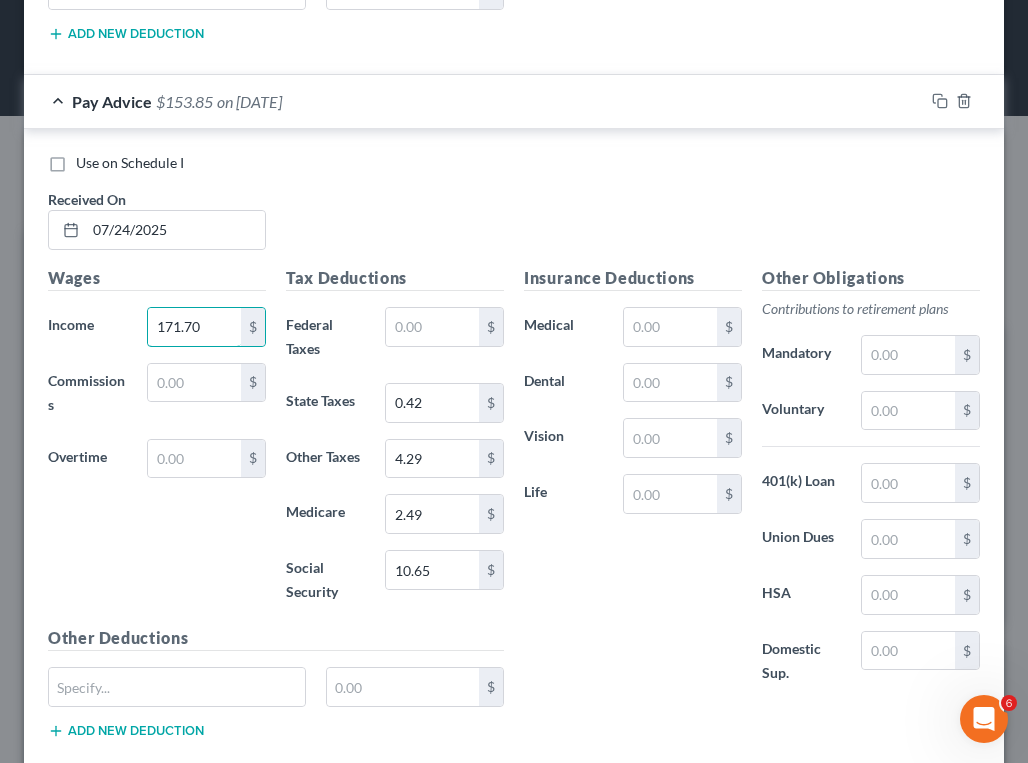 type on "171.70" 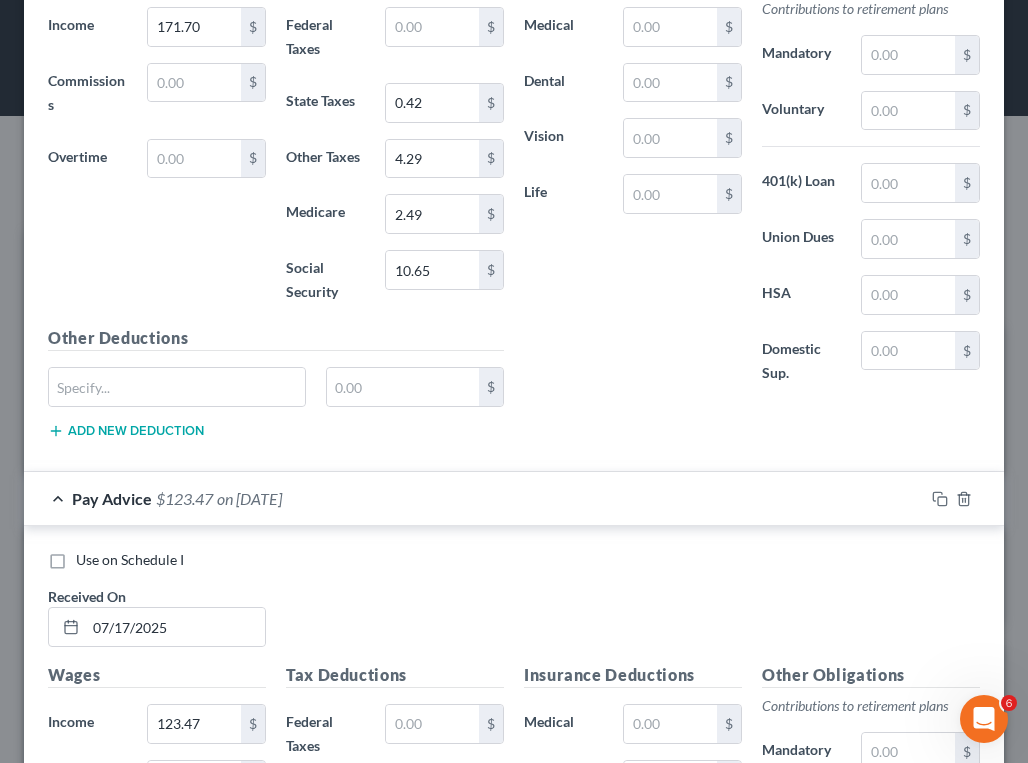 scroll, scrollTop: 2600, scrollLeft: 0, axis: vertical 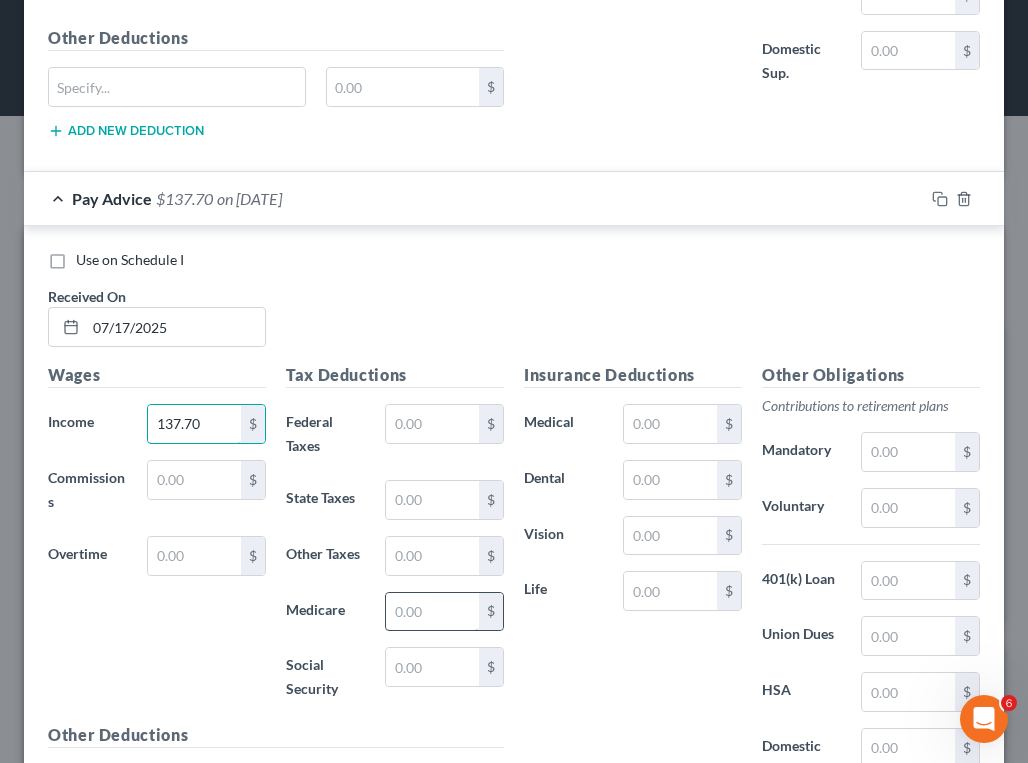 type on "137.70" 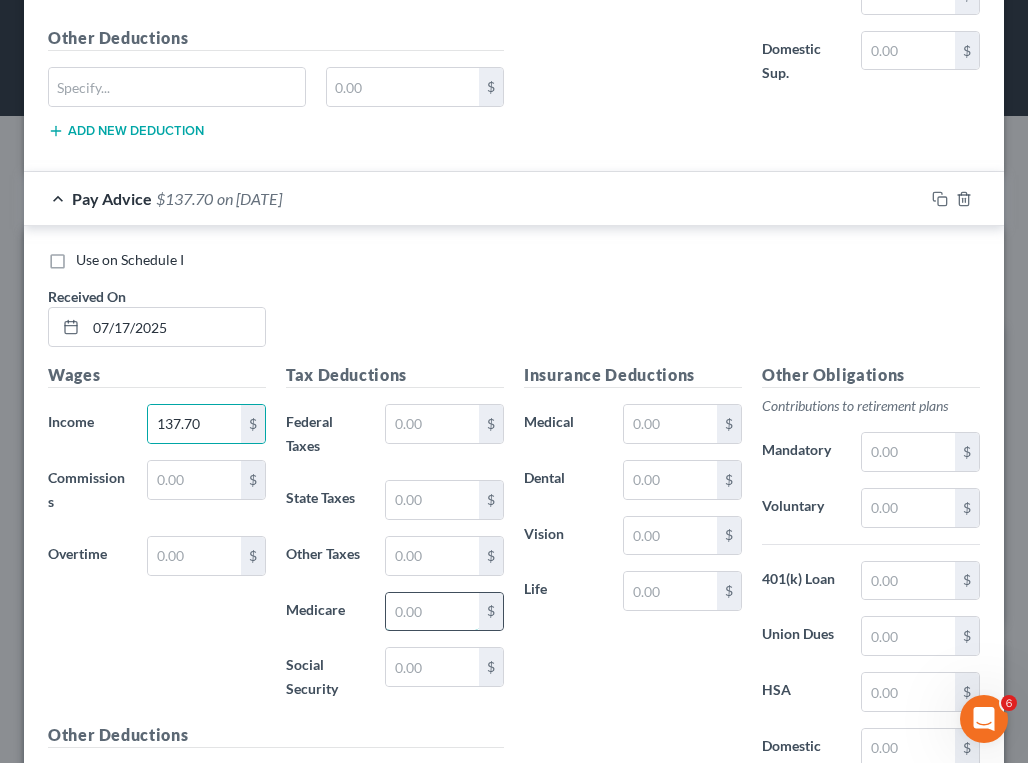 click at bounding box center [432, 612] 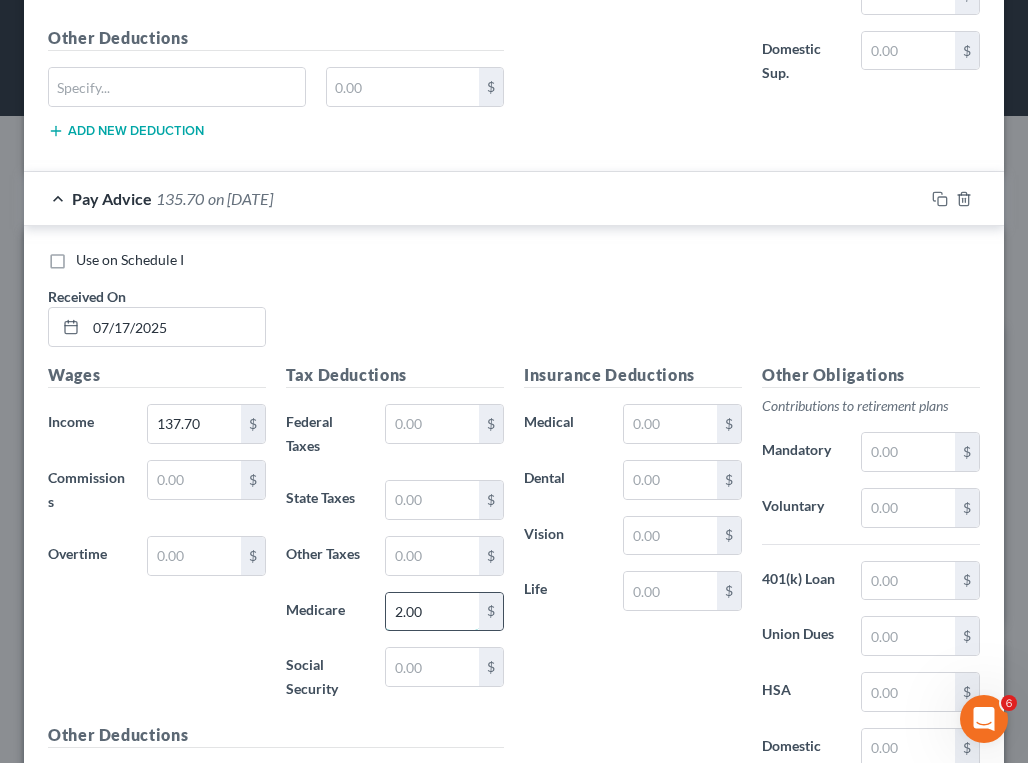 type on "2.00" 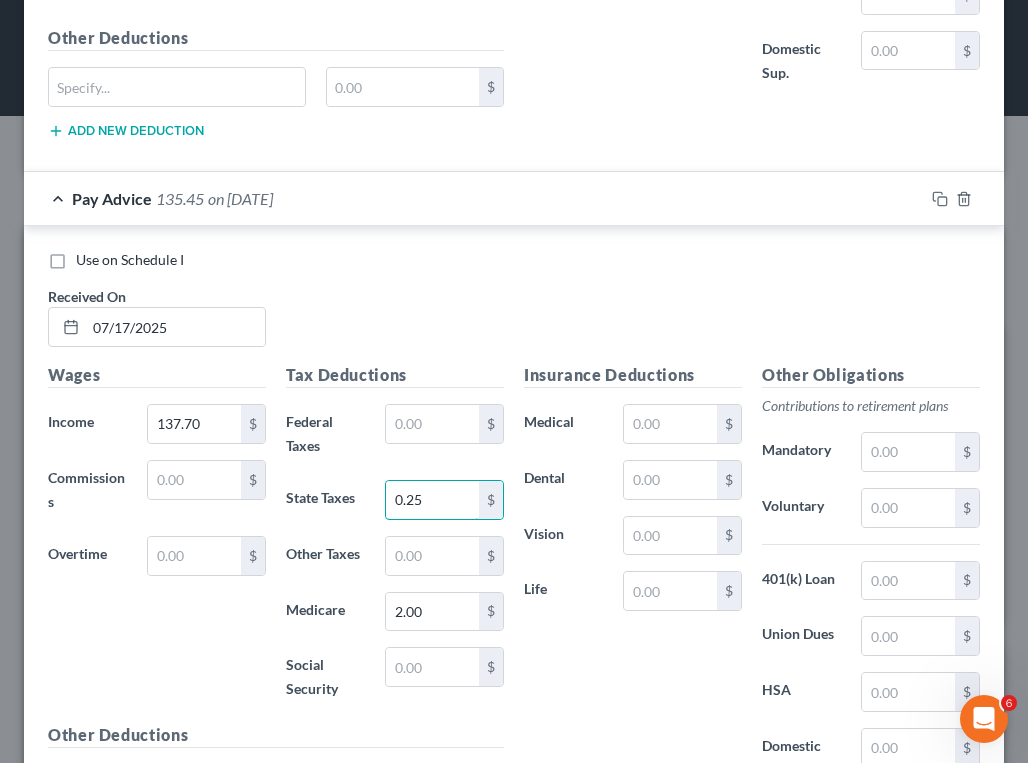 type on "0.25" 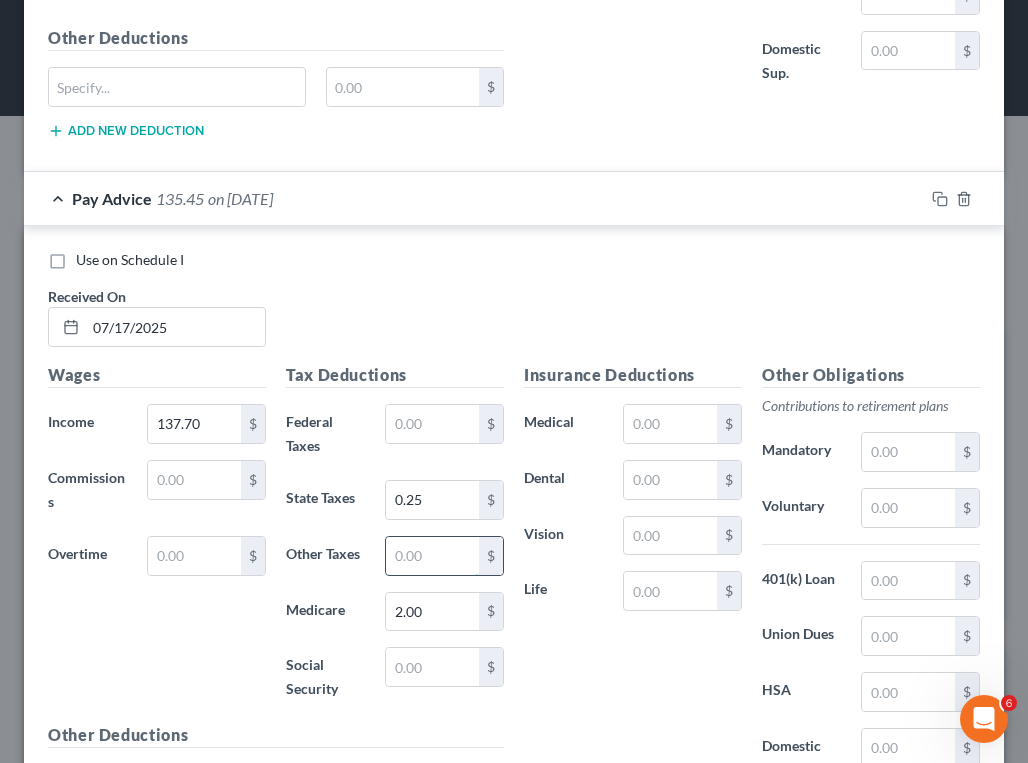 click at bounding box center (432, 556) 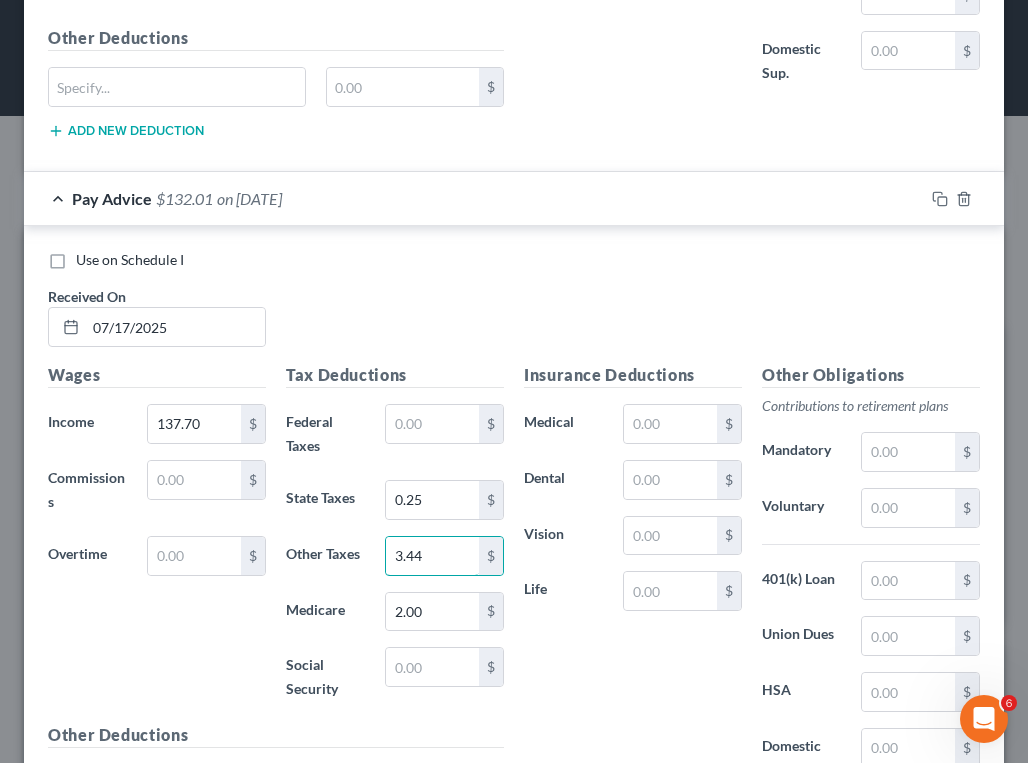 type on "3.44" 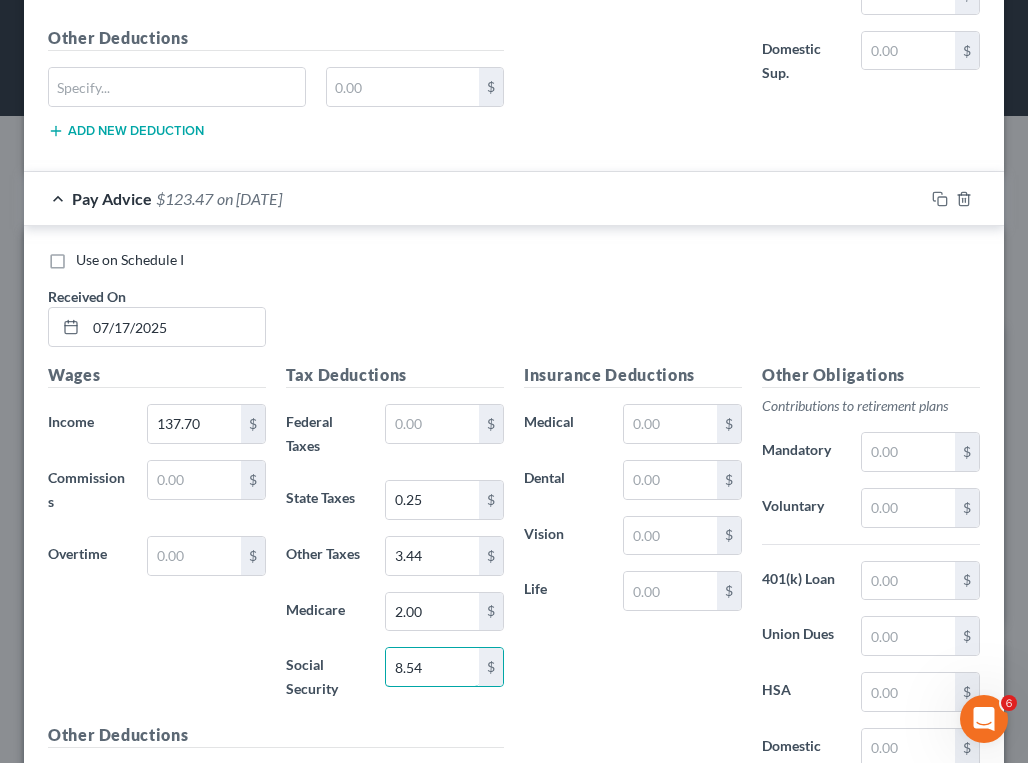 type on "8.54" 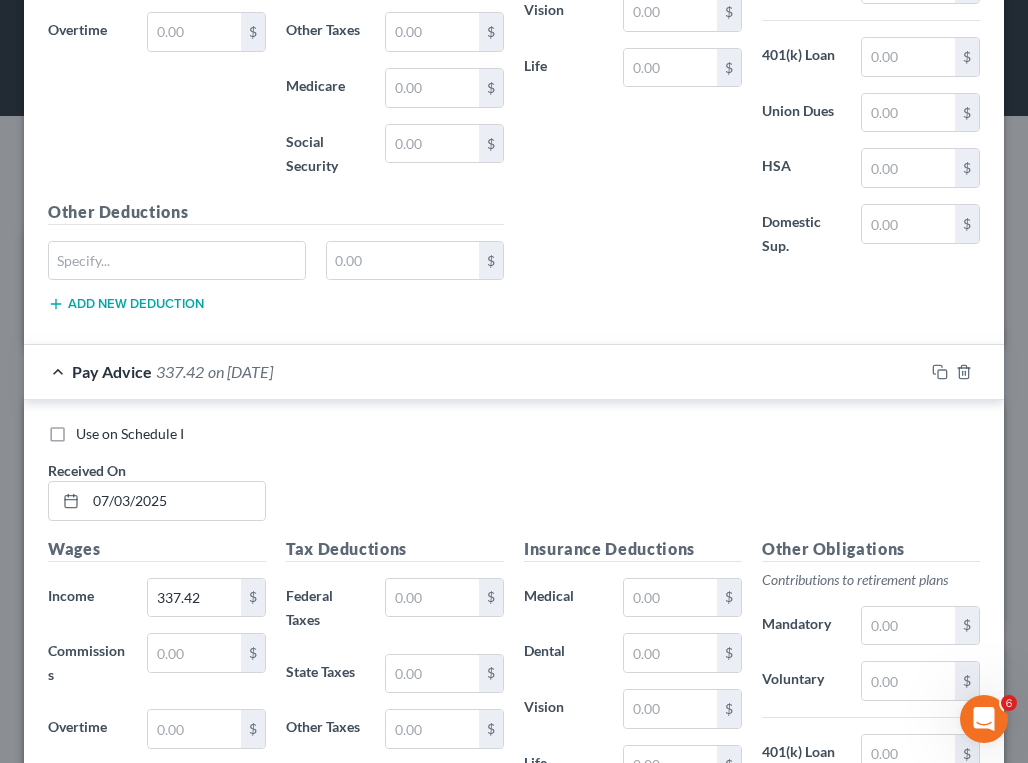 scroll, scrollTop: 4000, scrollLeft: 0, axis: vertical 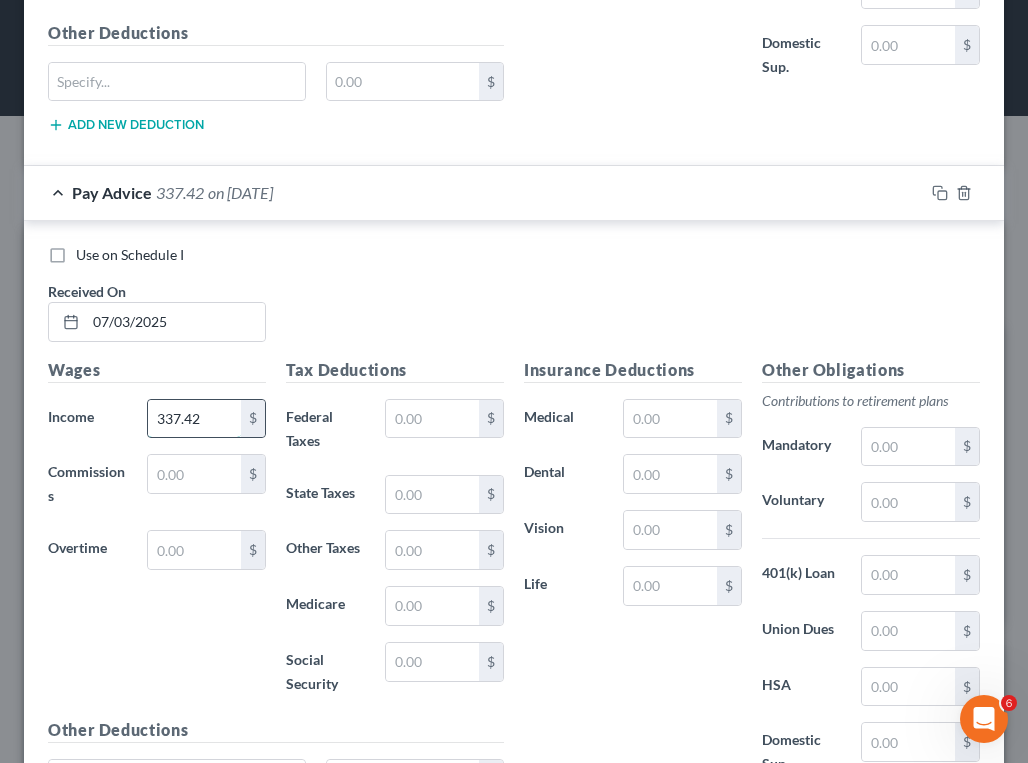click on "337.42" at bounding box center [194, 419] 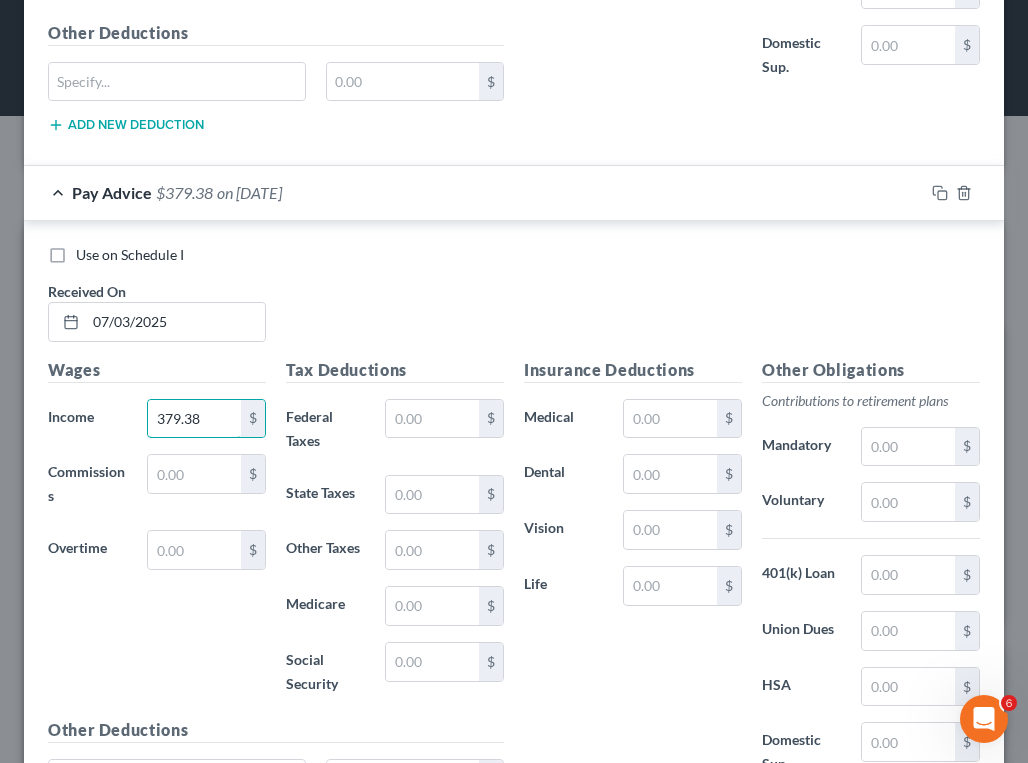 type on "379.38" 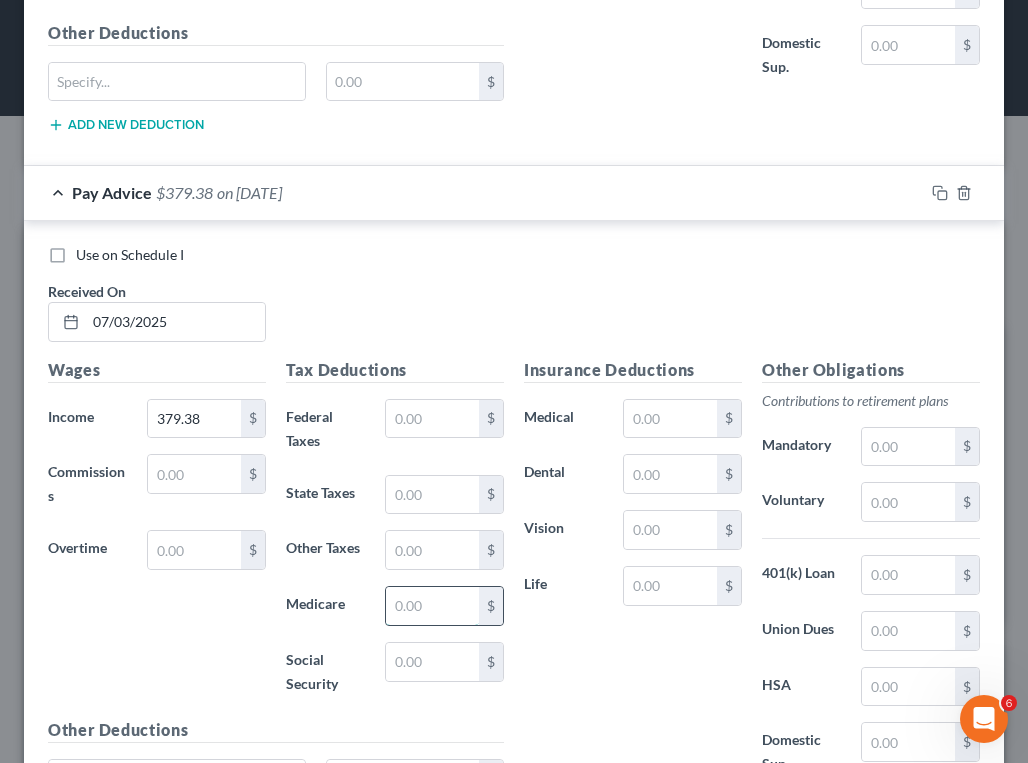 click at bounding box center [432, 606] 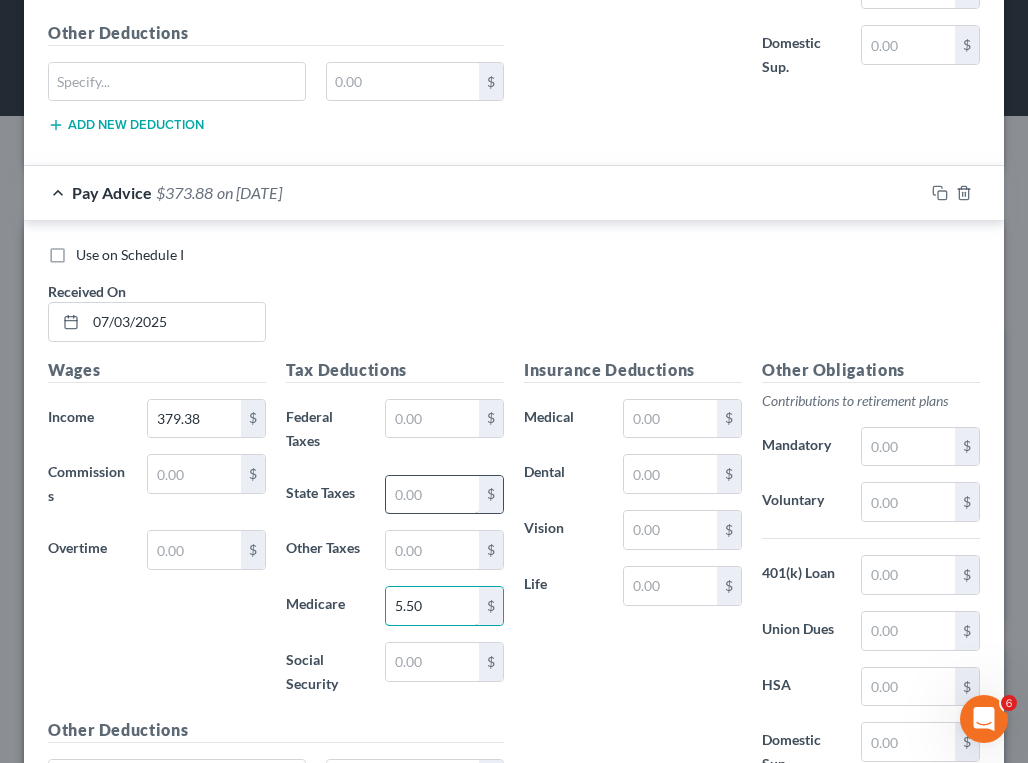type on "5.50" 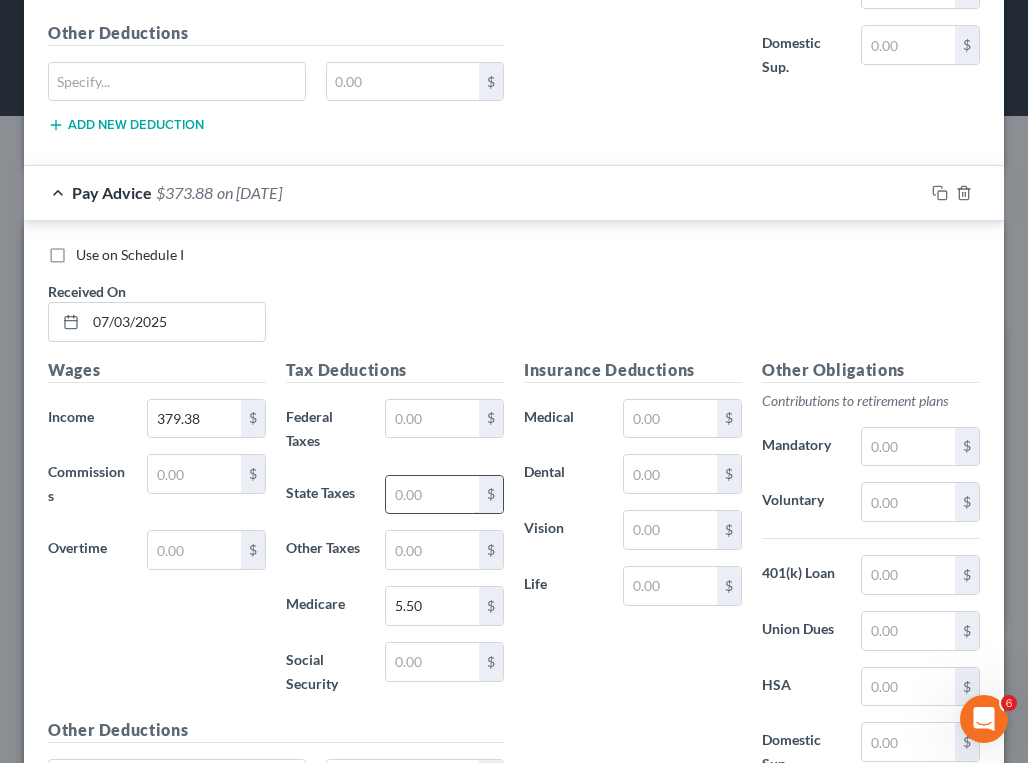 click at bounding box center (432, 495) 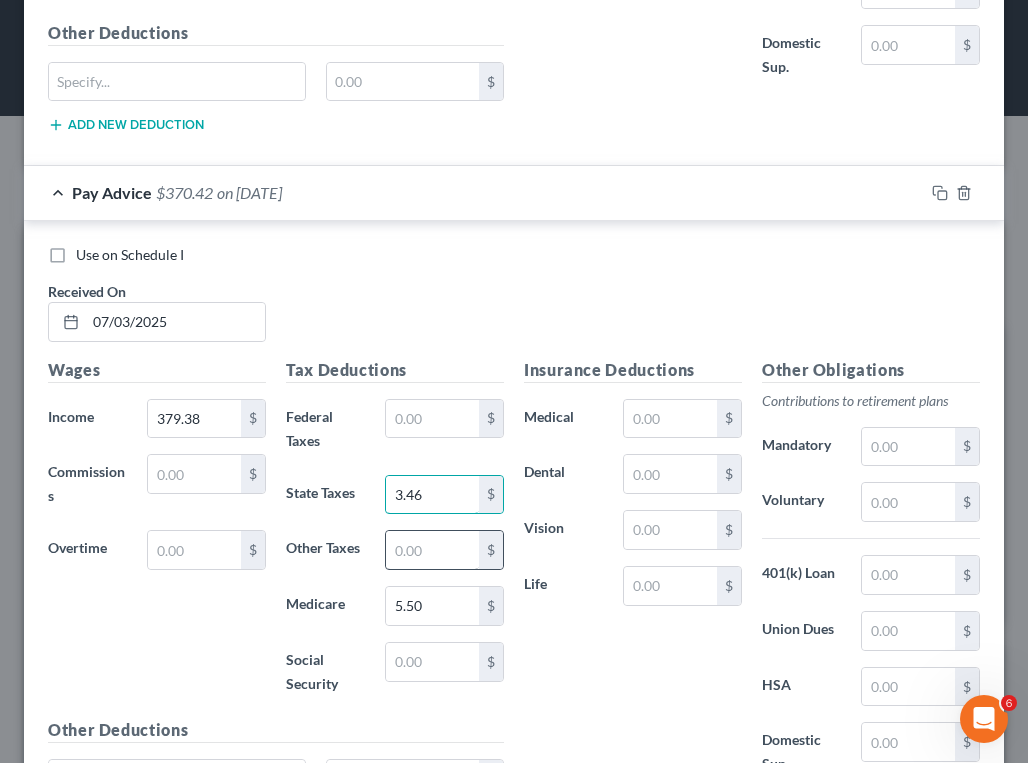 type on "3.46" 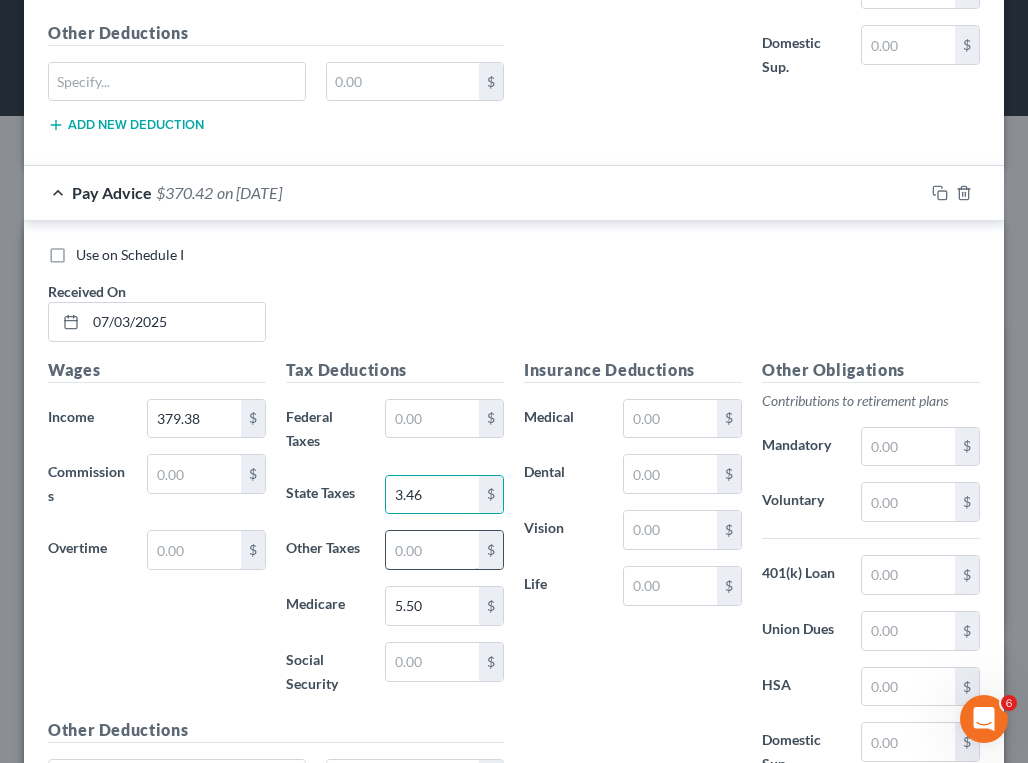 click at bounding box center [432, 550] 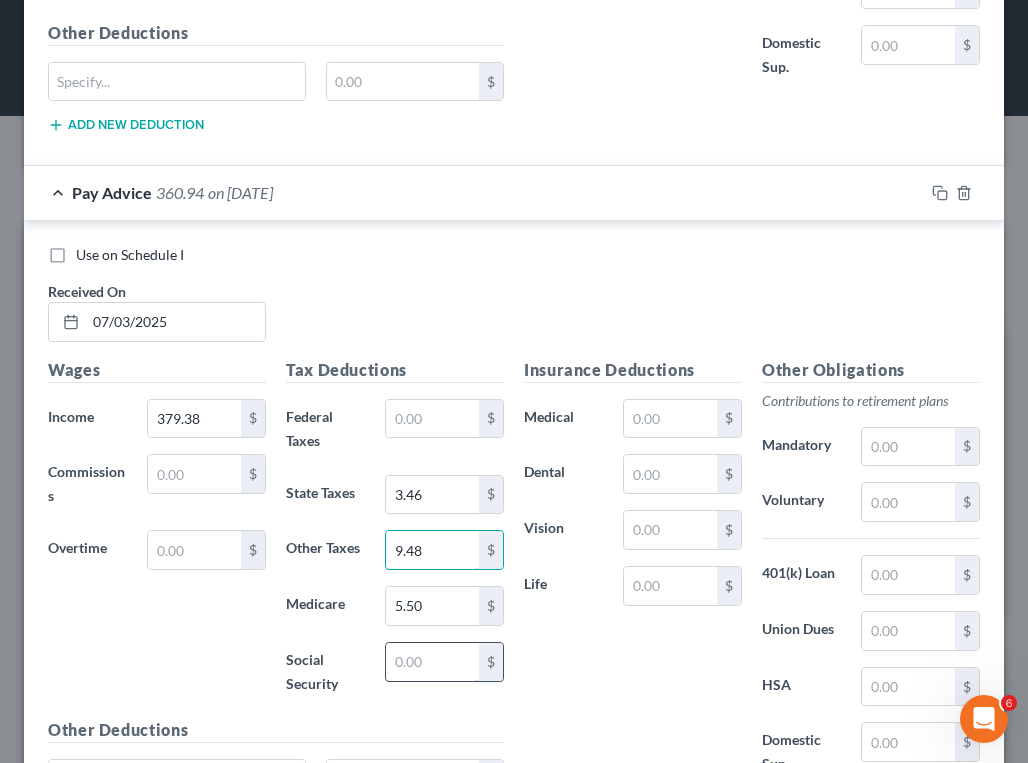 type on "9.48" 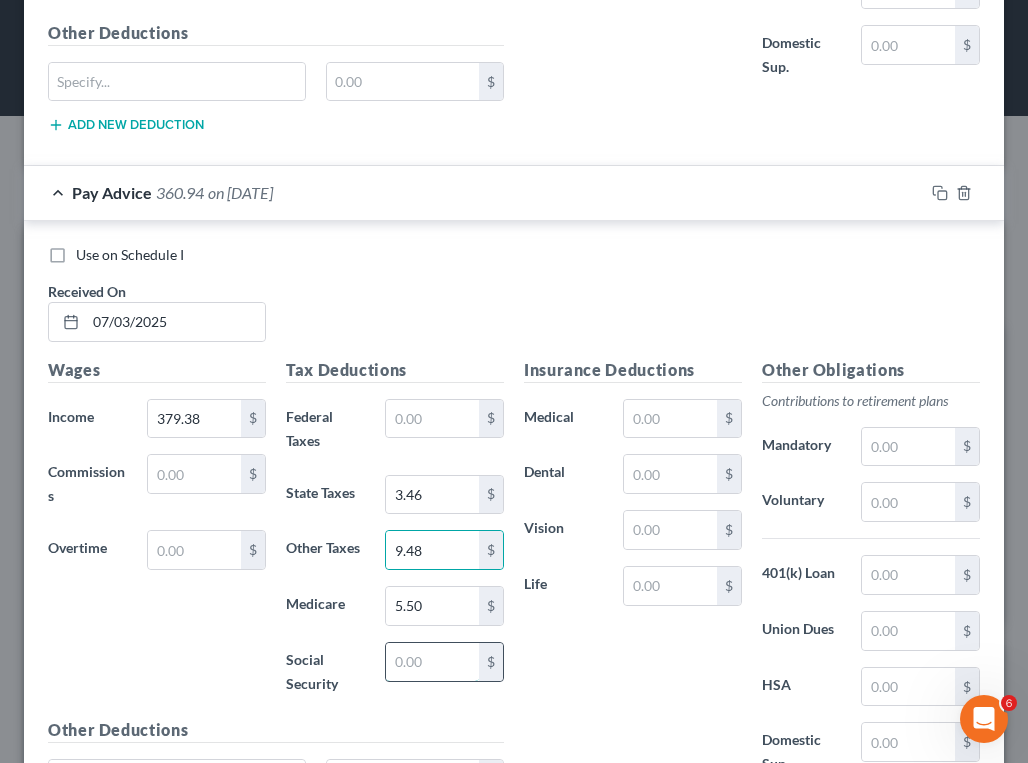 click at bounding box center (432, 662) 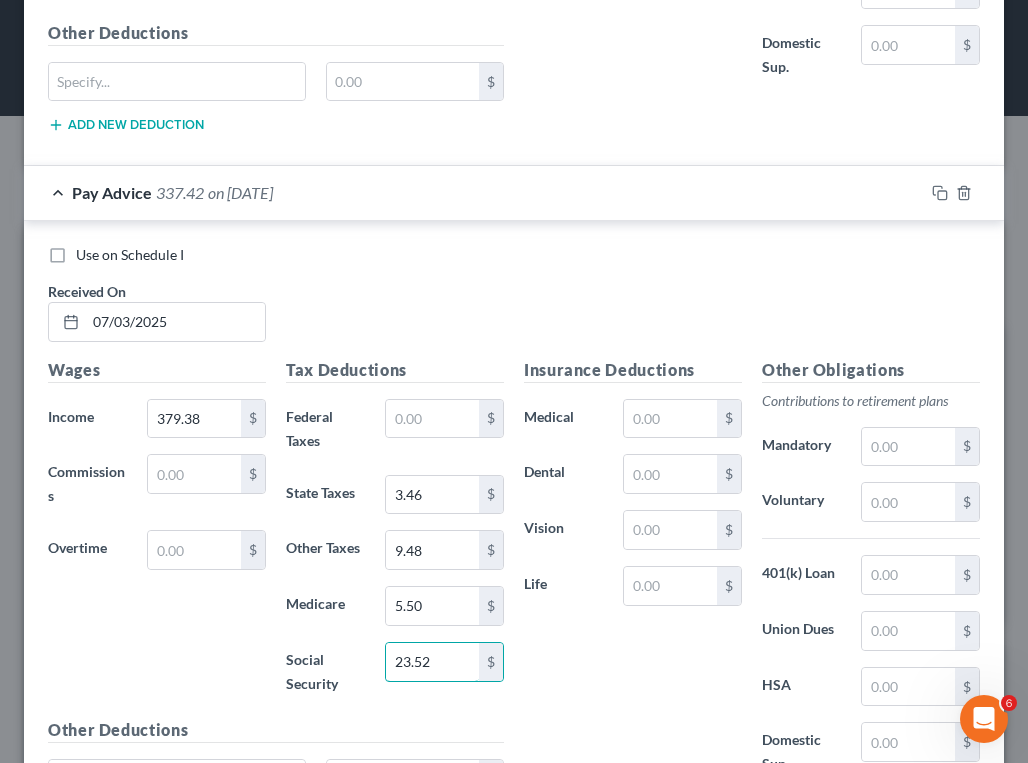 type on "23.52" 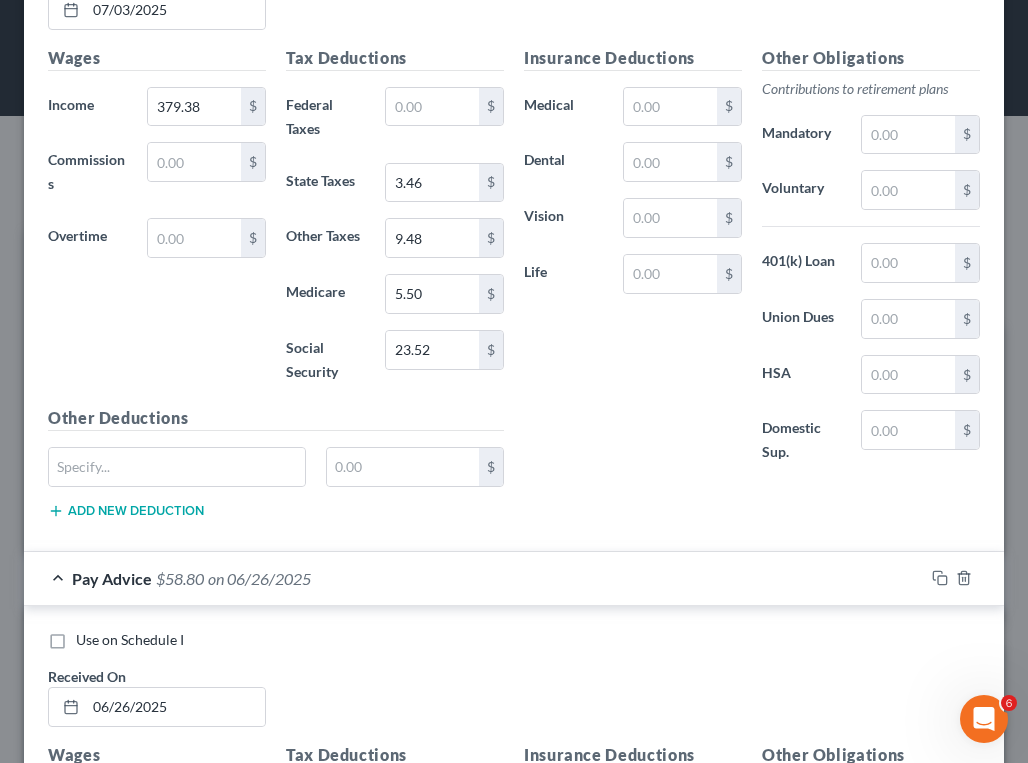 scroll, scrollTop: 4400, scrollLeft: 0, axis: vertical 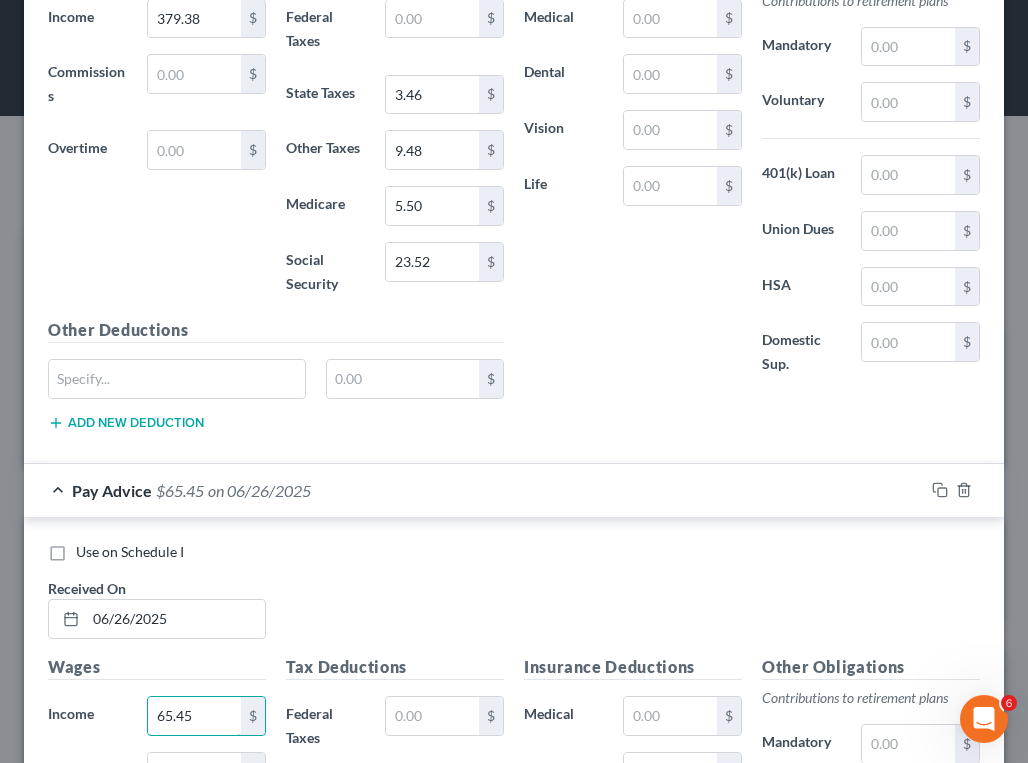type on "65.45" 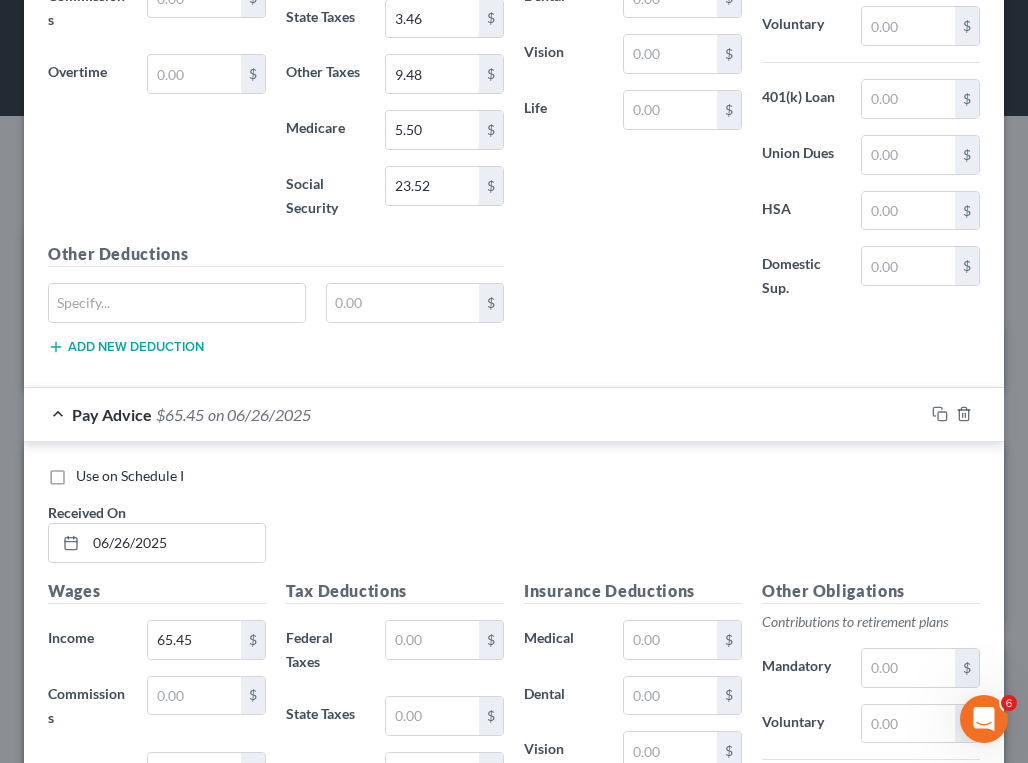 scroll, scrollTop: 4800, scrollLeft: 0, axis: vertical 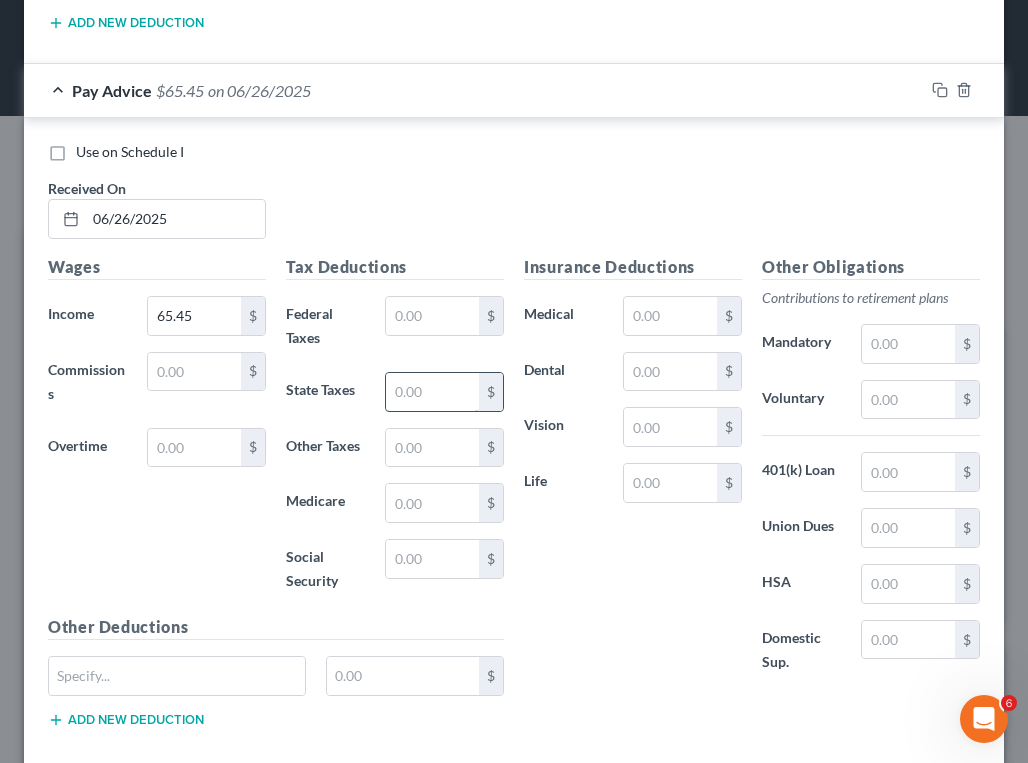click at bounding box center (432, 392) 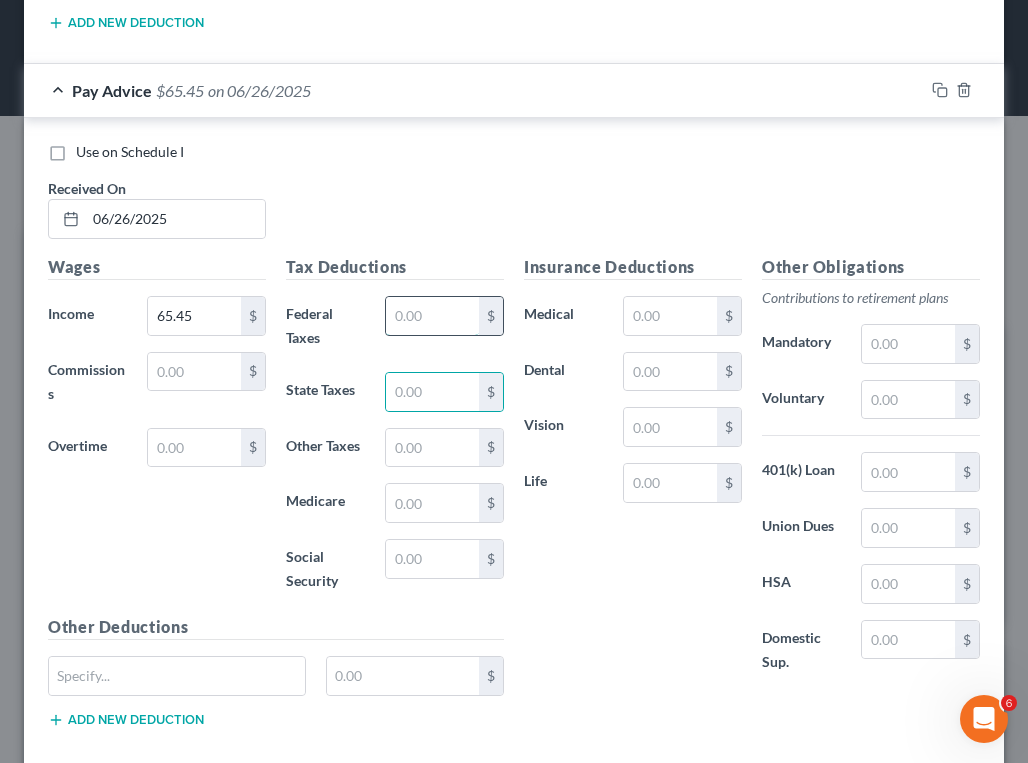 click at bounding box center (432, 316) 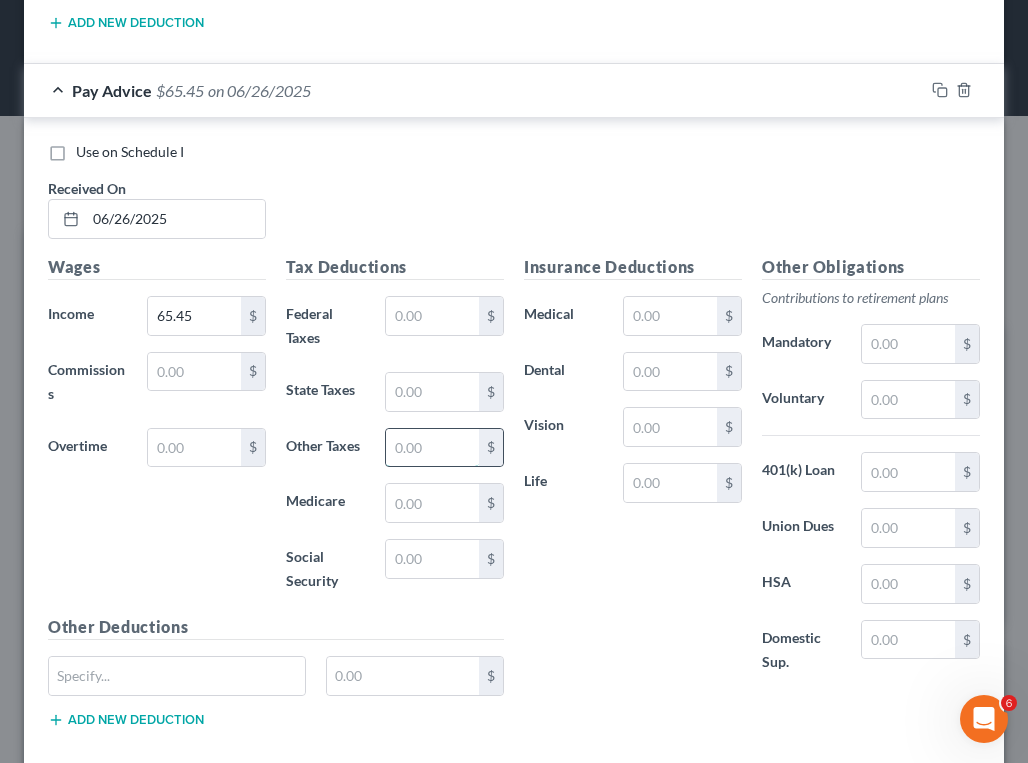 click at bounding box center (432, 448) 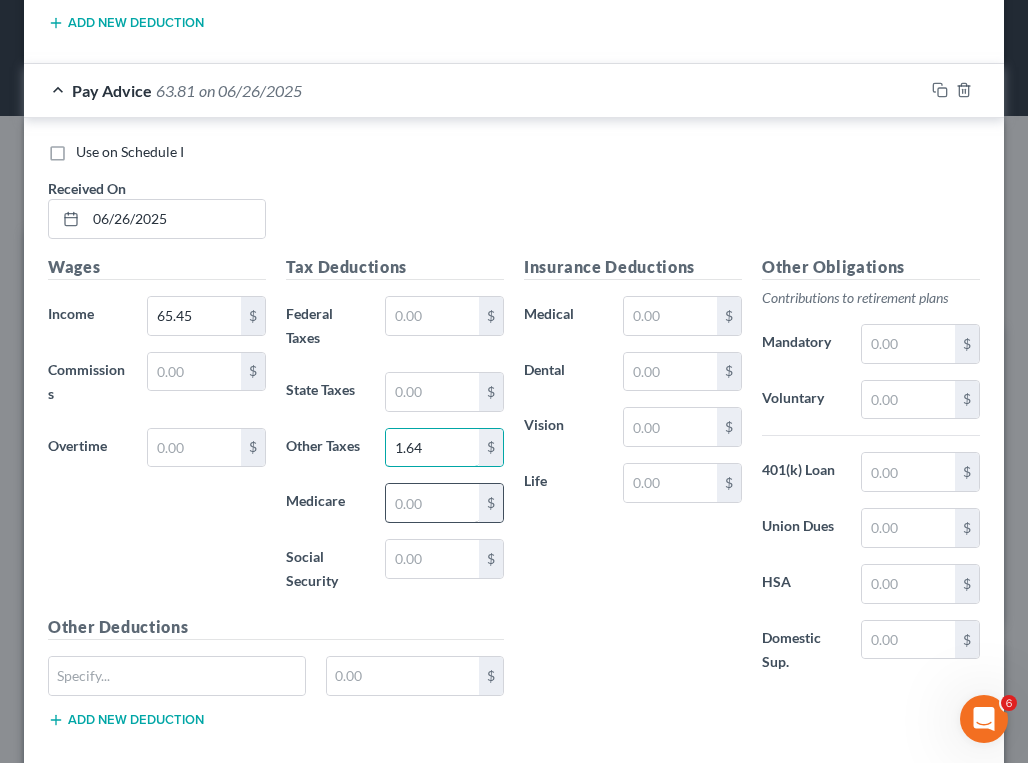 type on "1.64" 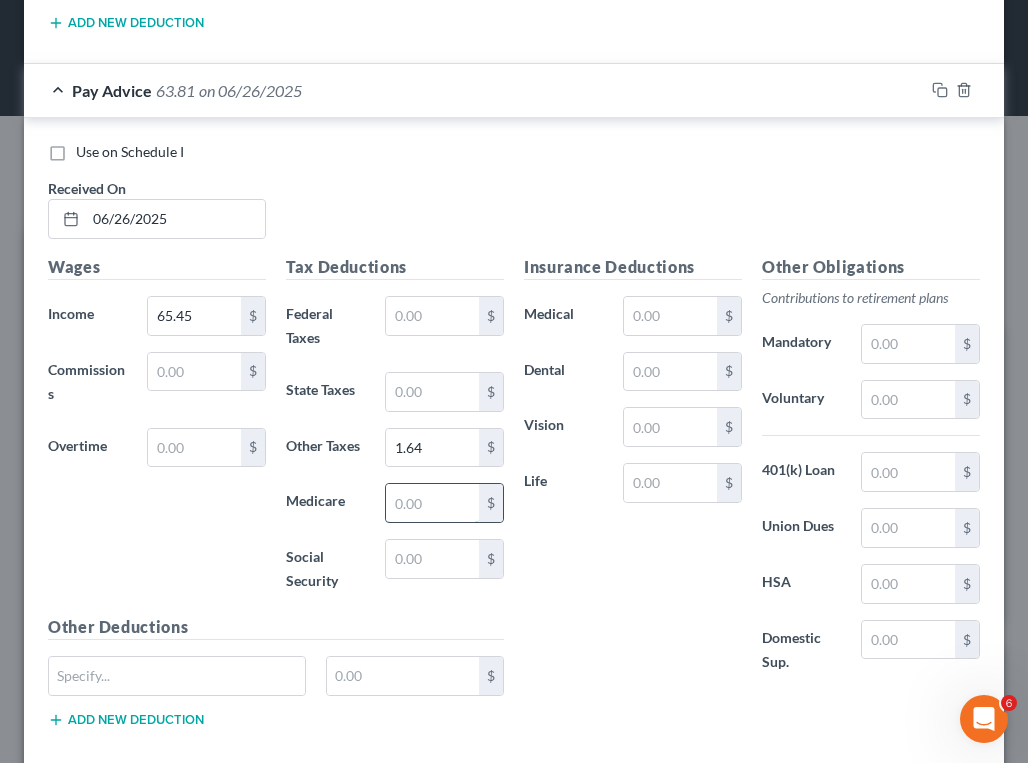 click at bounding box center [432, 503] 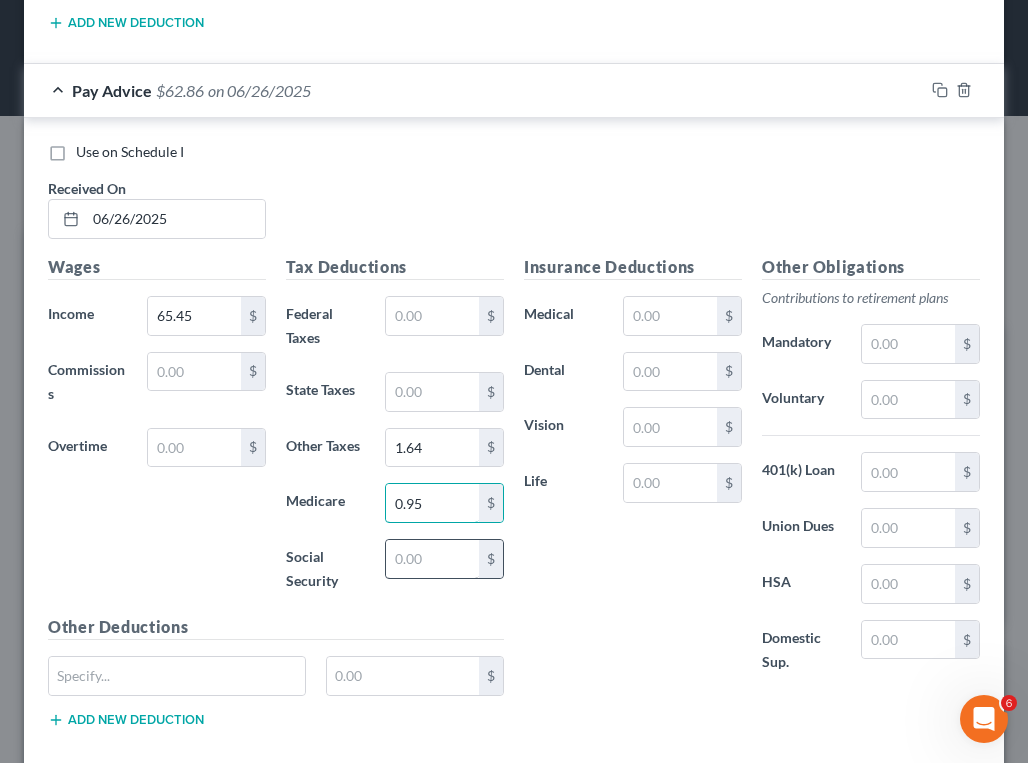 type on "0.95" 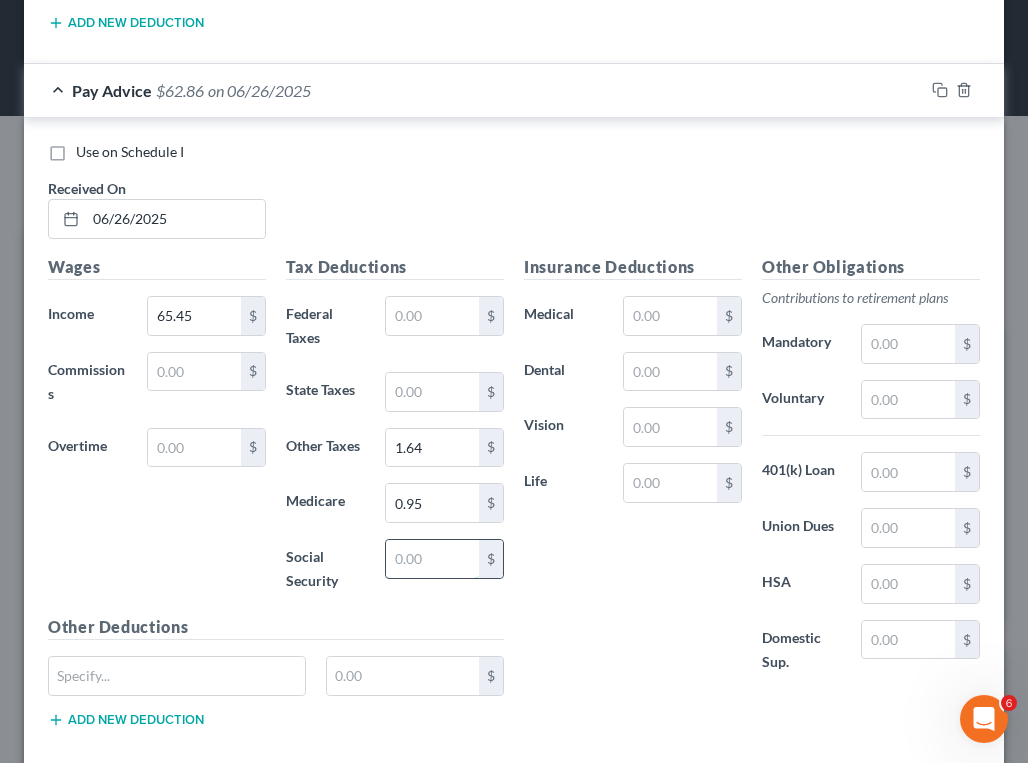 click at bounding box center (432, 559) 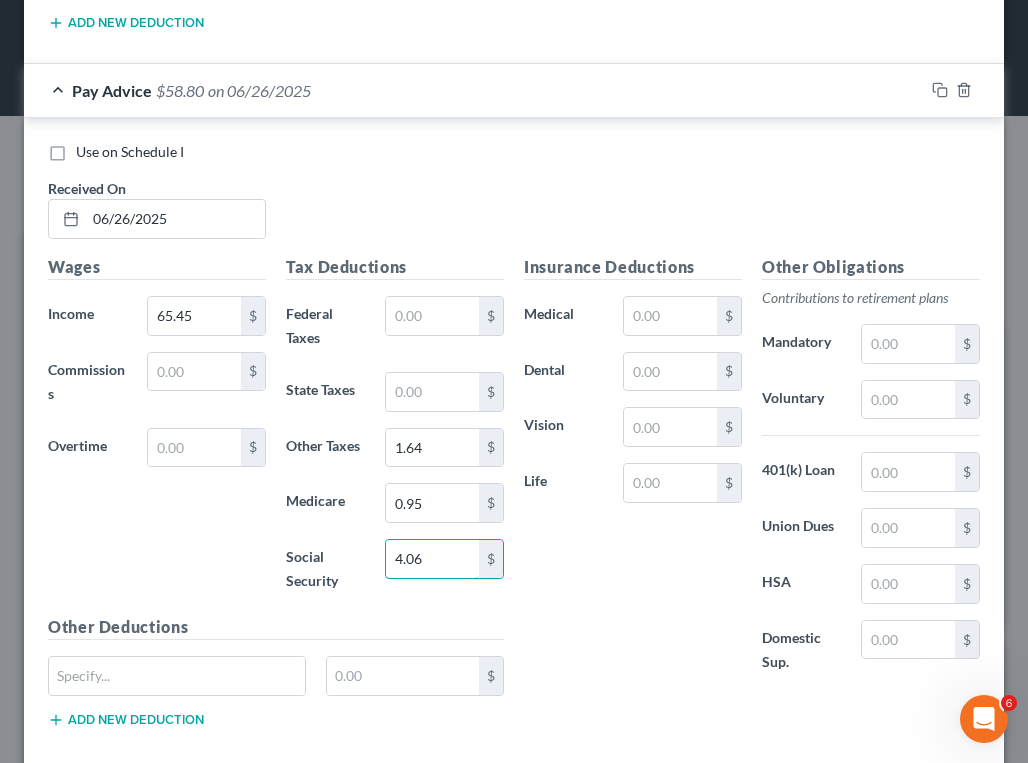 type on "4.06" 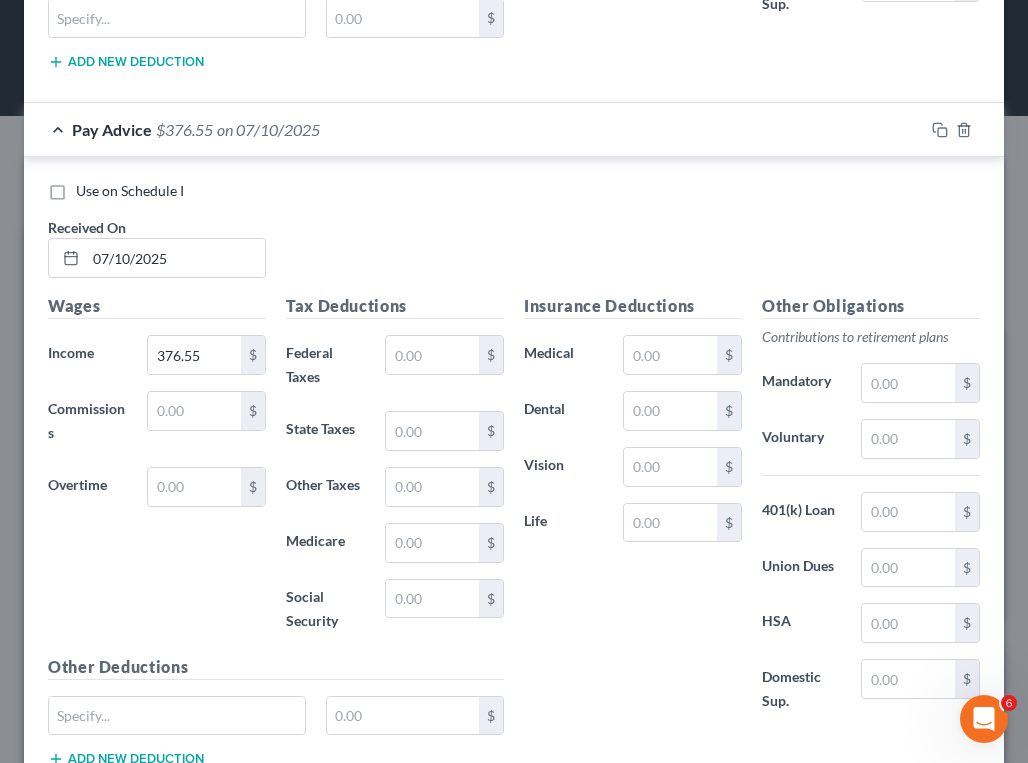 scroll, scrollTop: 3300, scrollLeft: 0, axis: vertical 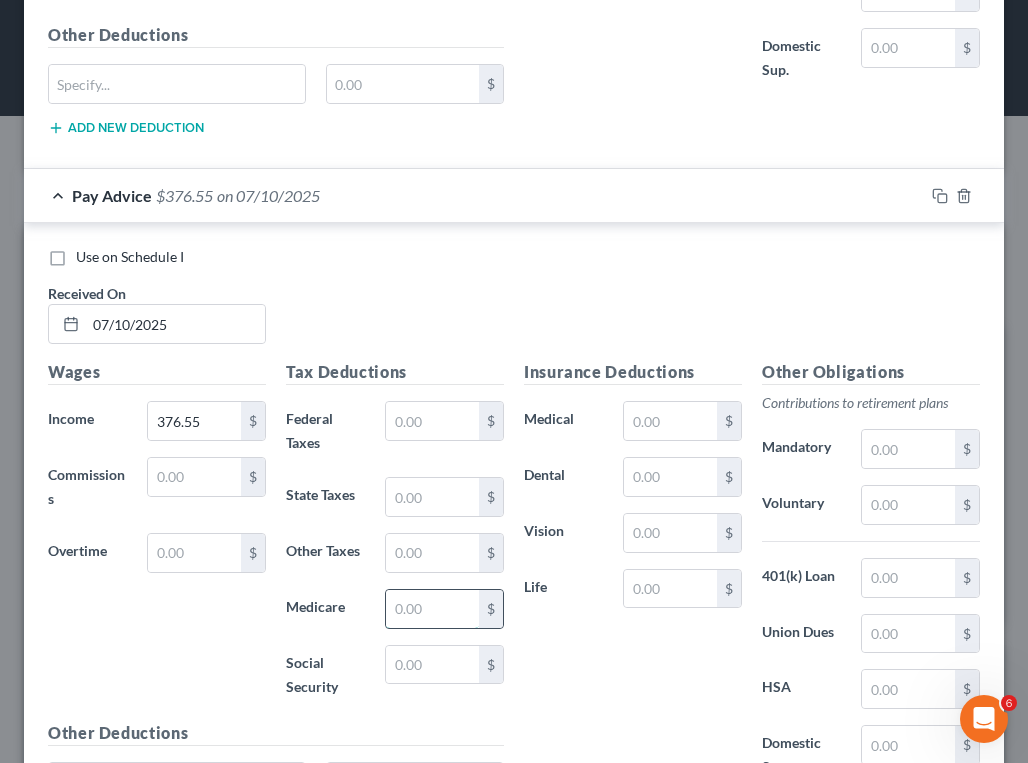 click at bounding box center (432, 609) 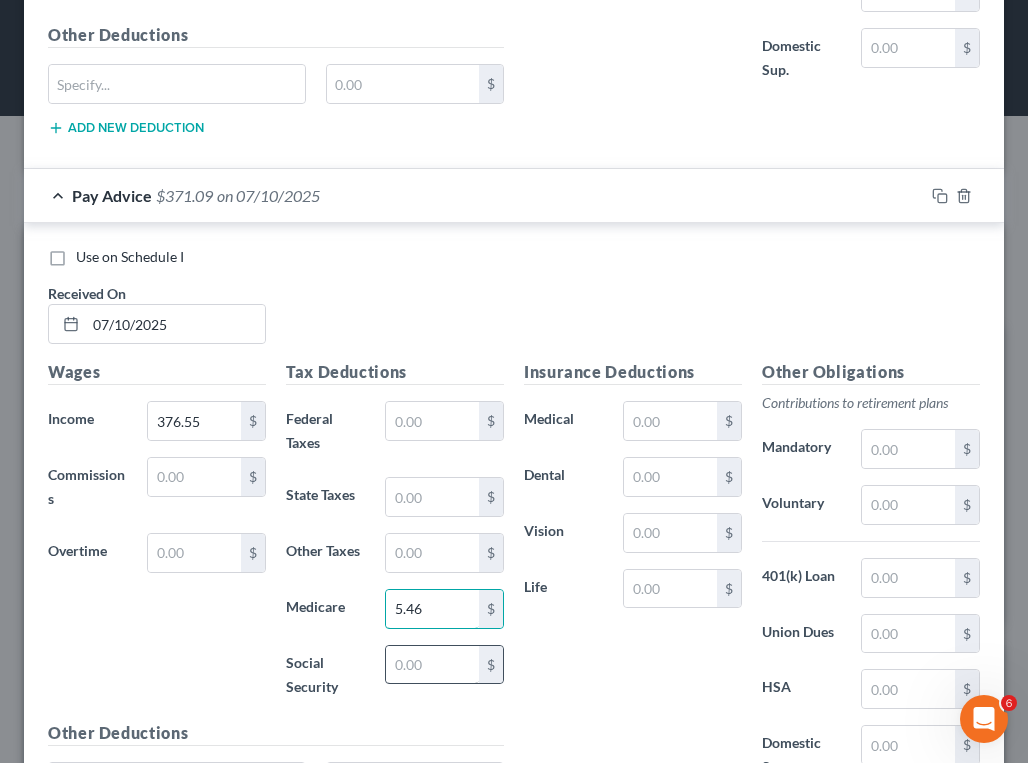 type on "5.46" 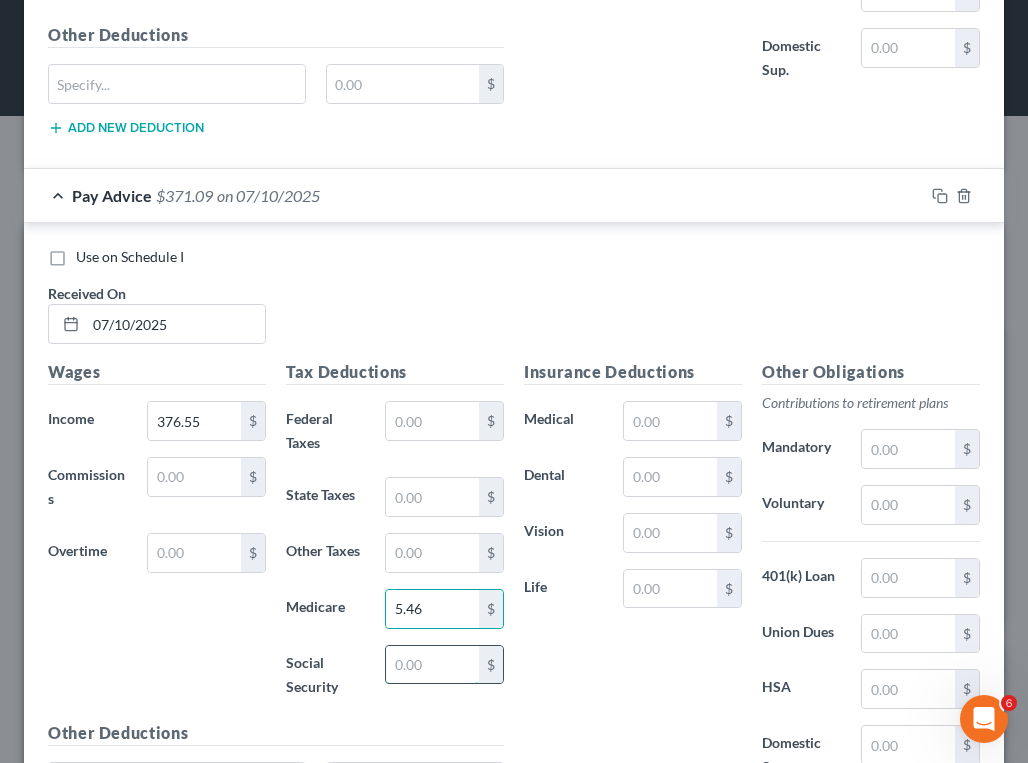 click at bounding box center [432, 665] 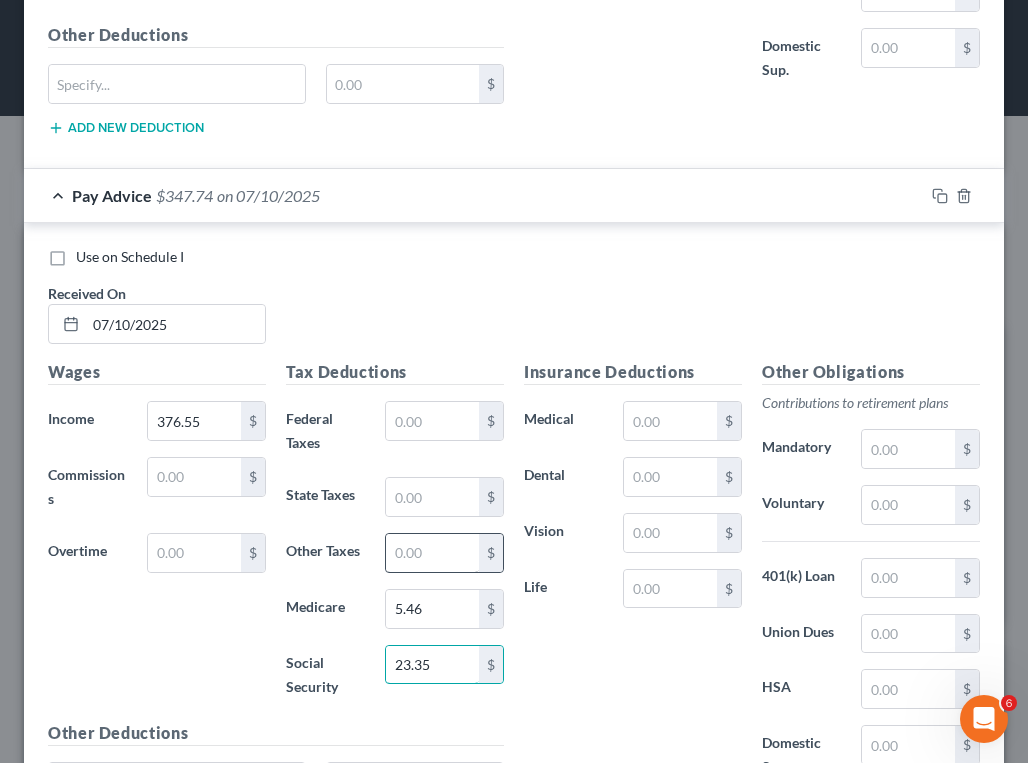 type on "23.35" 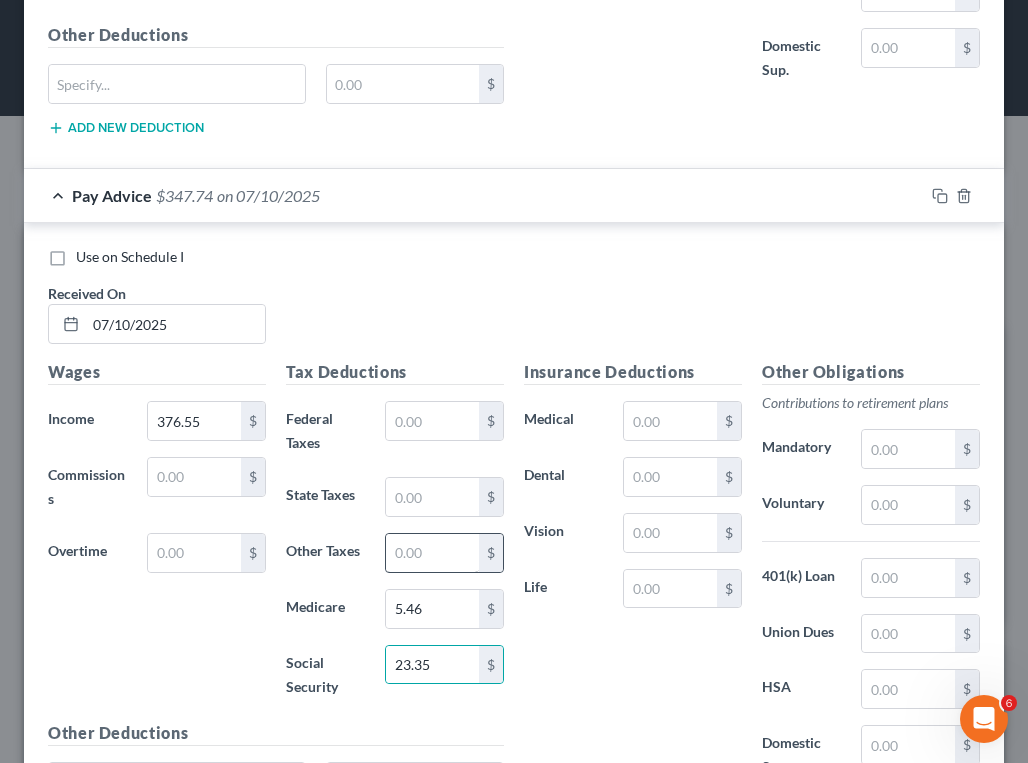click on "$" at bounding box center [444, 553] 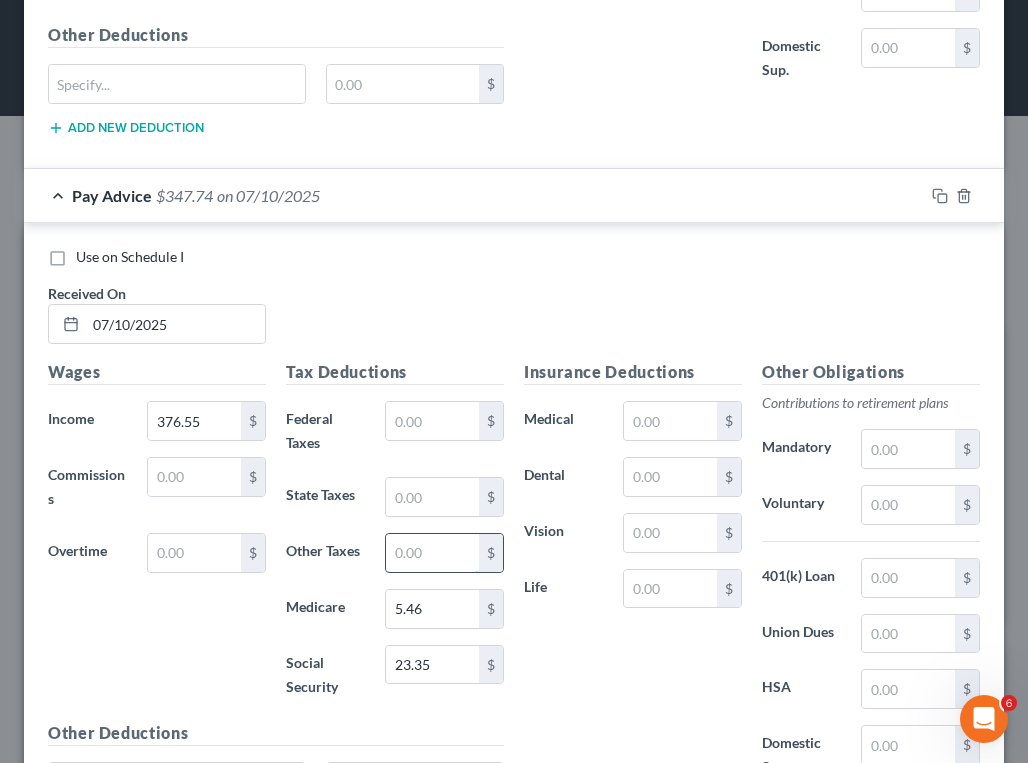 click at bounding box center (432, 553) 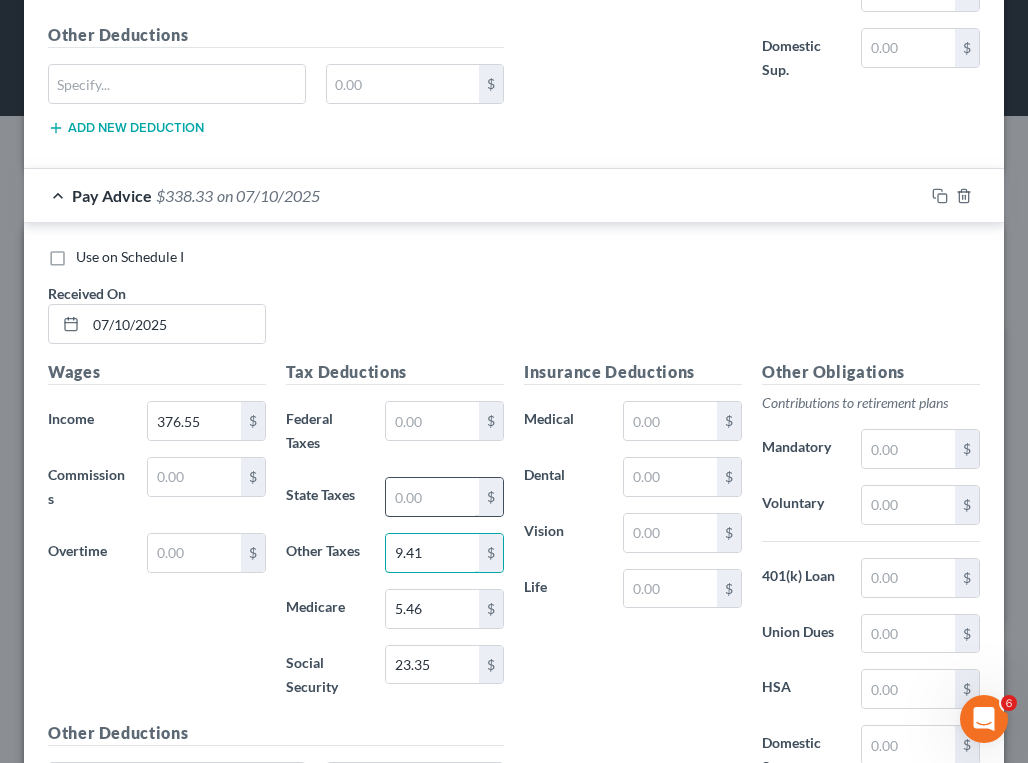 type on "9.41" 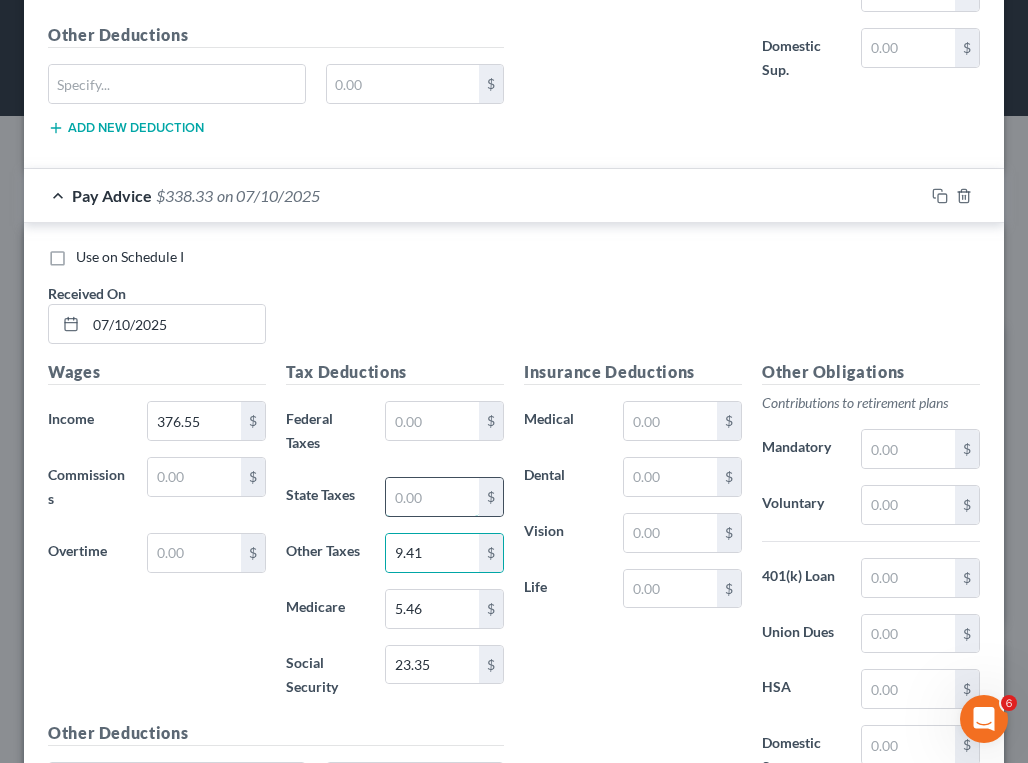 click at bounding box center (432, 497) 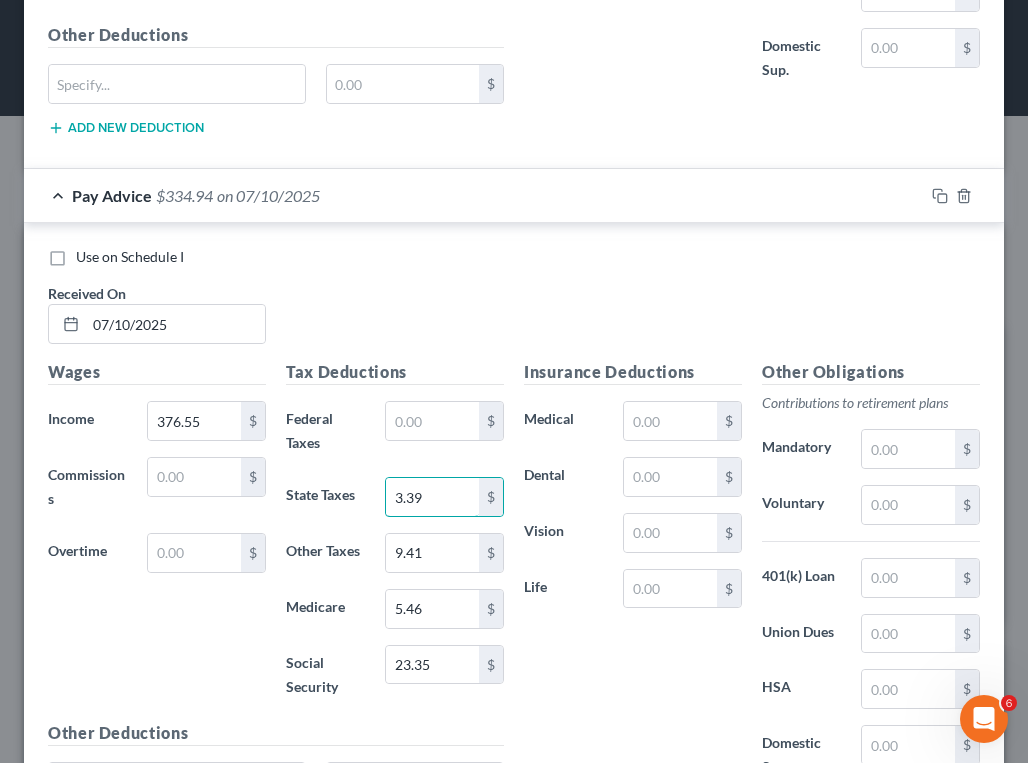 type on "3.39" 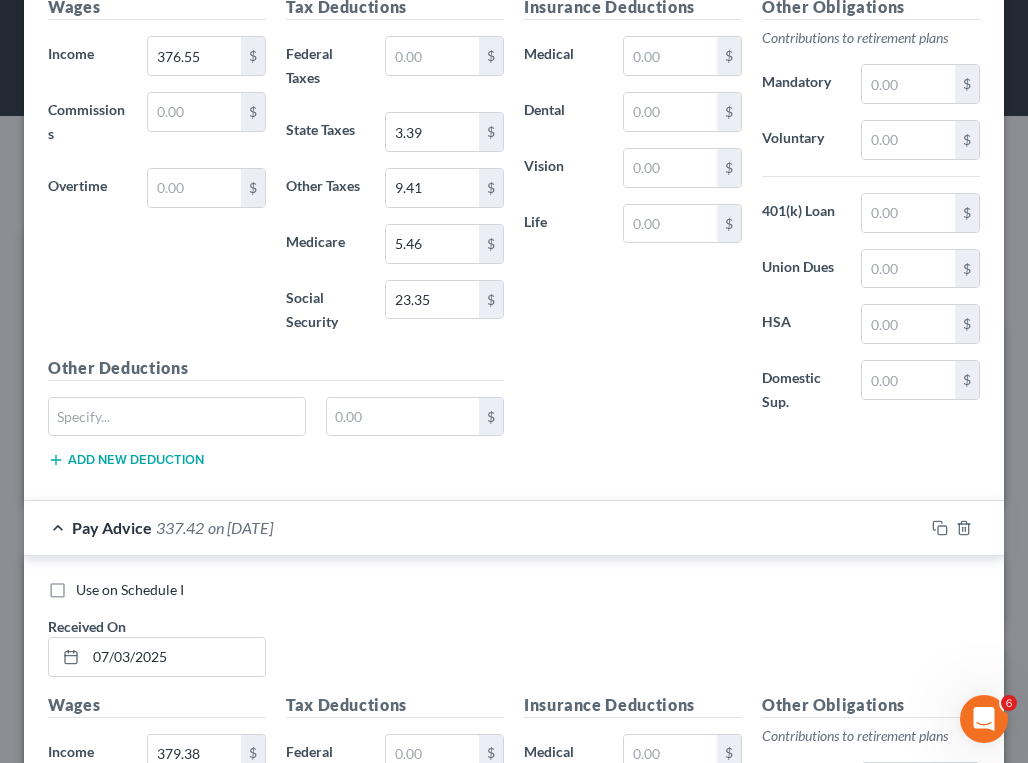 scroll, scrollTop: 3500, scrollLeft: 0, axis: vertical 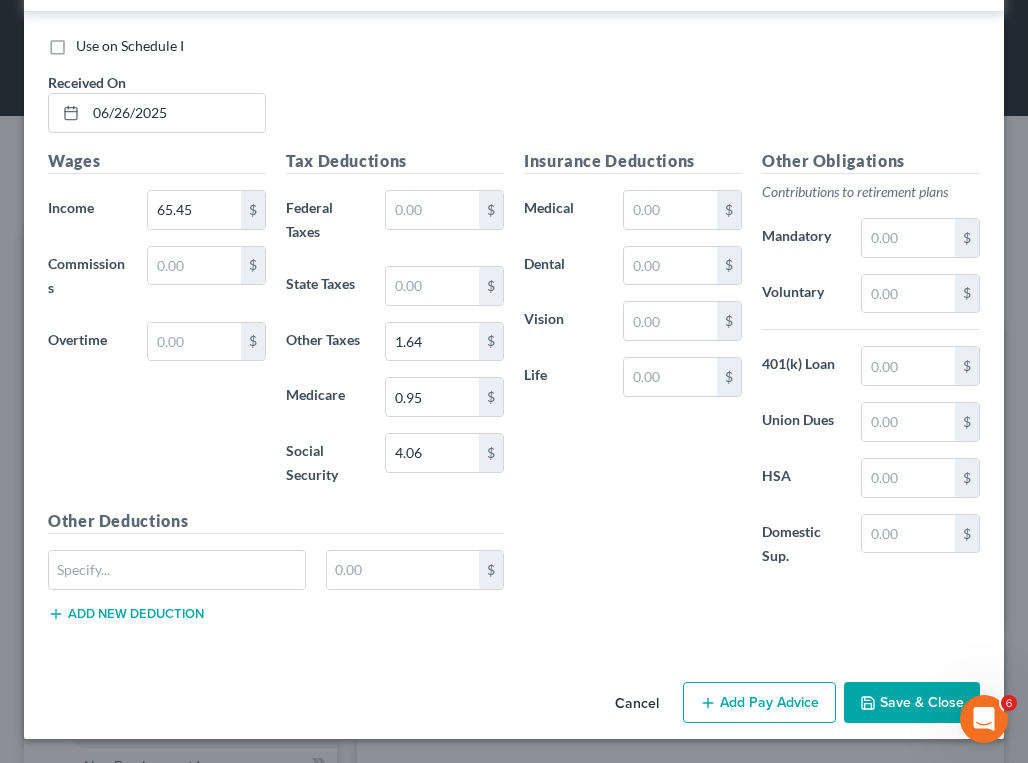 click on "Save & Close" at bounding box center (912, 703) 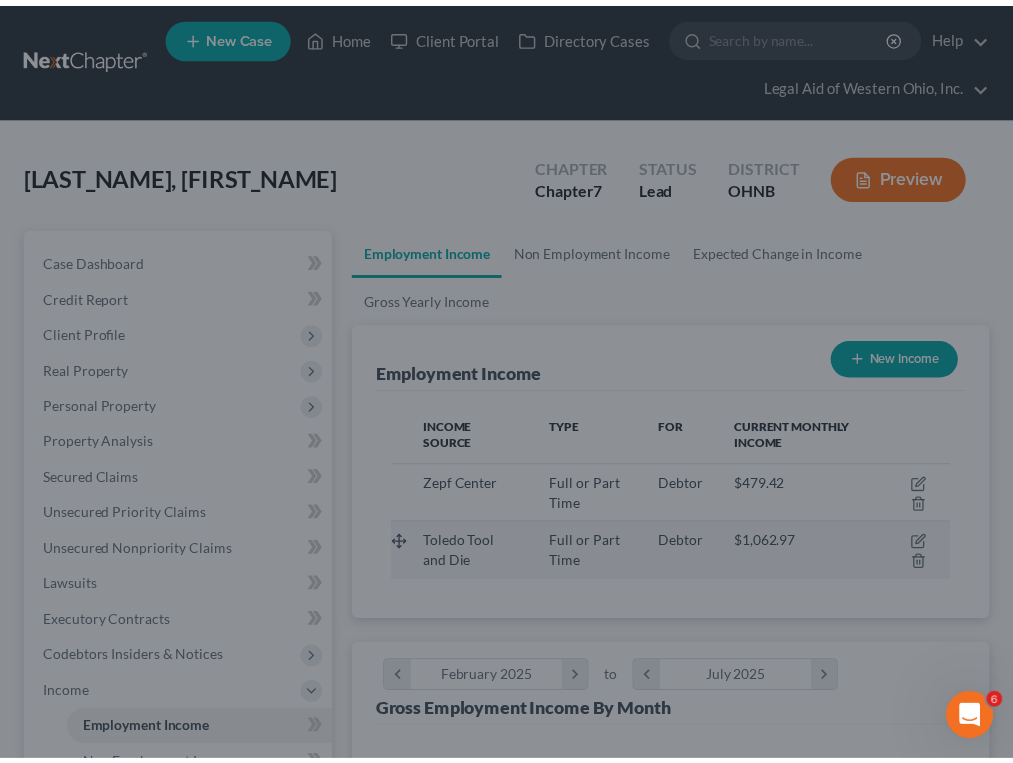 scroll, scrollTop: 278, scrollLeft: 596, axis: both 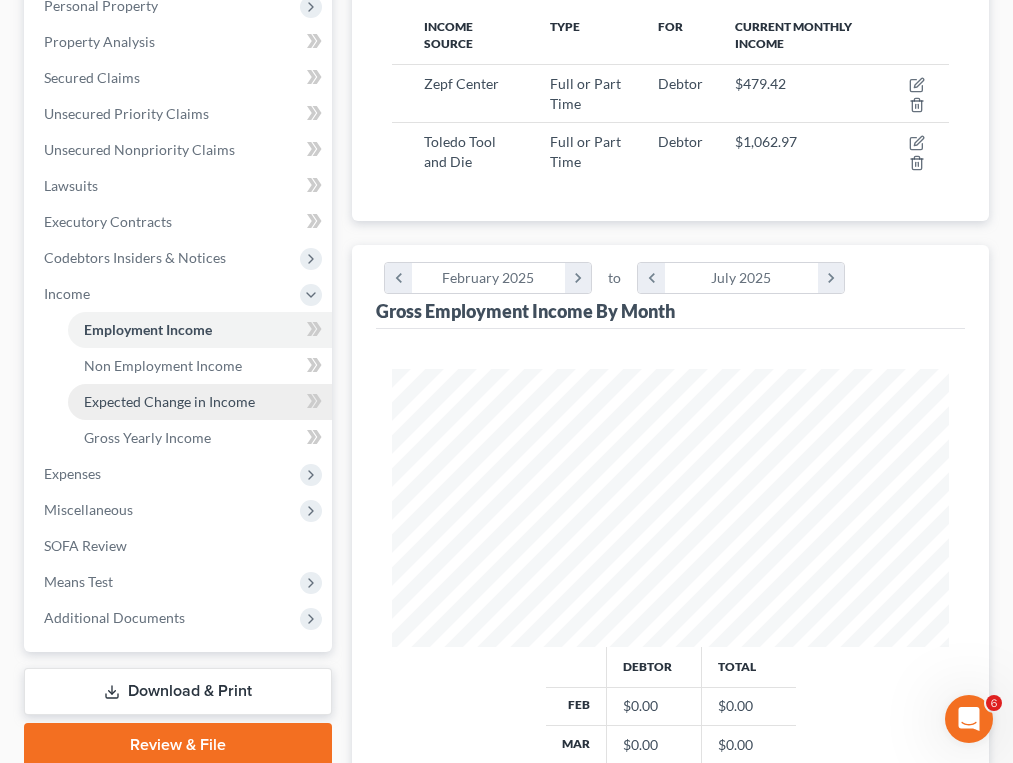 click on "Expected Change in Income" at bounding box center (169, 401) 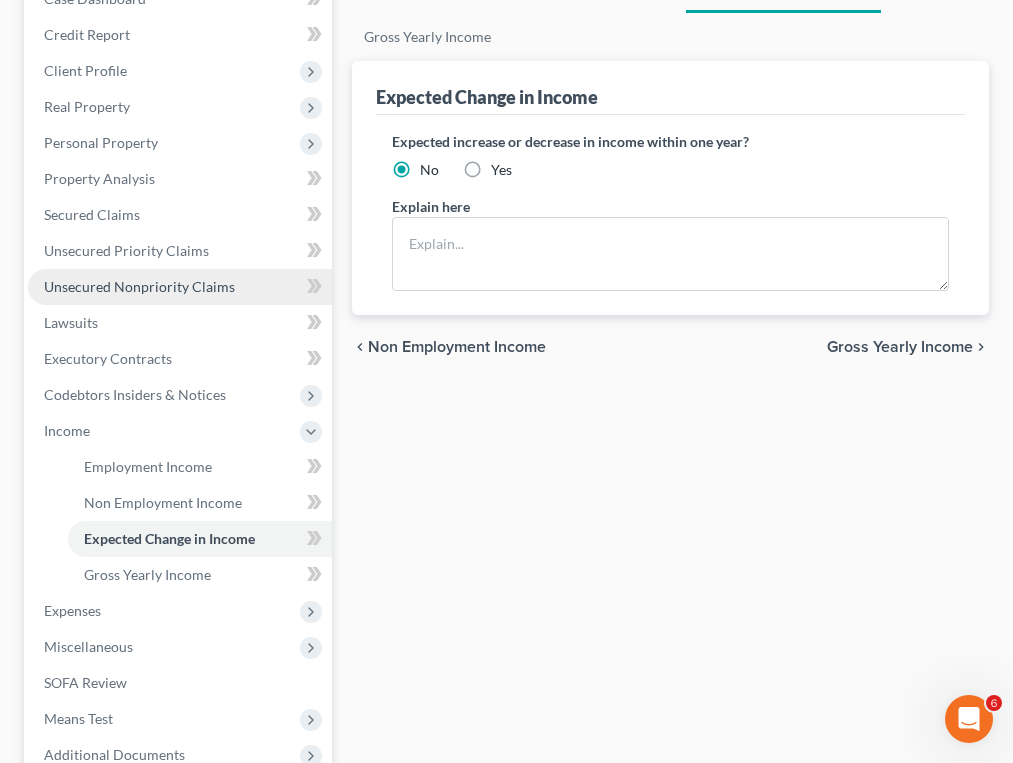 scroll, scrollTop: 300, scrollLeft: 0, axis: vertical 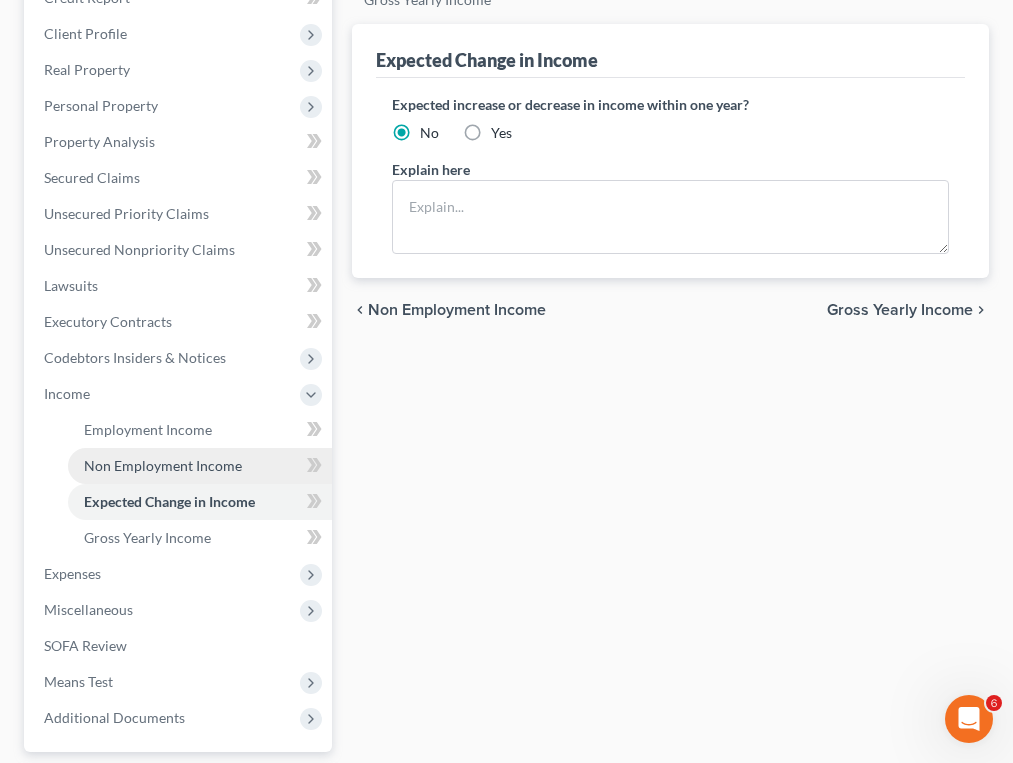 click on "Non Employment Income" at bounding box center (163, 465) 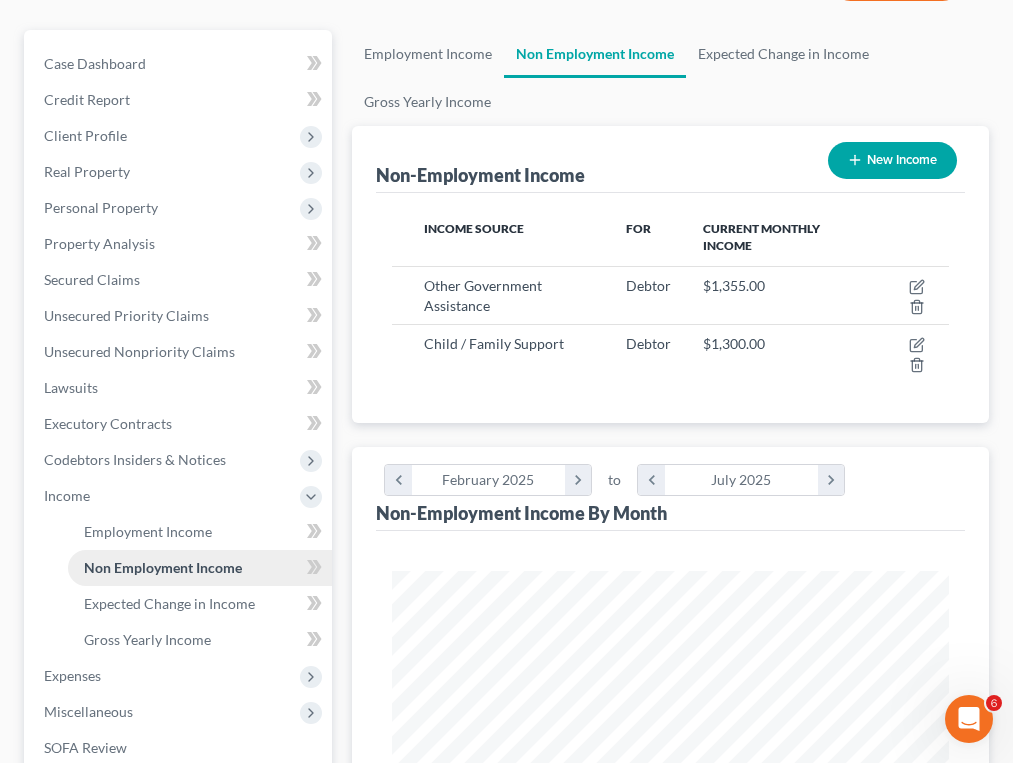 scroll, scrollTop: 0, scrollLeft: 0, axis: both 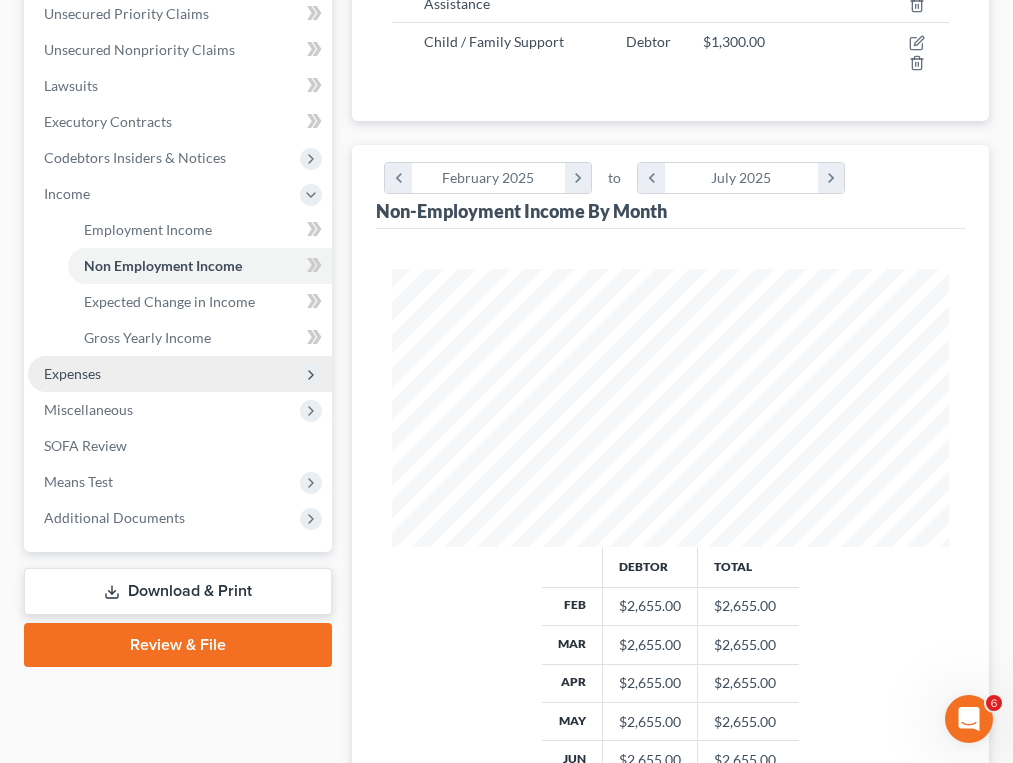 click on "Expenses" at bounding box center (72, 373) 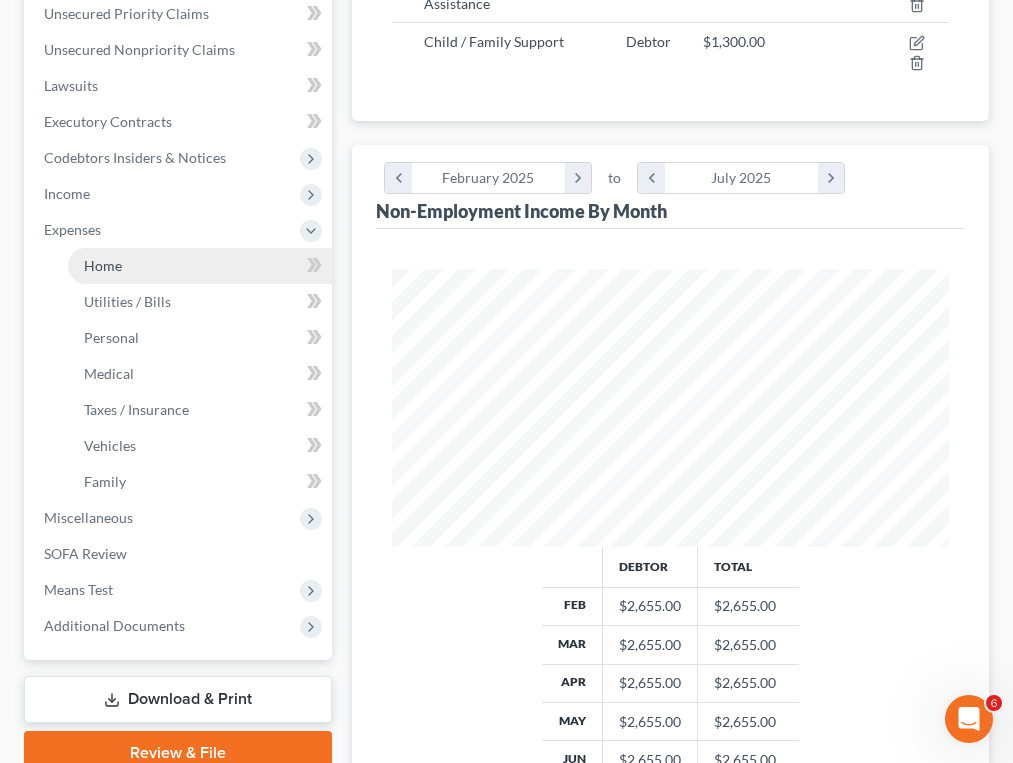 click on "Home" at bounding box center (200, 266) 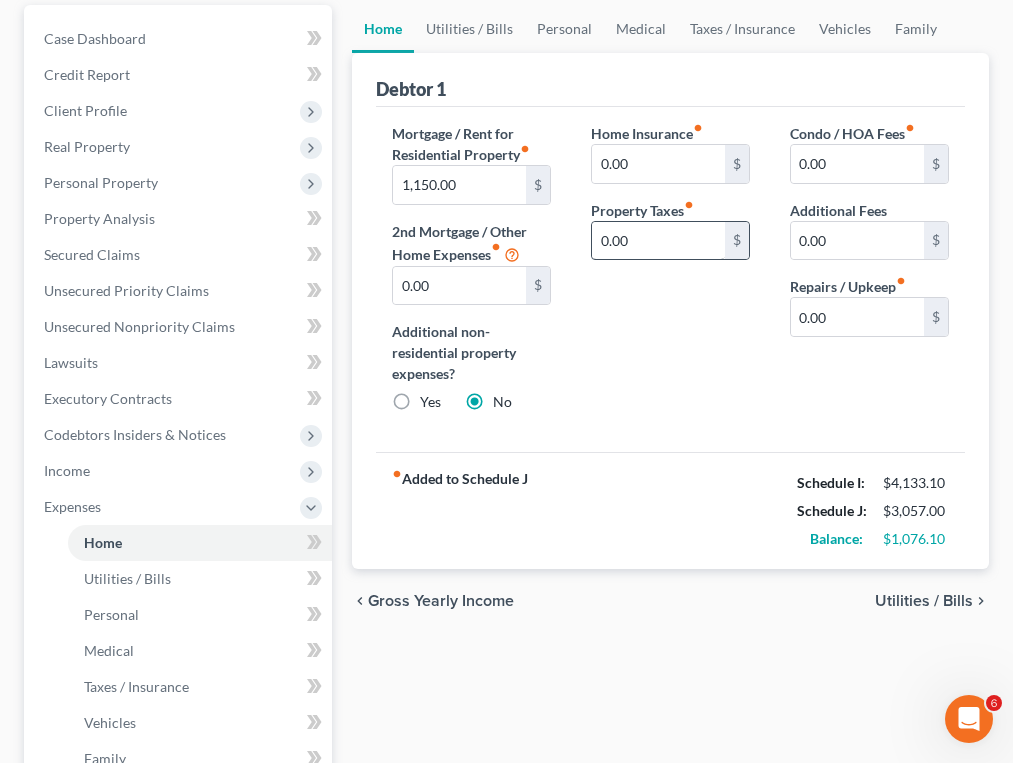scroll, scrollTop: 200, scrollLeft: 0, axis: vertical 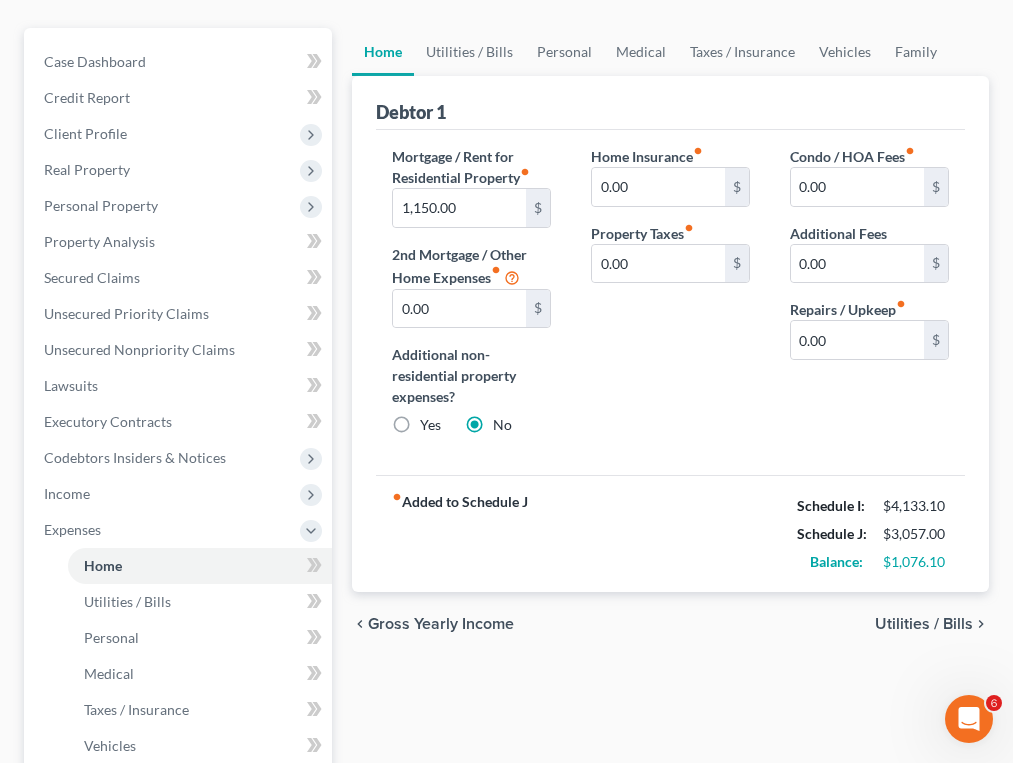 click on "Utilities / Bills" at bounding box center [924, 624] 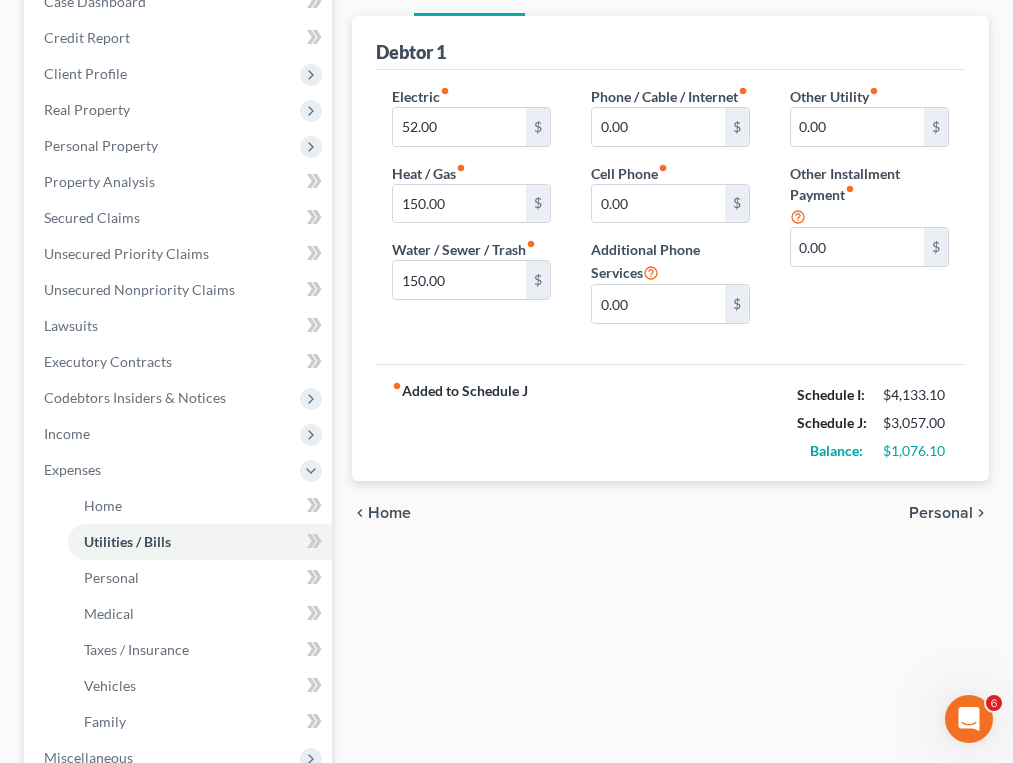 scroll, scrollTop: 300, scrollLeft: 0, axis: vertical 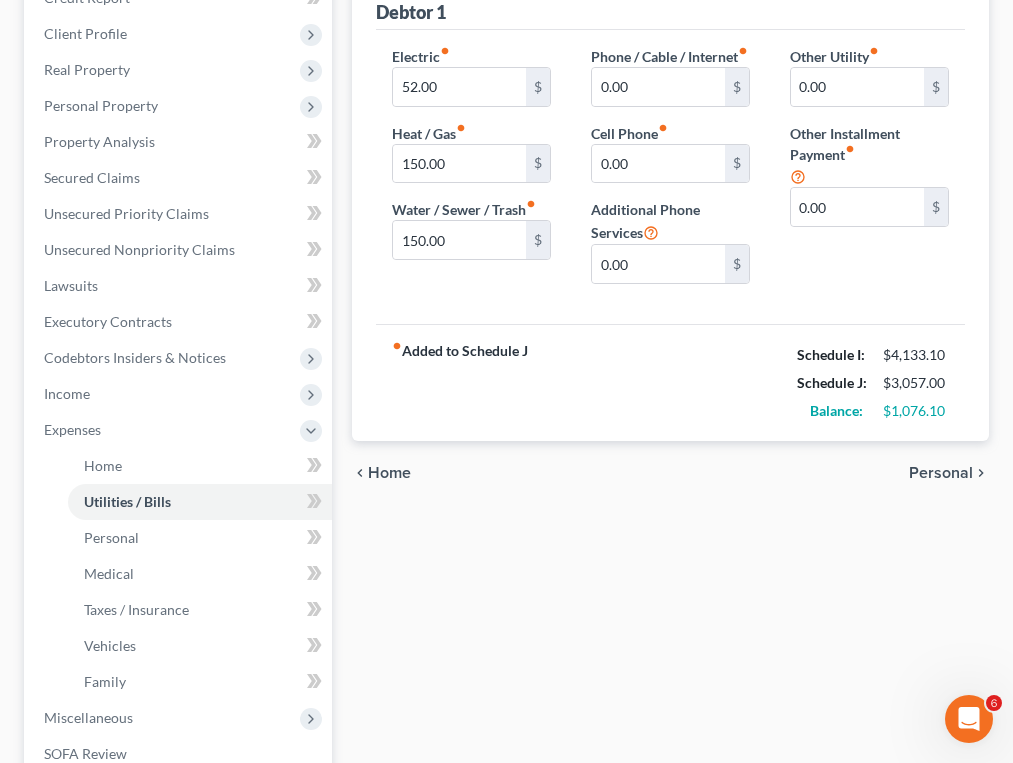 click on "Personal" at bounding box center [941, 473] 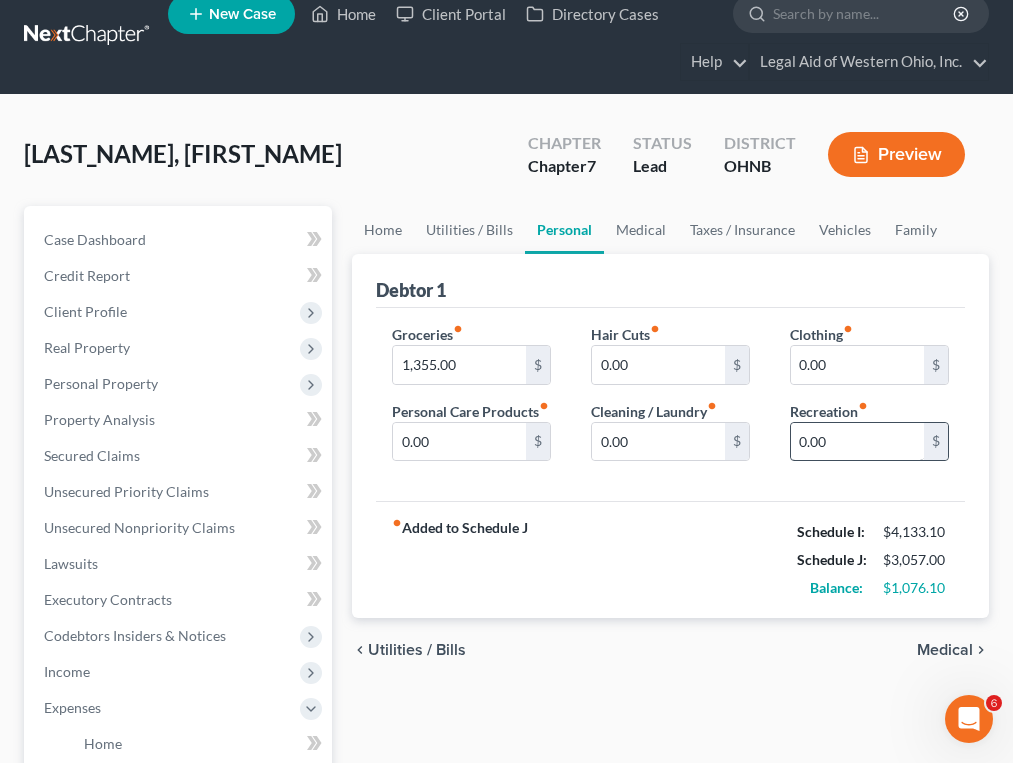 scroll, scrollTop: 0, scrollLeft: 0, axis: both 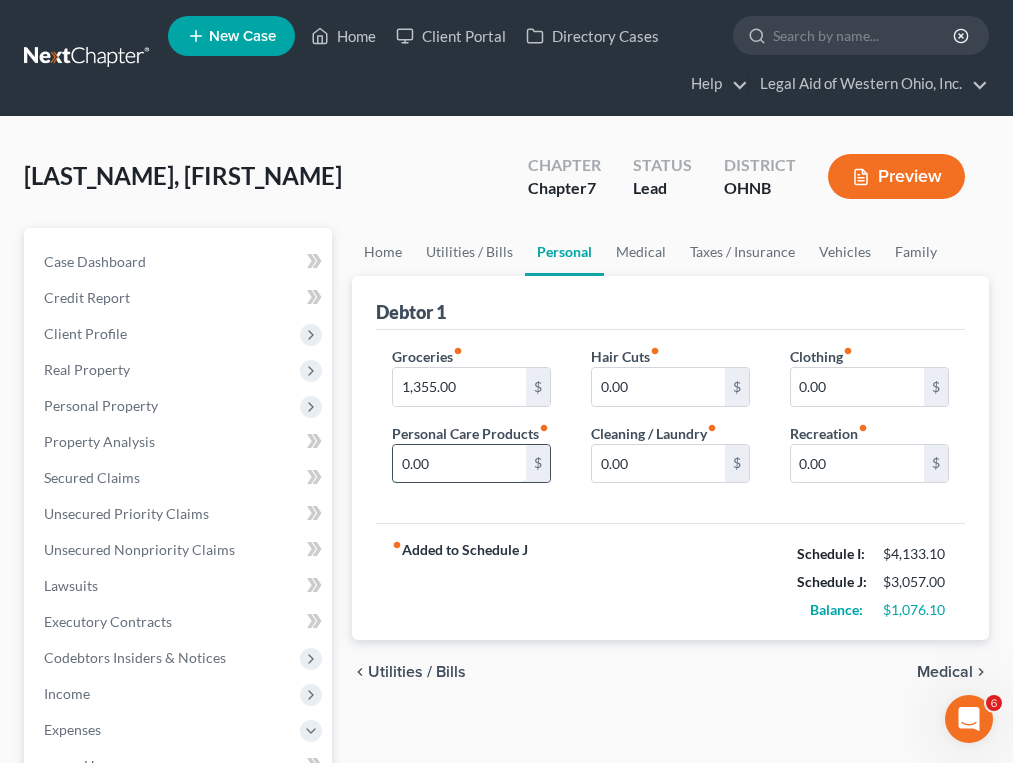 click on "0.00" at bounding box center [459, 464] 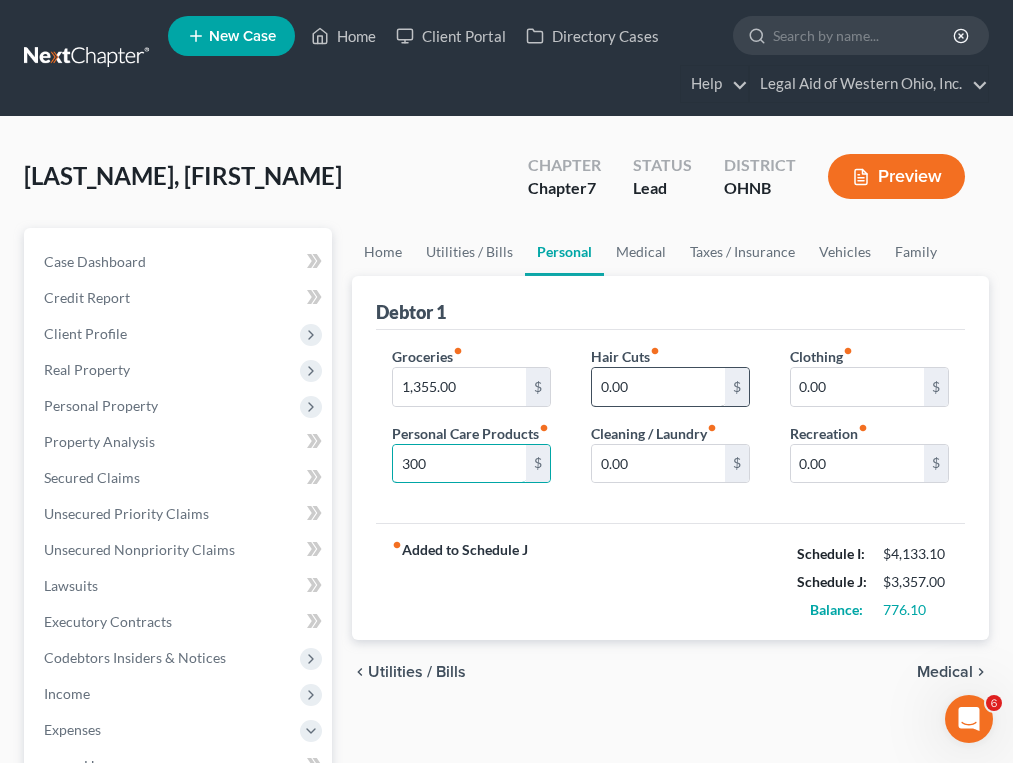 type on "300" 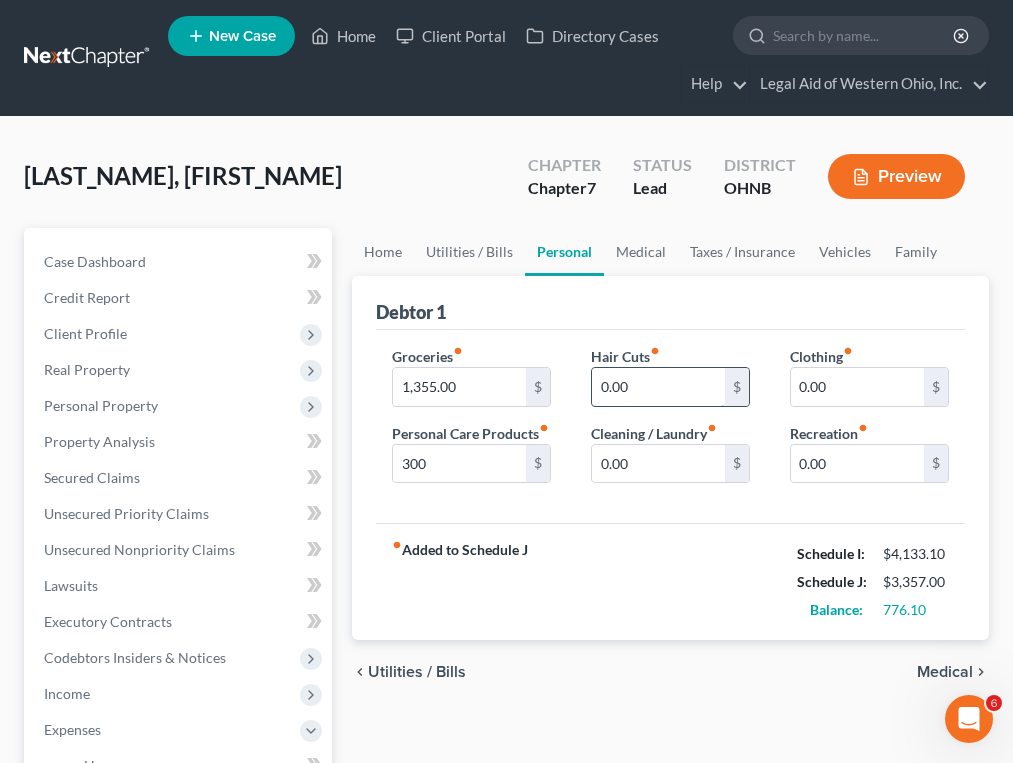 click on "0.00" at bounding box center (658, 387) 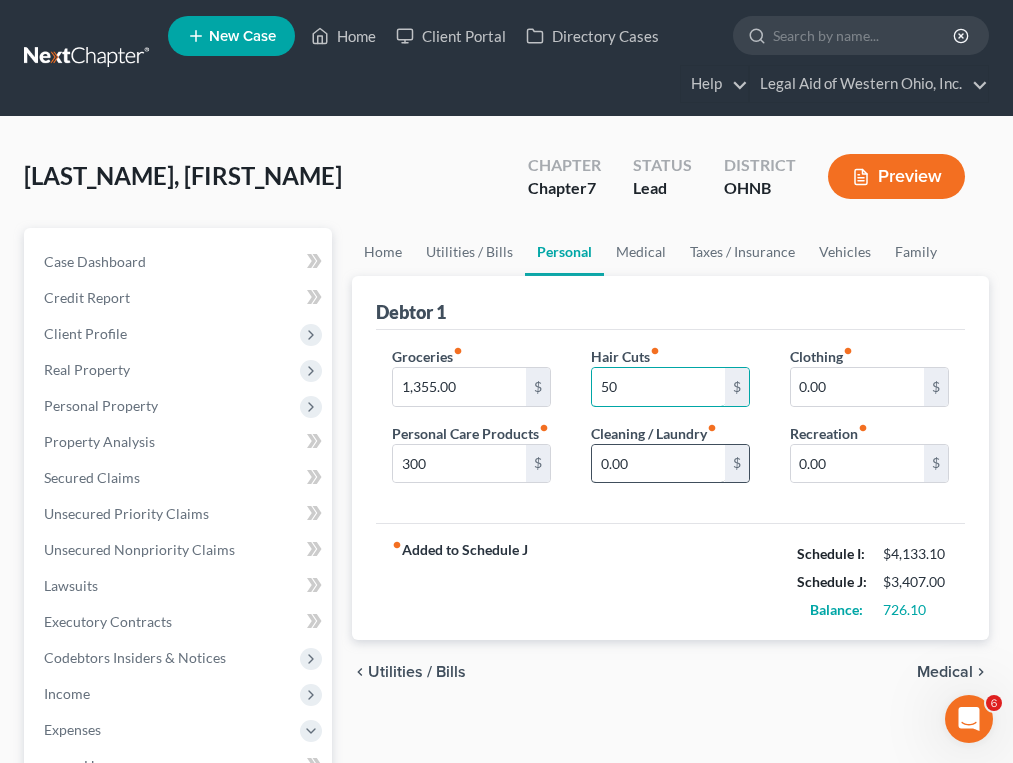 type on "50" 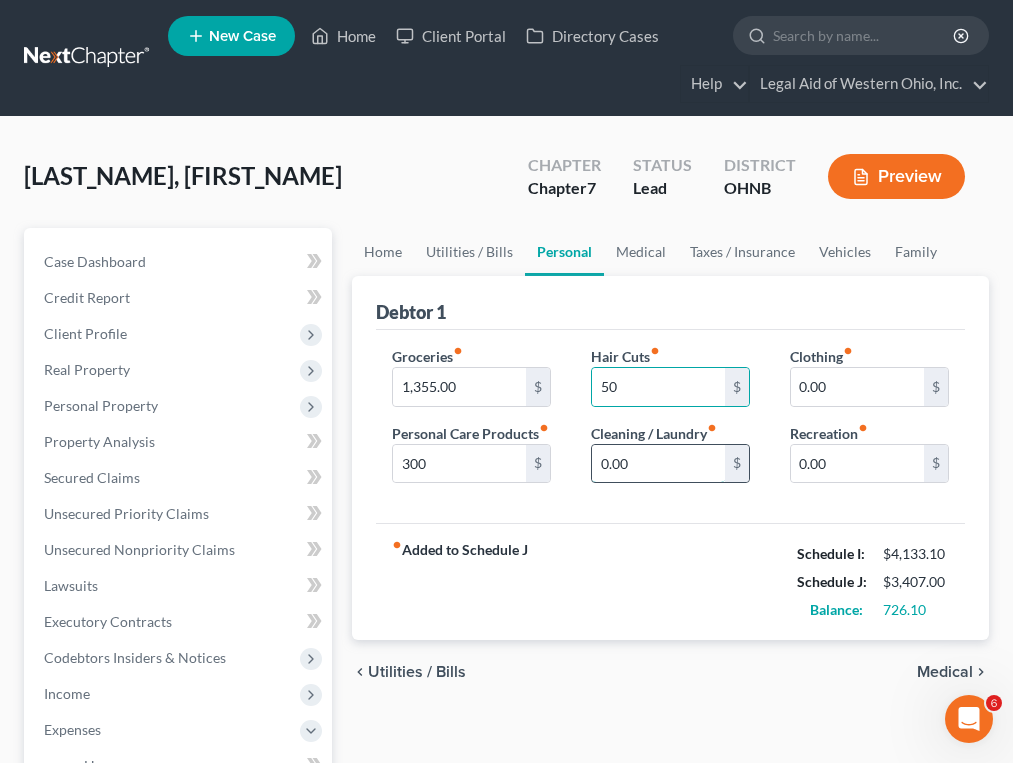 click on "0.00" at bounding box center (658, 464) 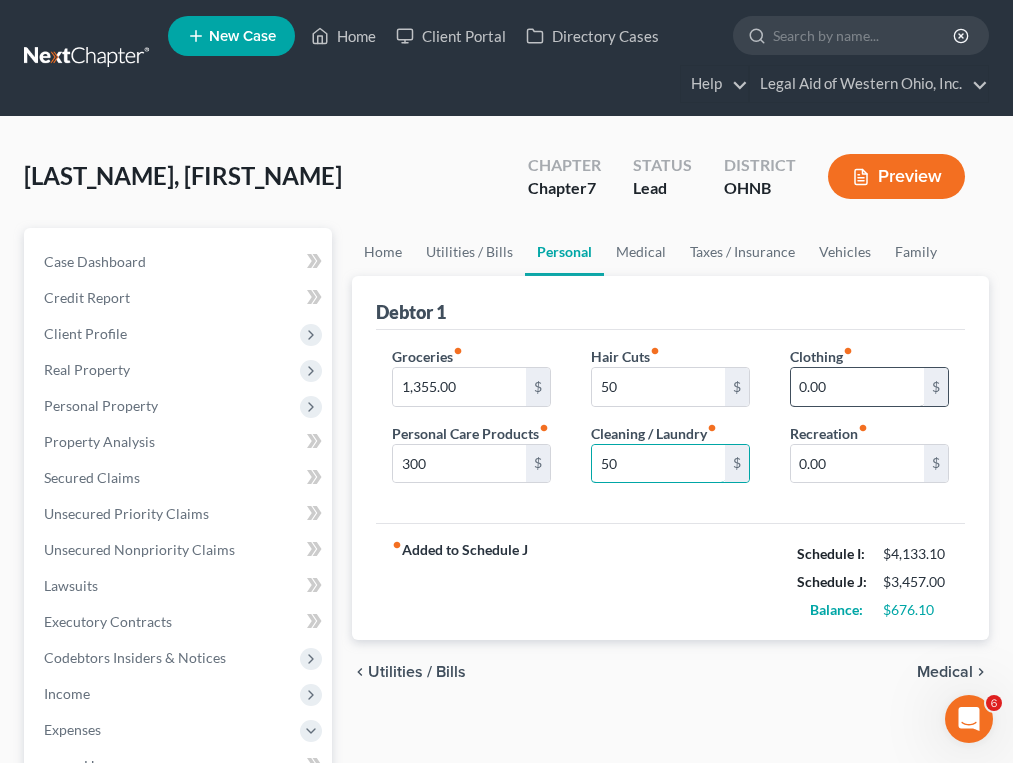 type on "50" 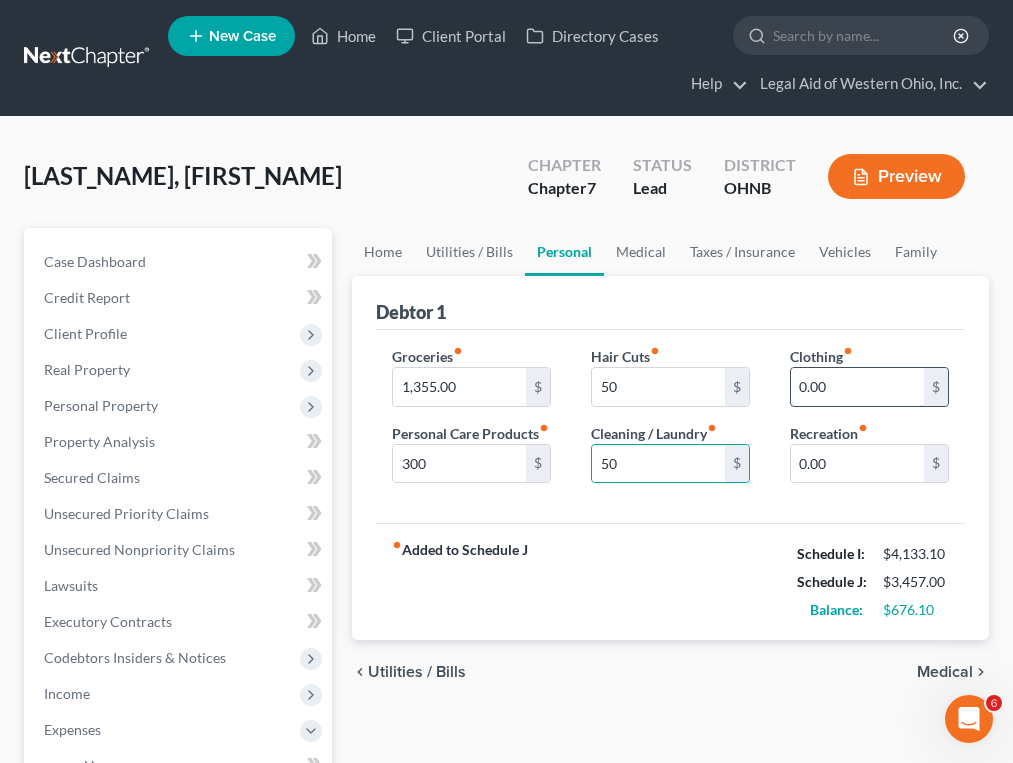 click on "0.00" at bounding box center [857, 387] 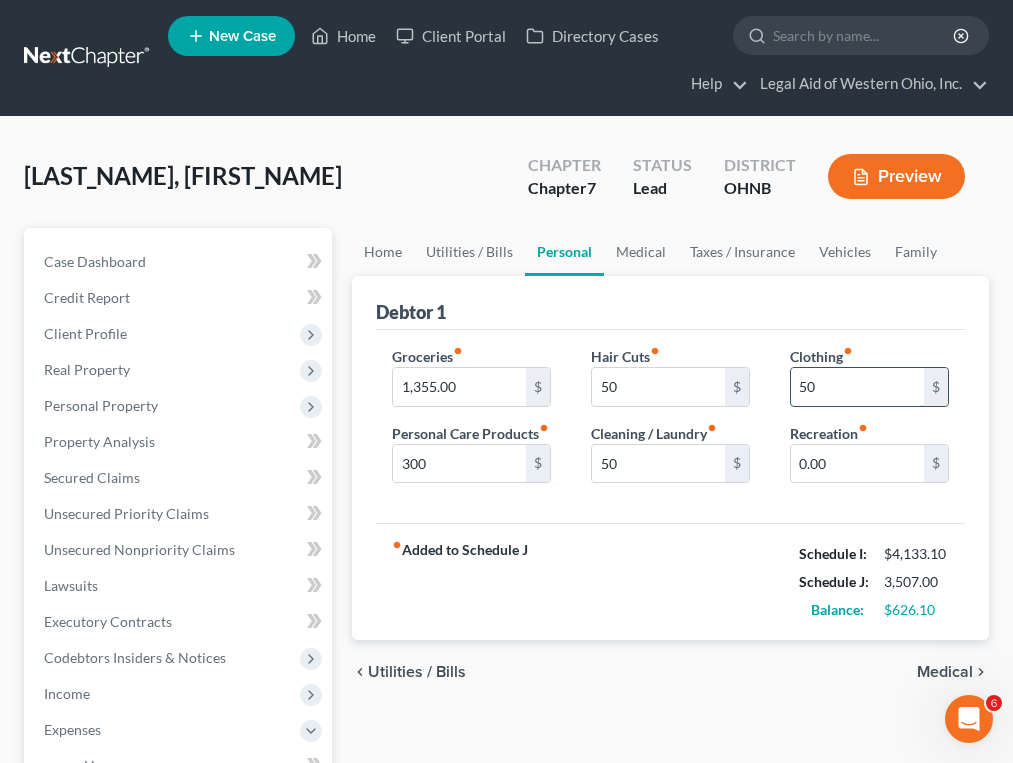 type on "5" 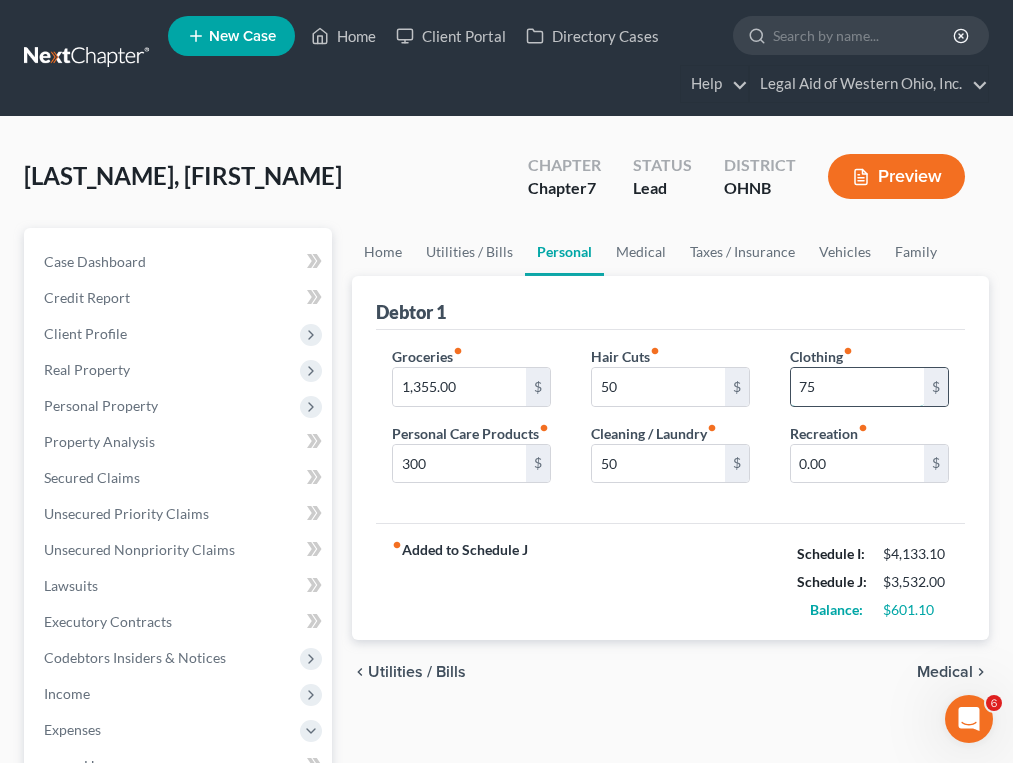 type on "75.00" 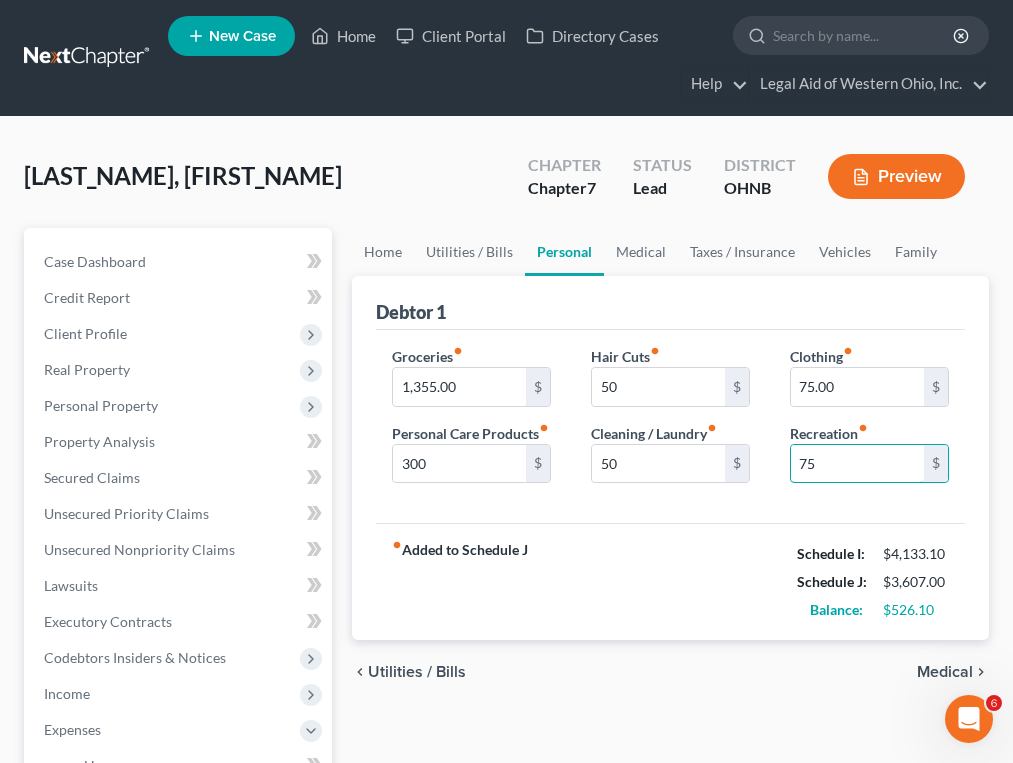 scroll, scrollTop: 200, scrollLeft: 0, axis: vertical 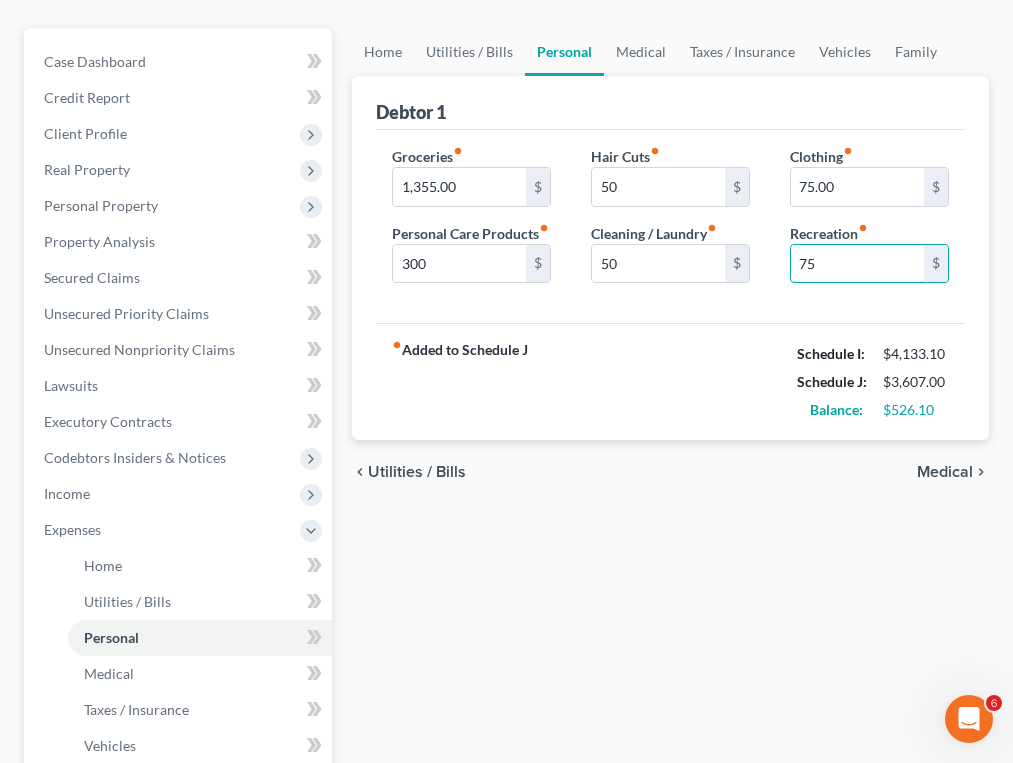type on "75" 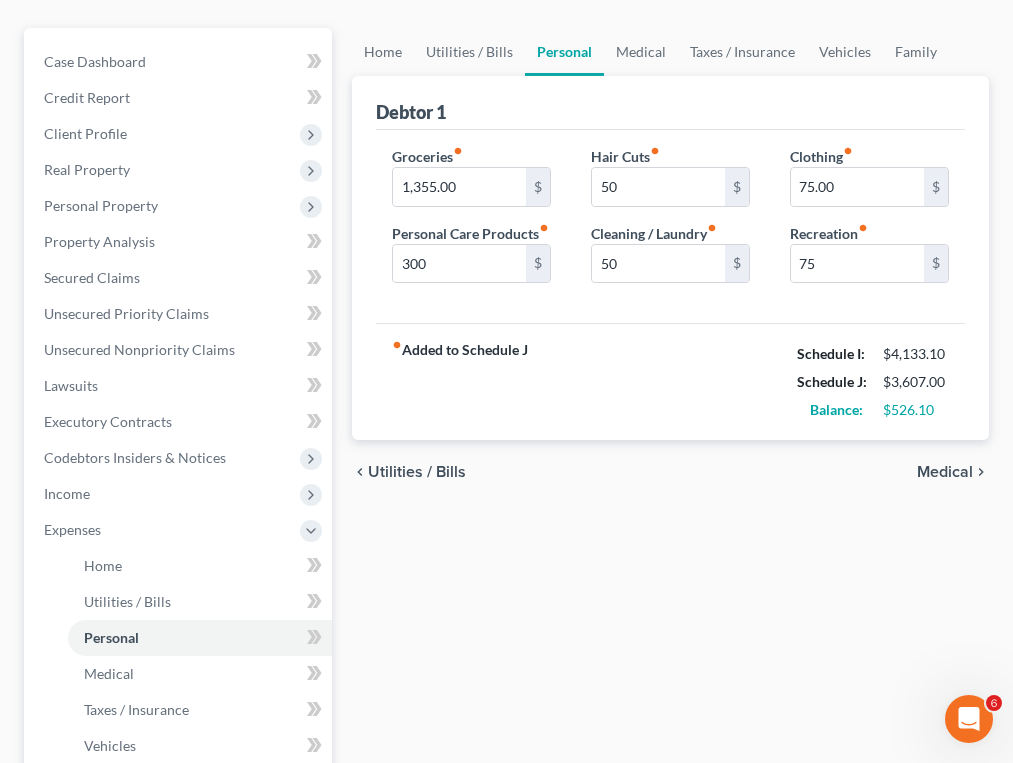 click on "Utilities / Bills" at bounding box center [417, 472] 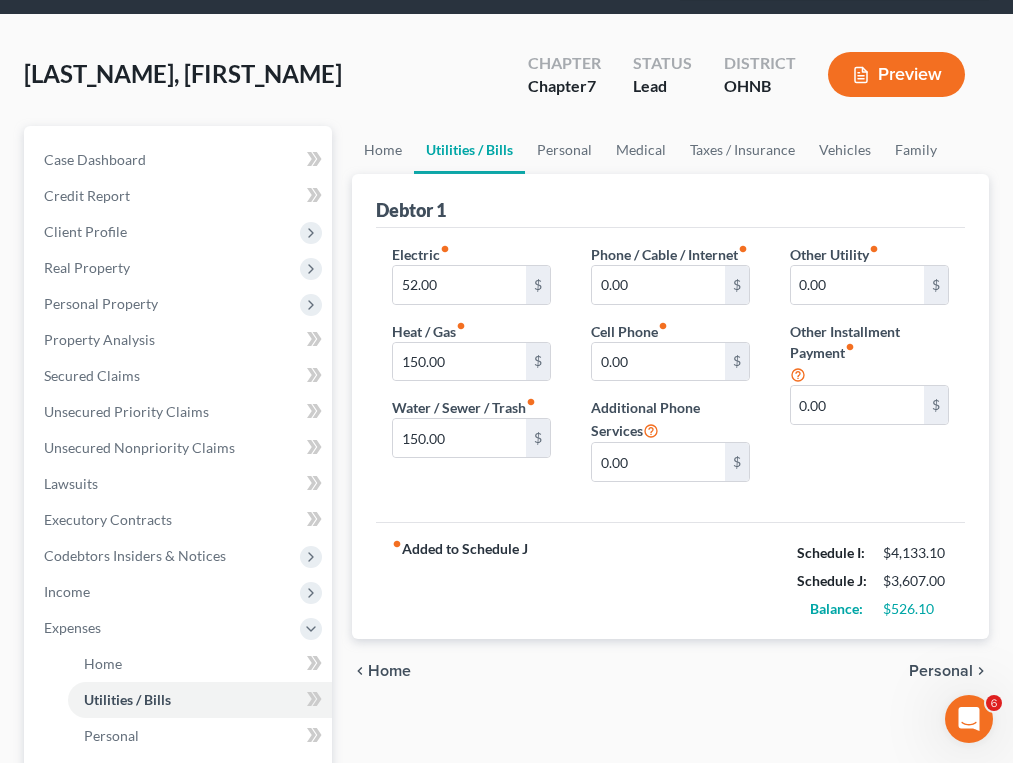 scroll, scrollTop: 0, scrollLeft: 0, axis: both 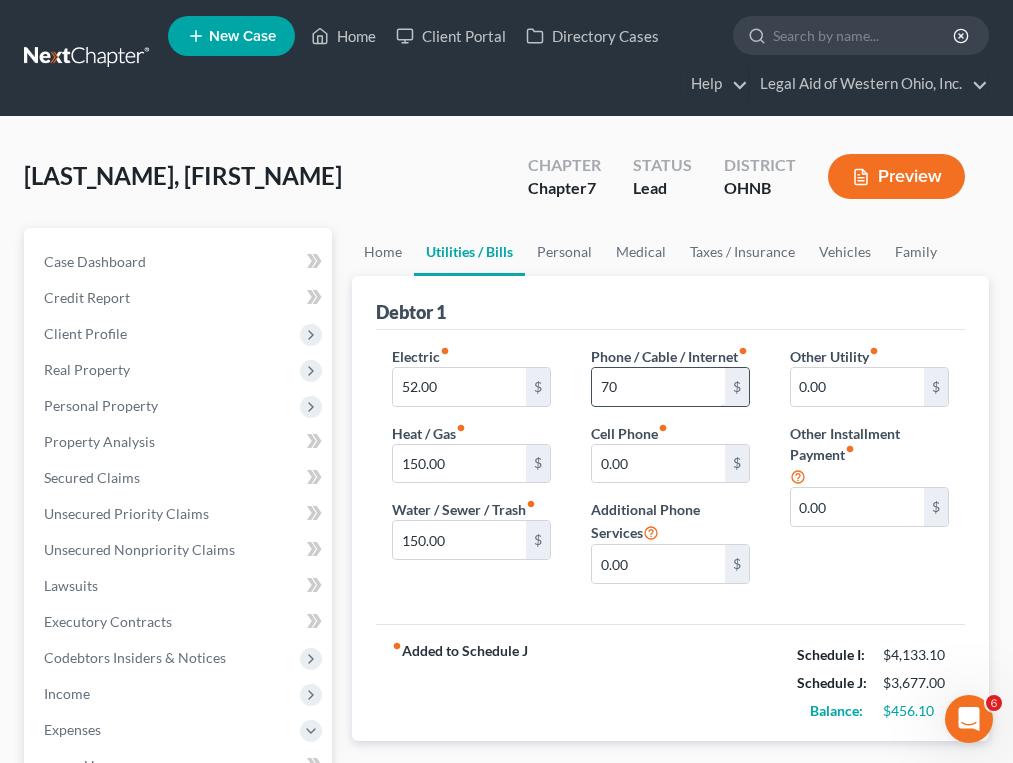 type on "7" 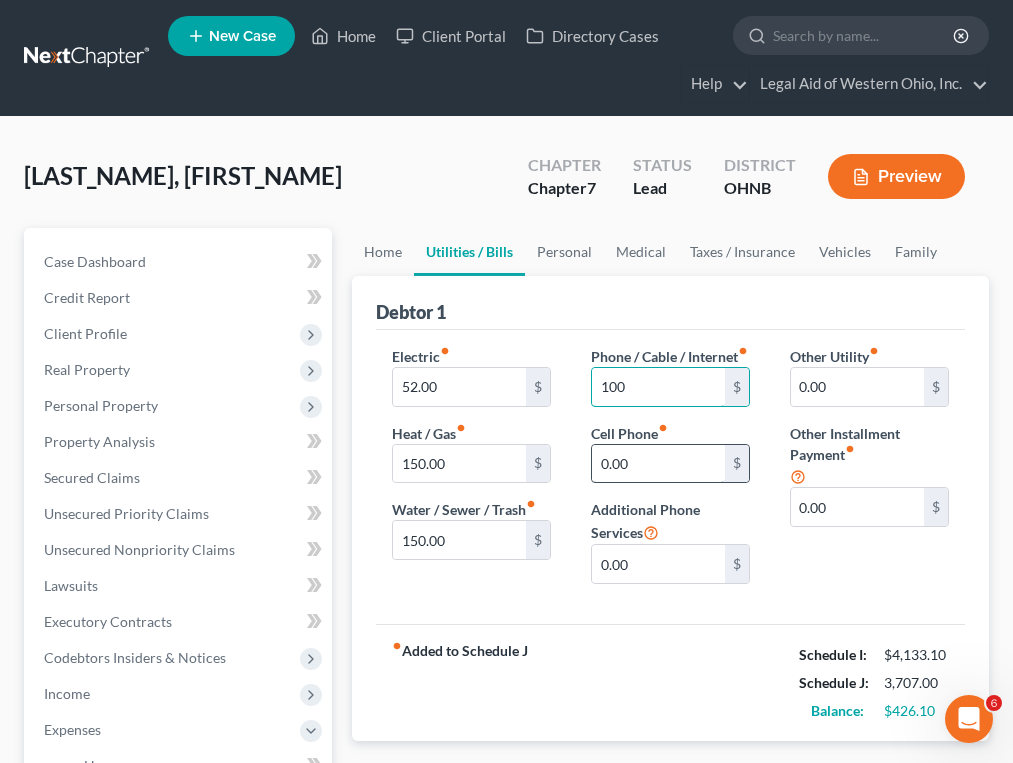 type on "100" 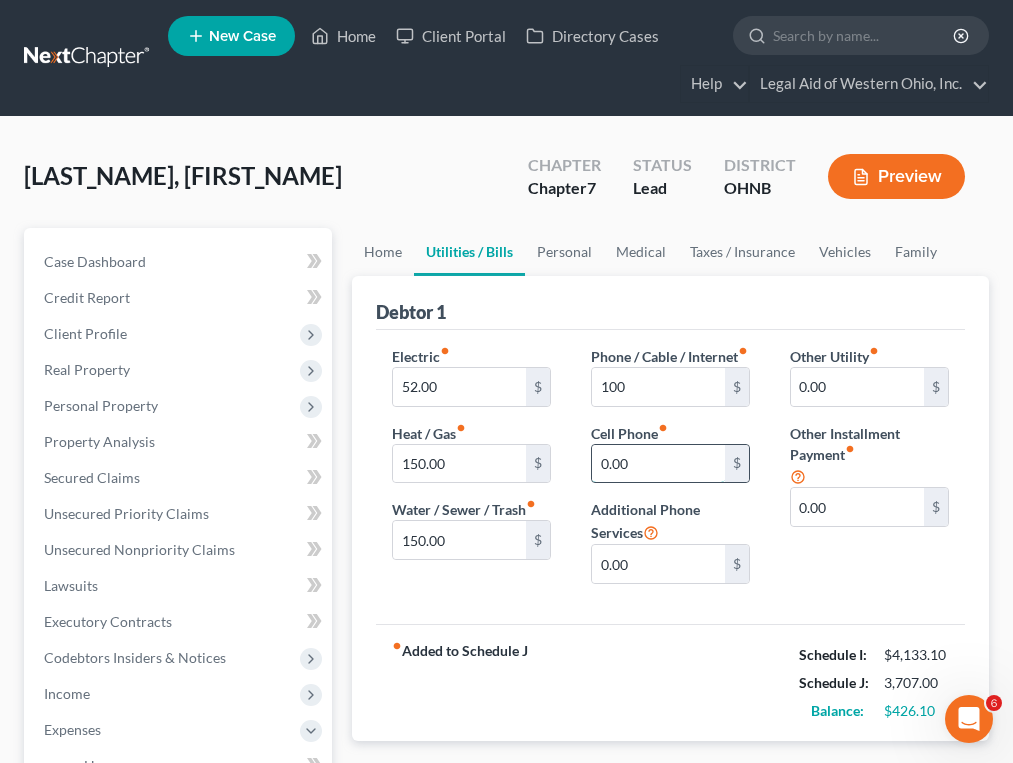 click on "0.00" at bounding box center (658, 464) 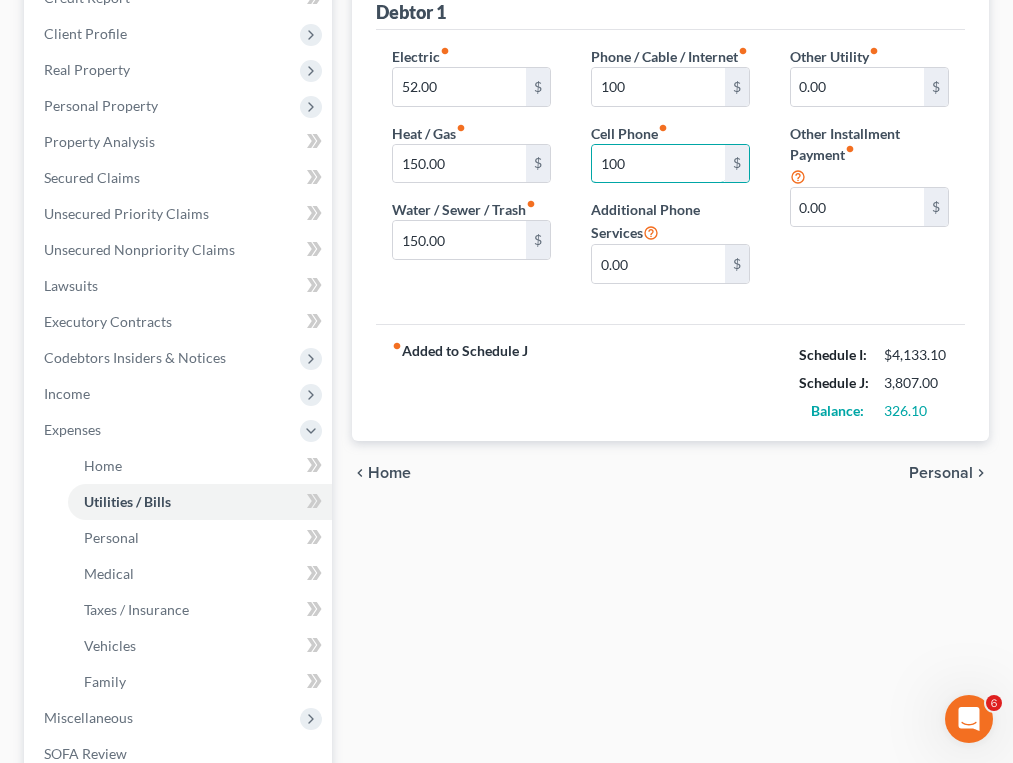 type on "100" 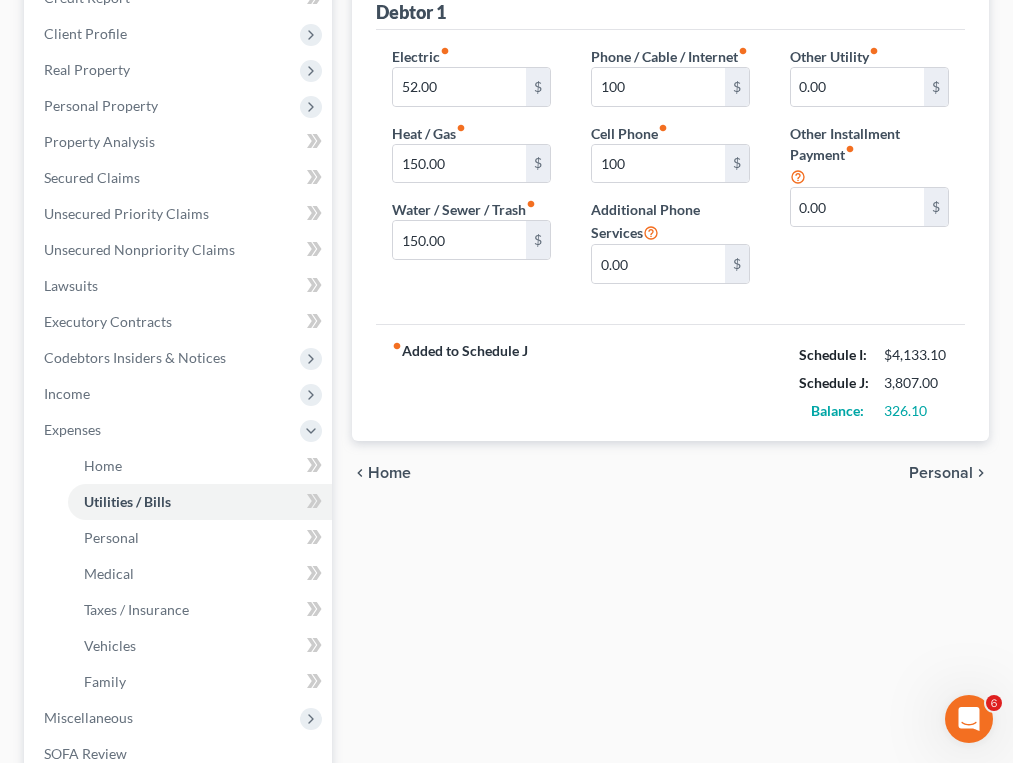 click on "Personal" at bounding box center [941, 473] 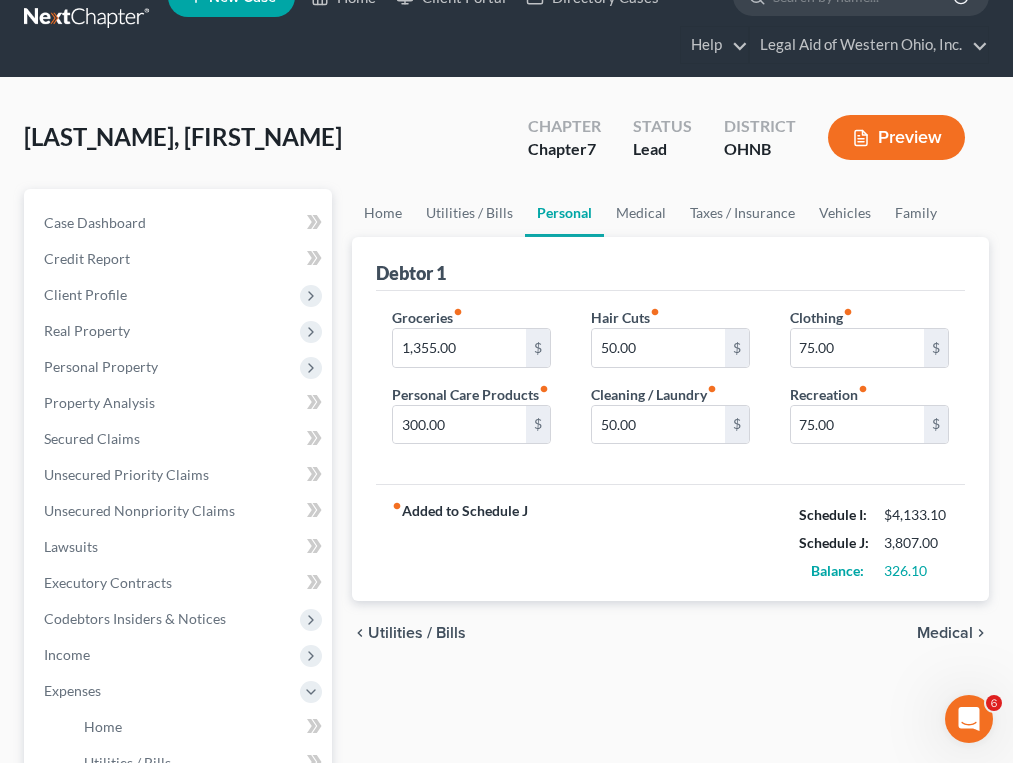 scroll, scrollTop: 0, scrollLeft: 0, axis: both 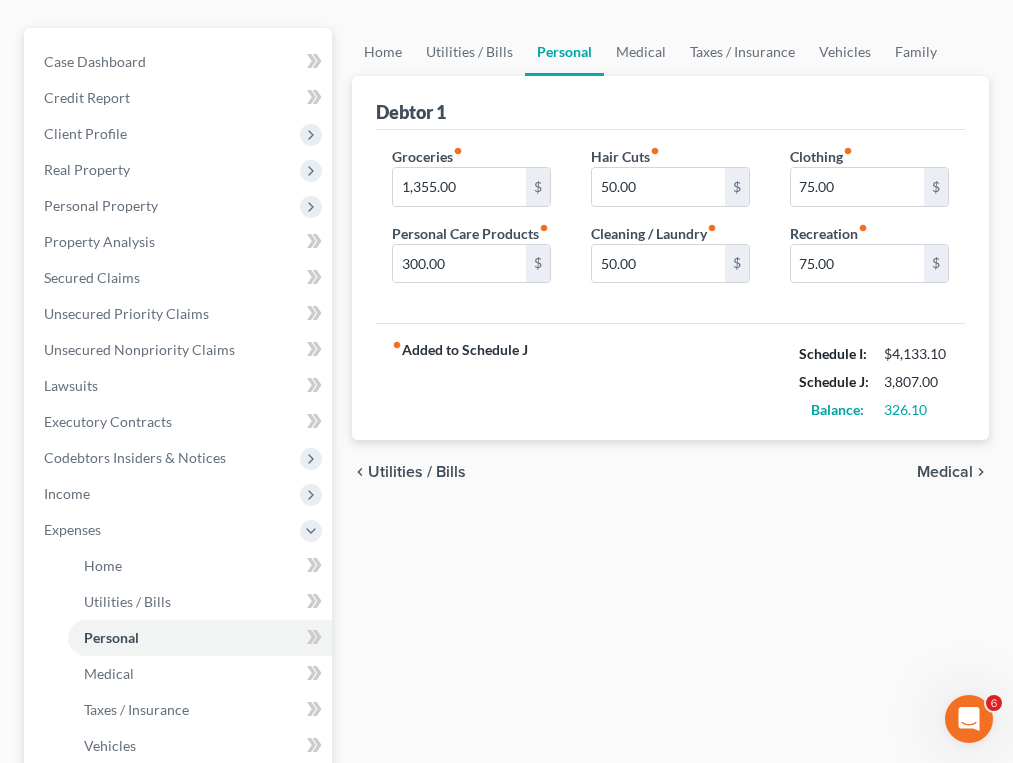 click on "Medical" at bounding box center (945, 472) 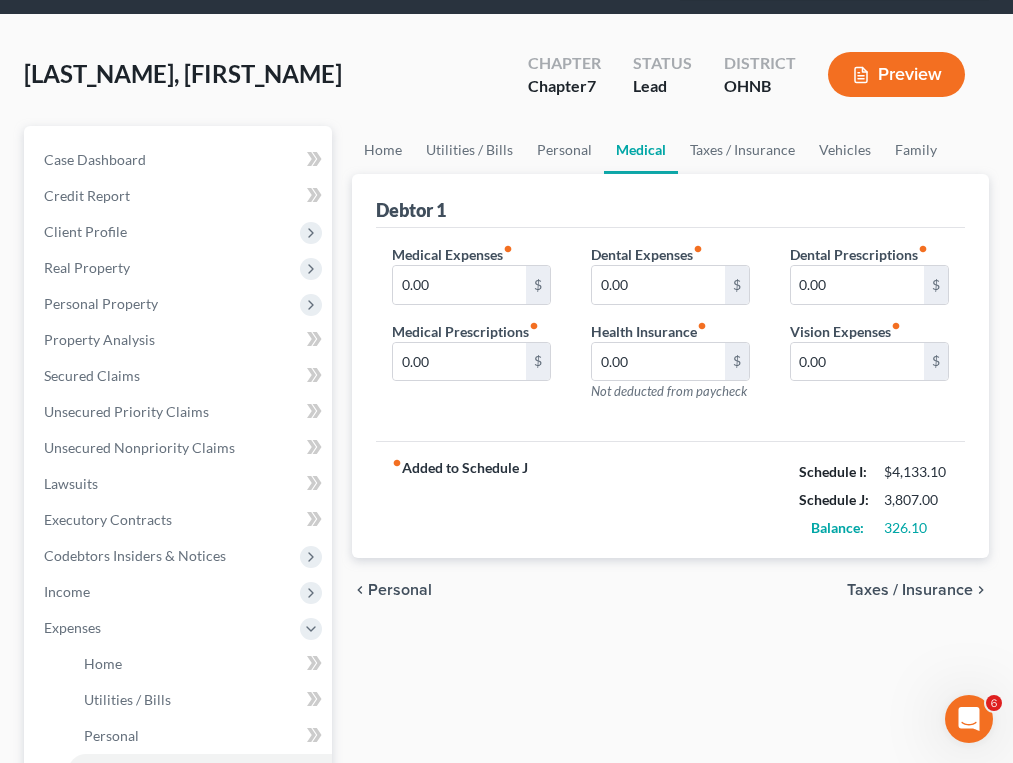 scroll, scrollTop: 0, scrollLeft: 0, axis: both 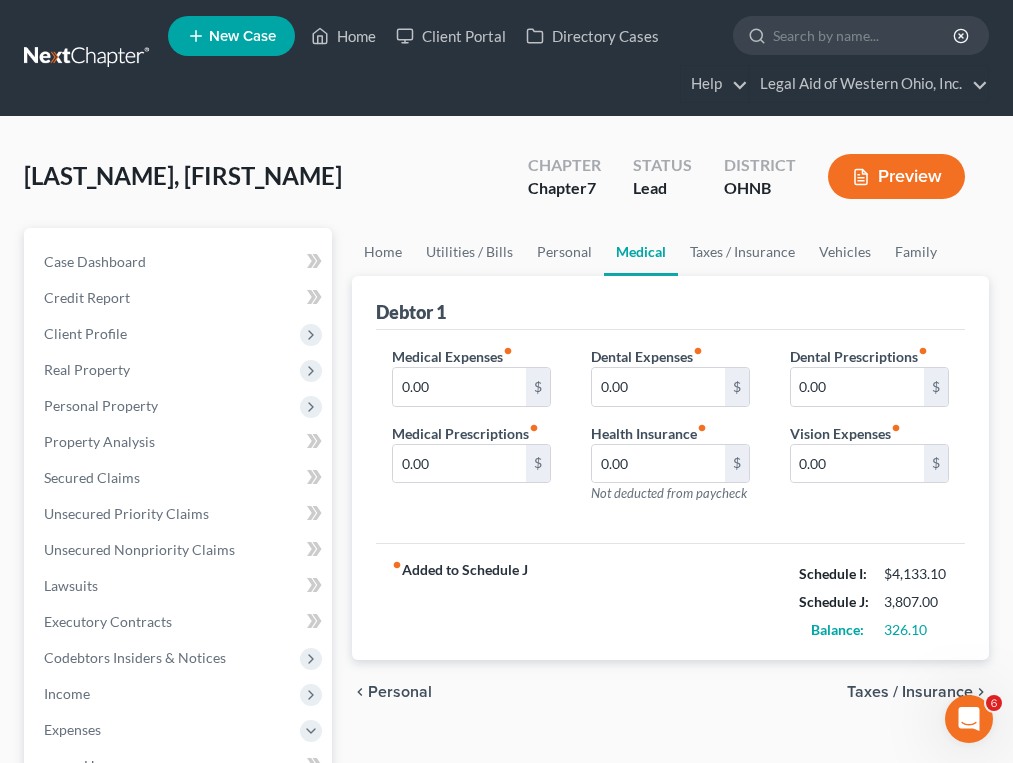 click on "Taxes / Insurance" at bounding box center [910, 692] 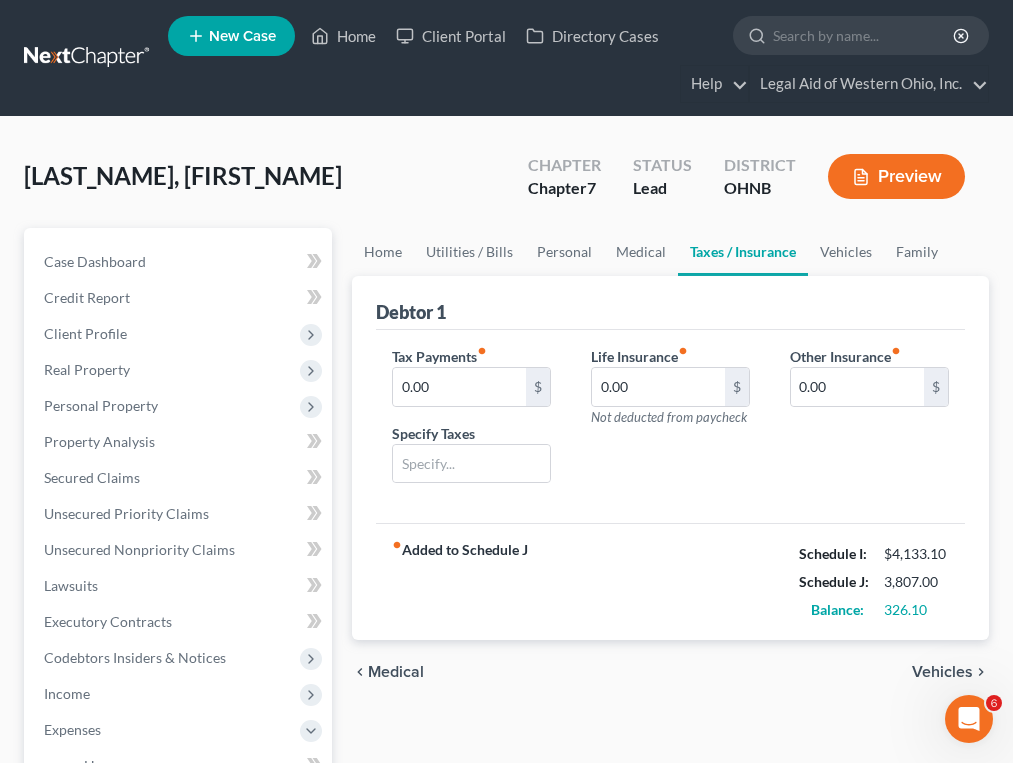 click on "Vehicles" at bounding box center (942, 672) 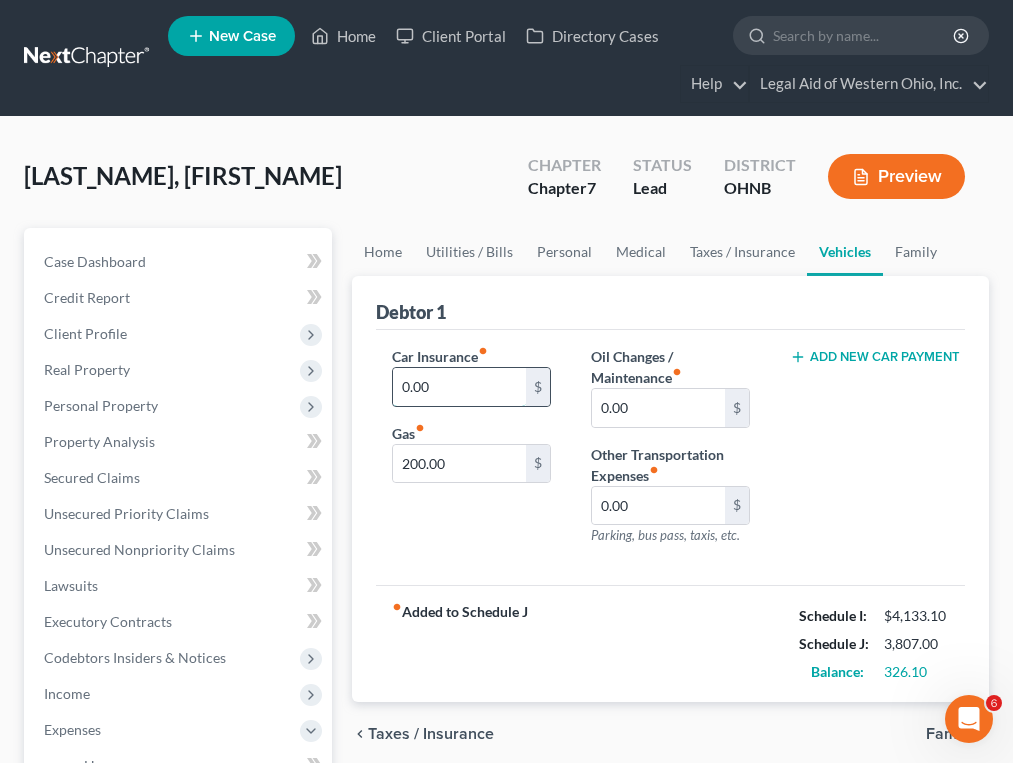 click on "0.00" at bounding box center [459, 387] 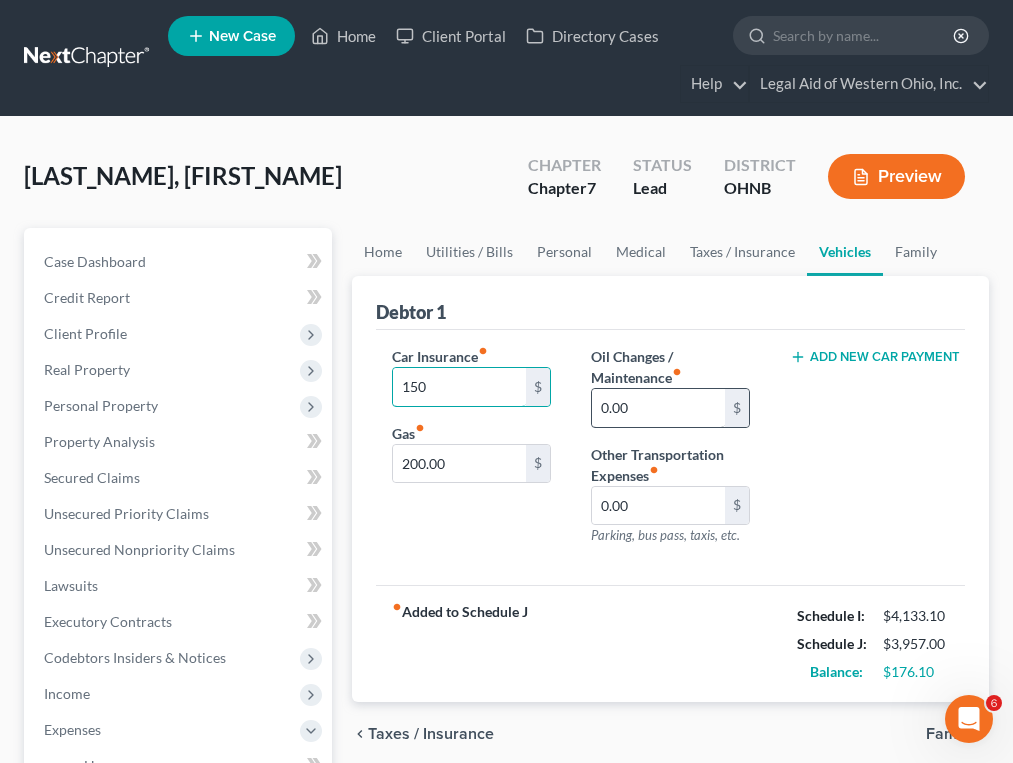type on "150" 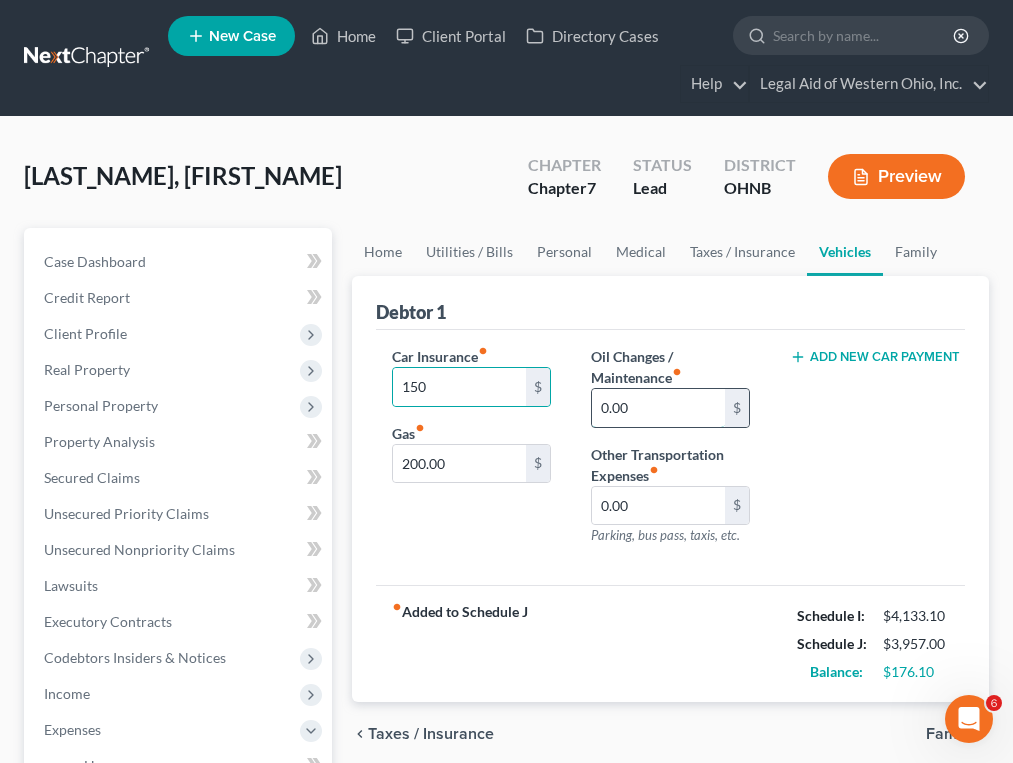 click on "0.00" at bounding box center [658, 408] 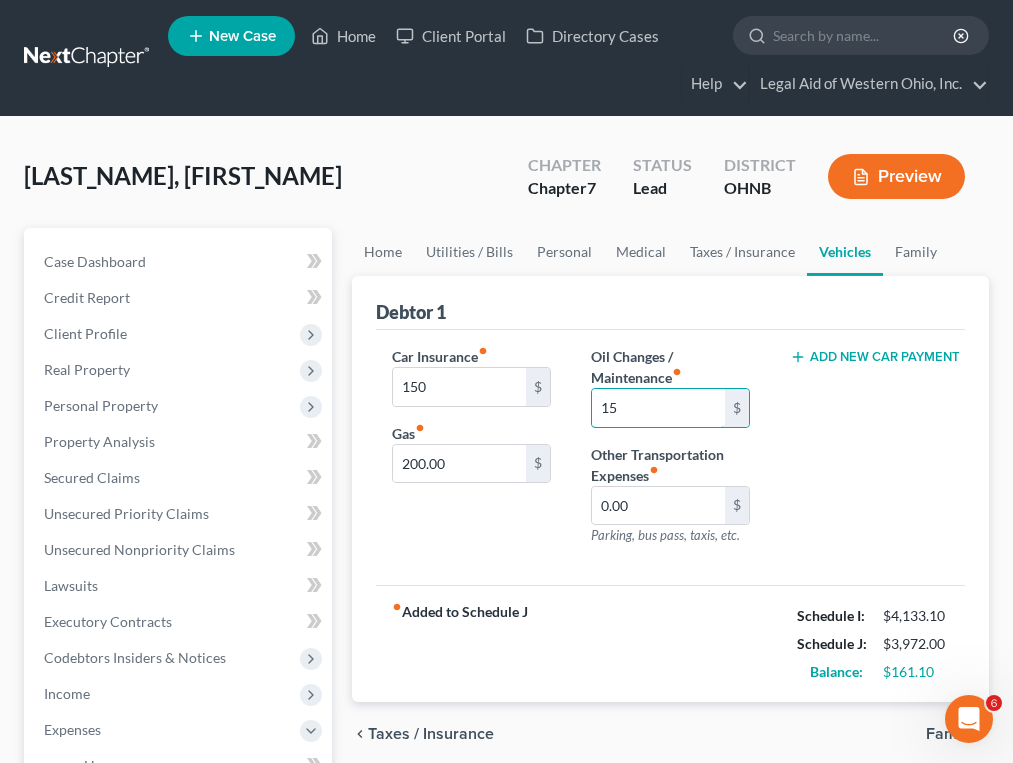 type on "15" 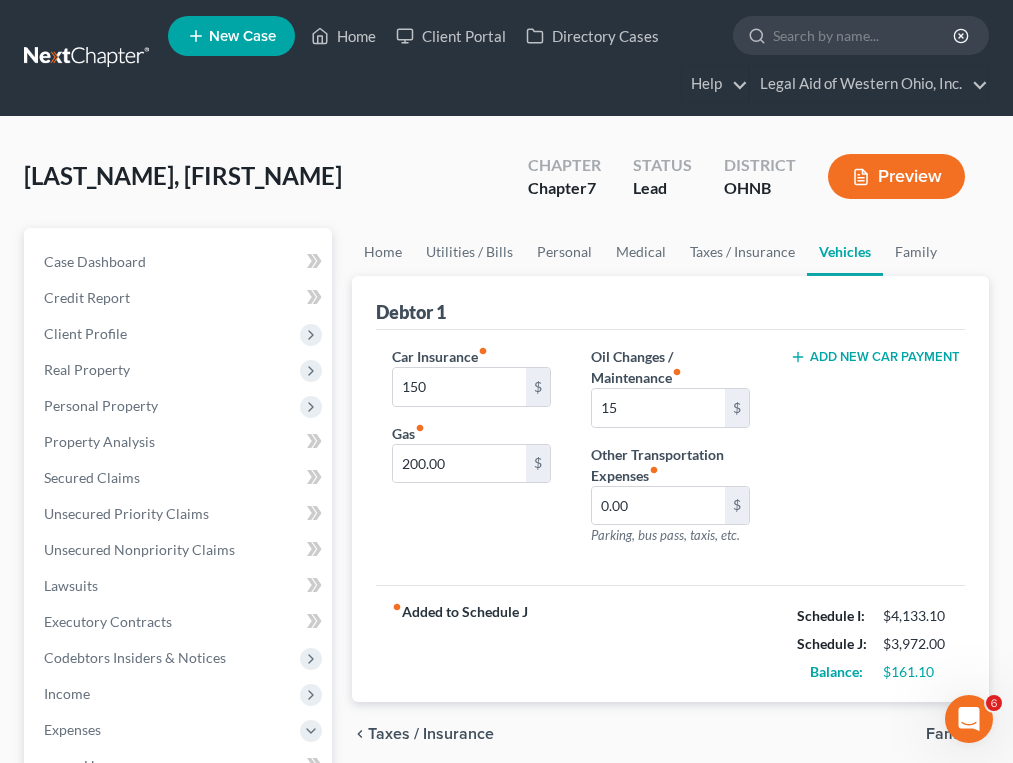 click on "fiber_manual_record  Added to Schedule J Schedule I: $4,133.10 Schedule J: $3,972.00 Balance: $161.10" at bounding box center [670, 643] 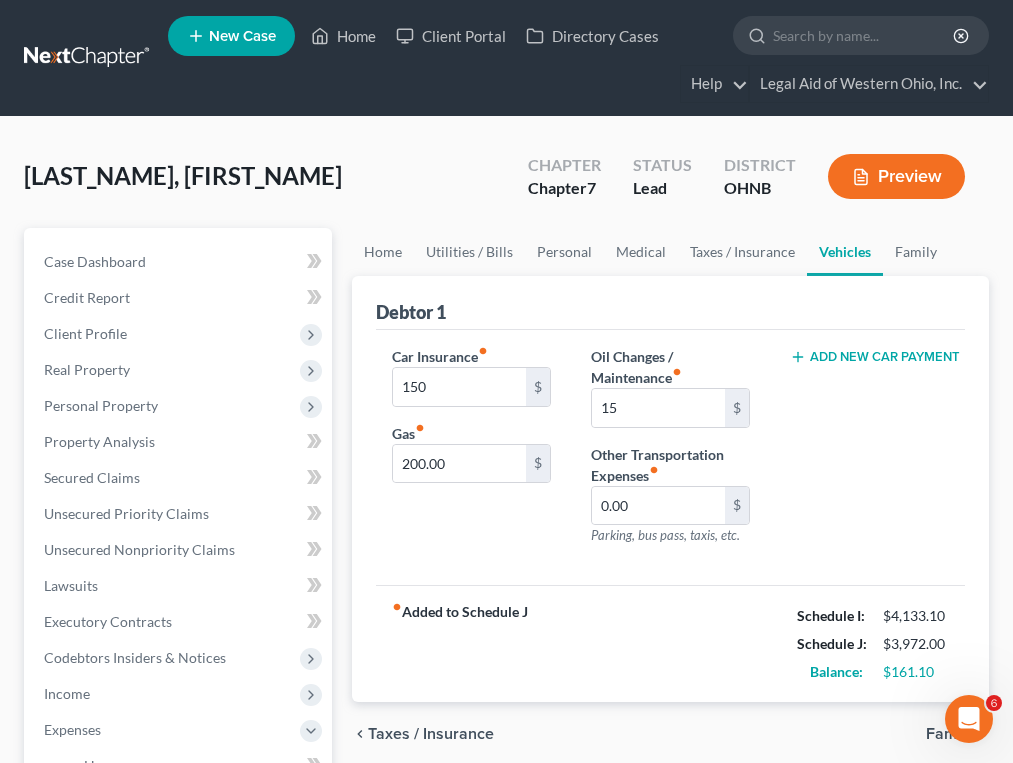click on "Family" at bounding box center (949, 734) 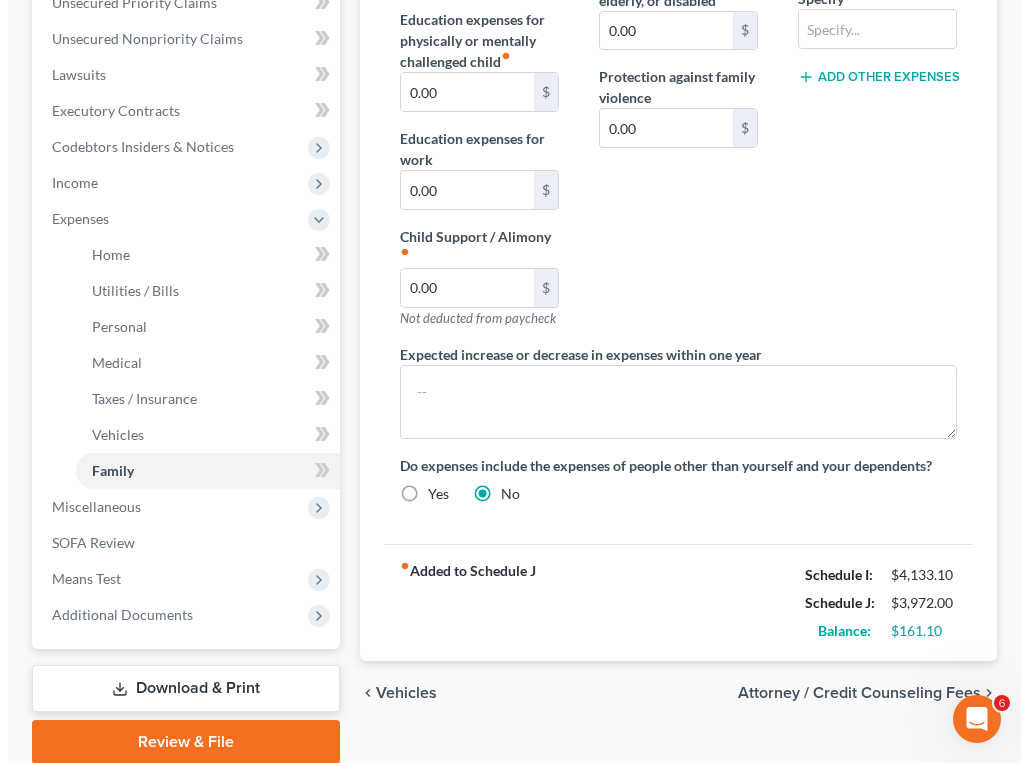 scroll, scrollTop: 588, scrollLeft: 0, axis: vertical 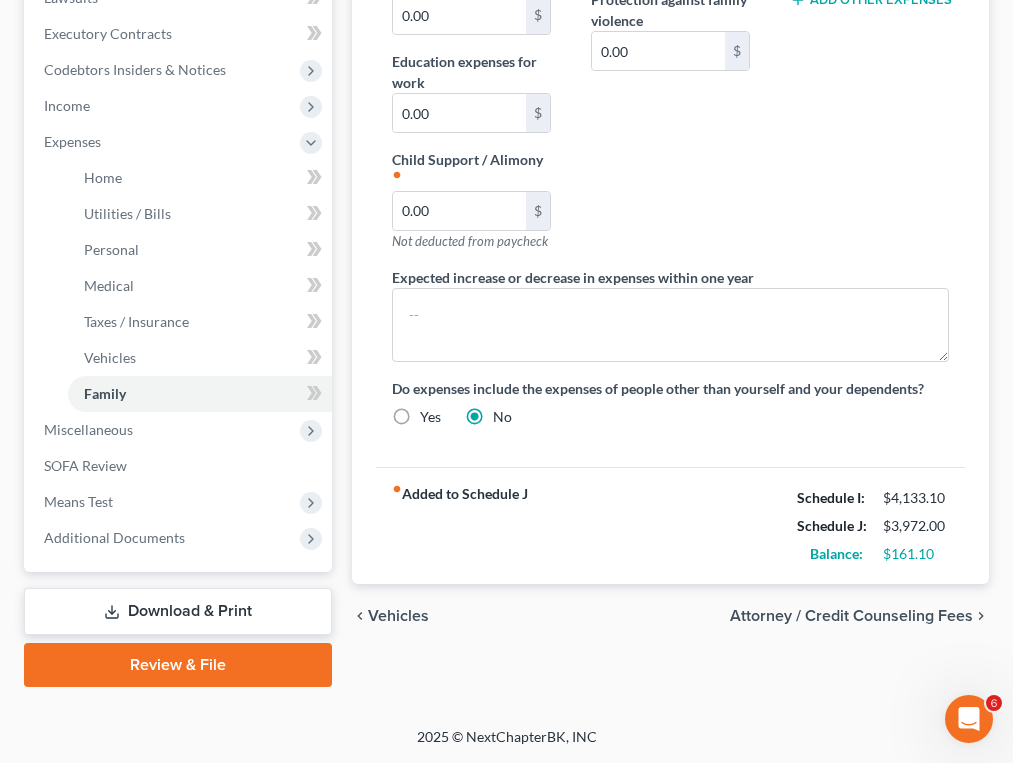 click on "Attorney / Credit Counseling Fees" at bounding box center [851, 616] 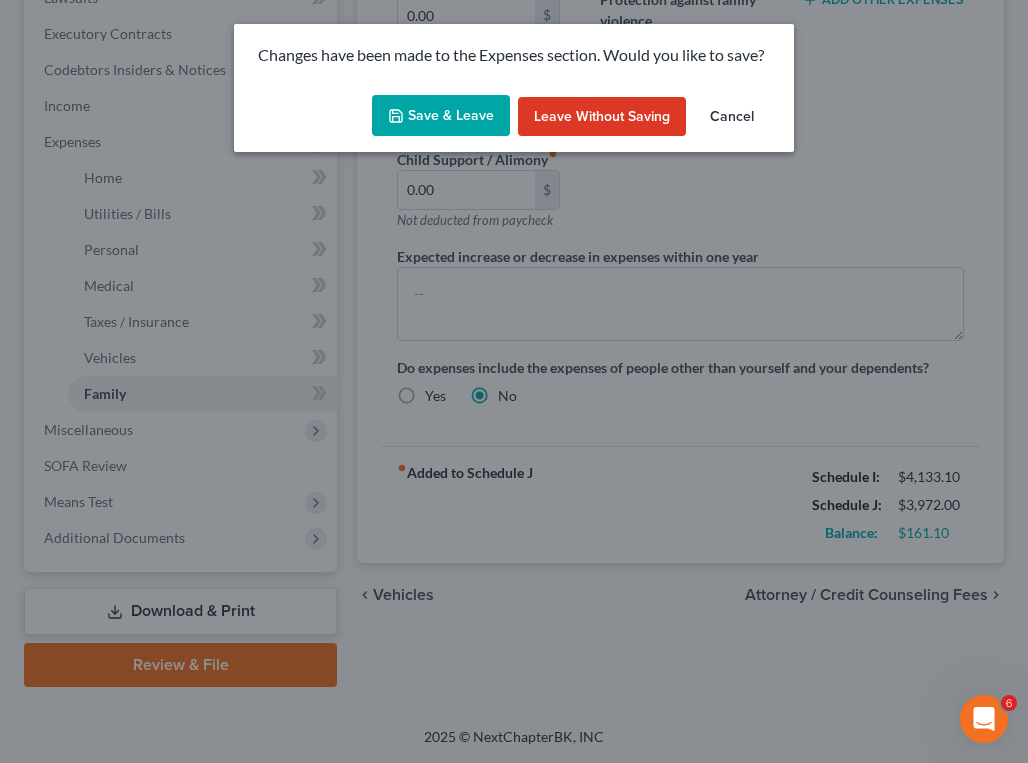 click on "Save & Leave" at bounding box center (441, 116) 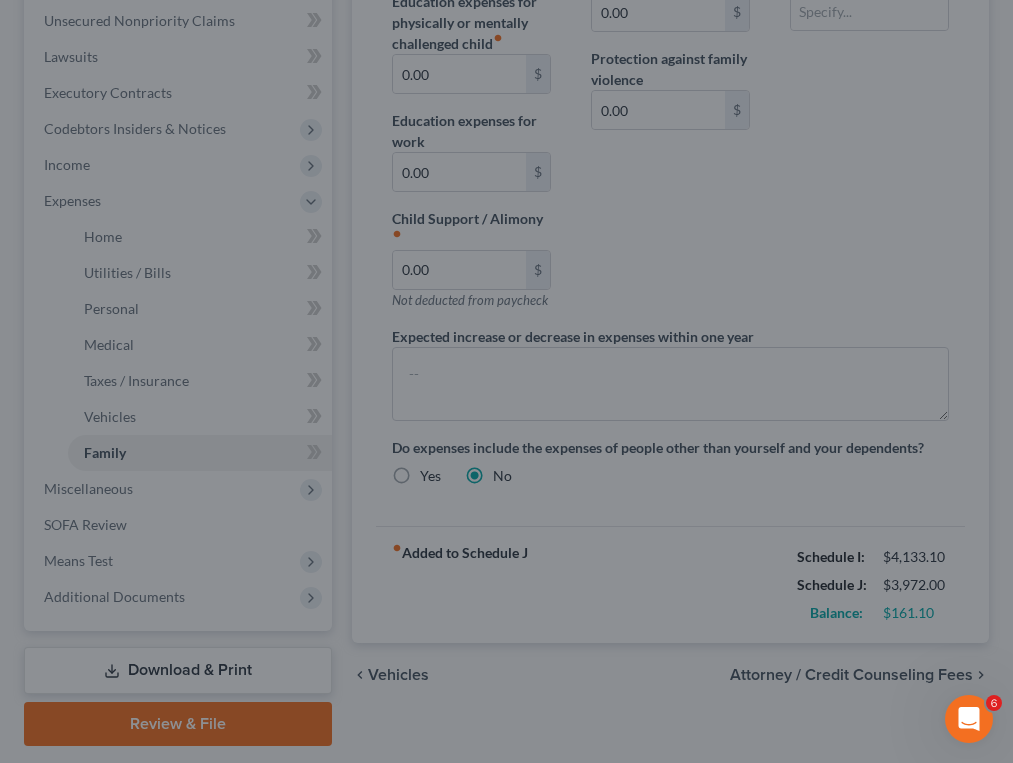 select on "0" 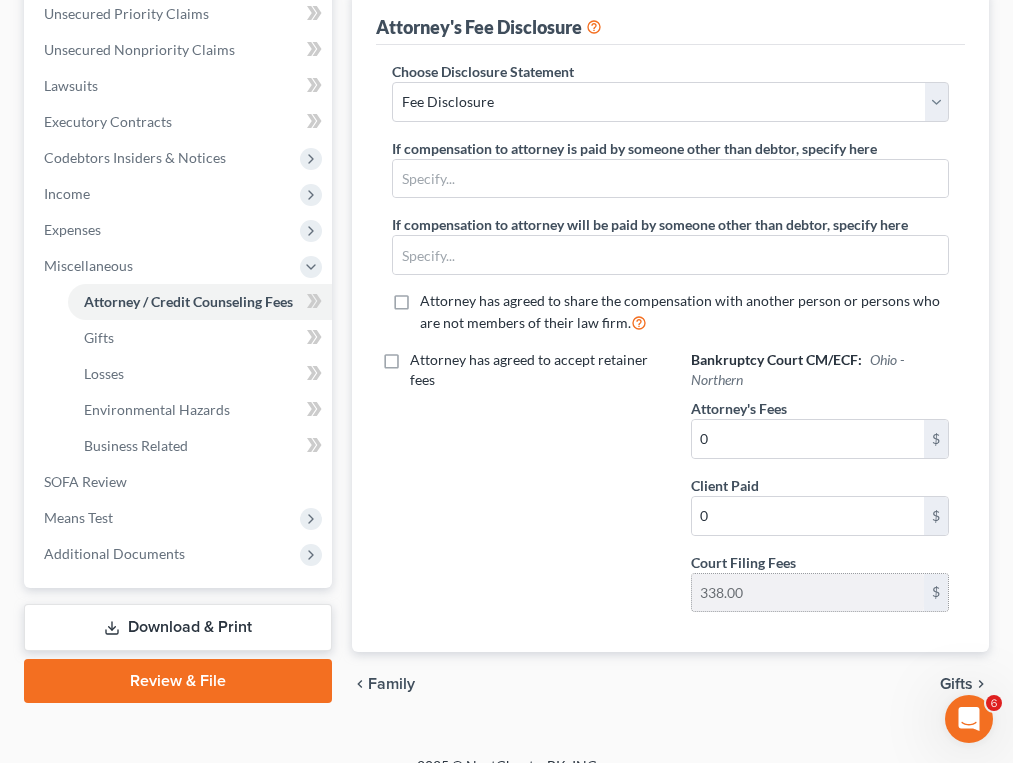 scroll, scrollTop: 529, scrollLeft: 0, axis: vertical 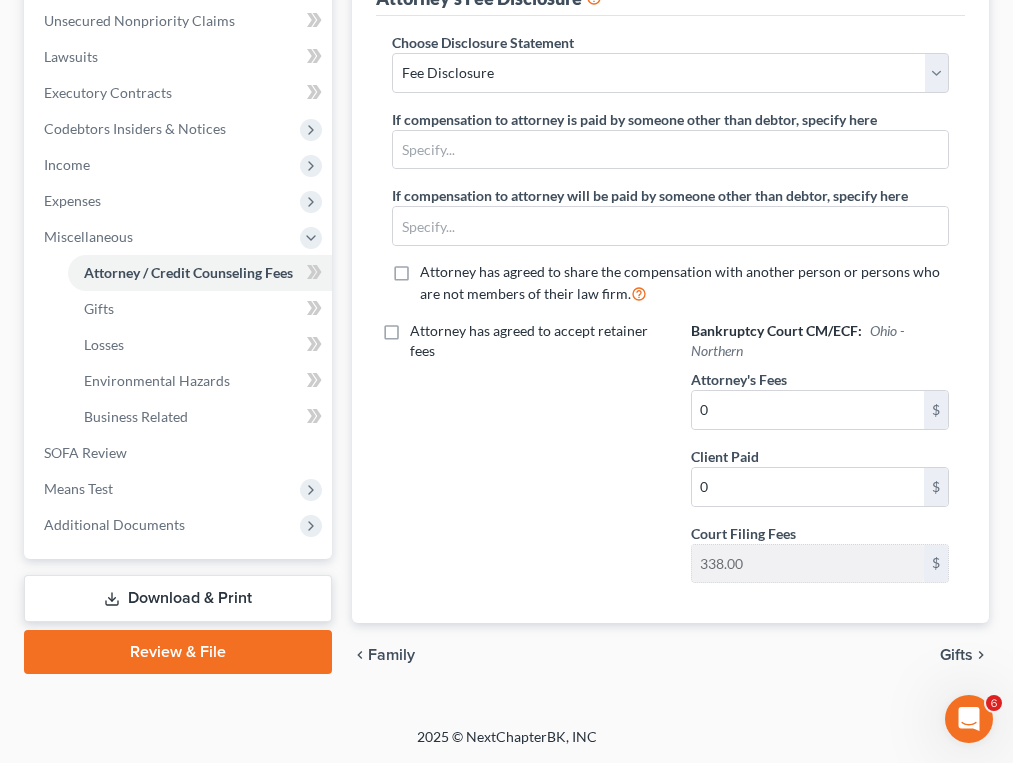 click on "Gifts" at bounding box center [956, 655] 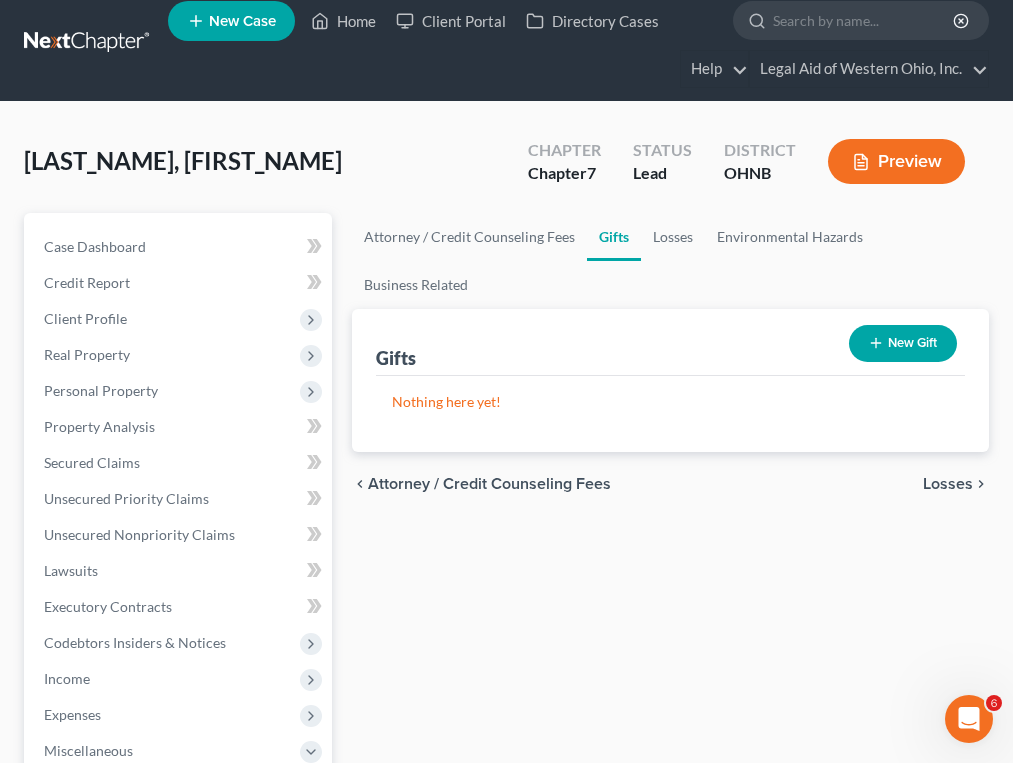scroll, scrollTop: 0, scrollLeft: 0, axis: both 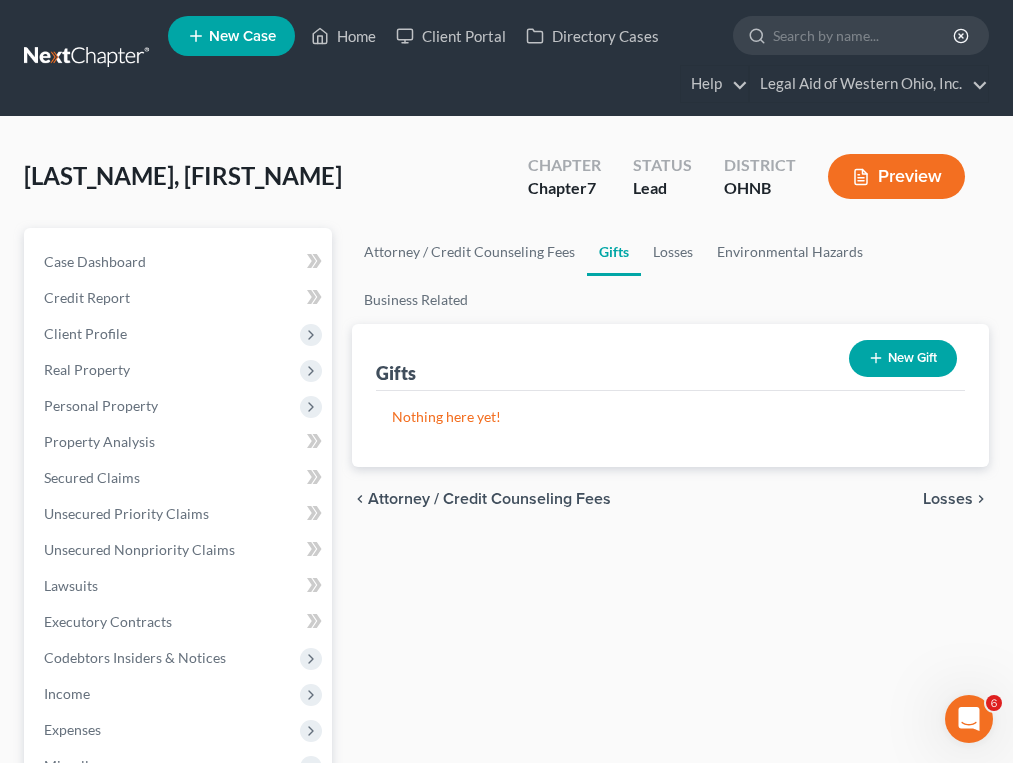click on "Losses" at bounding box center (948, 499) 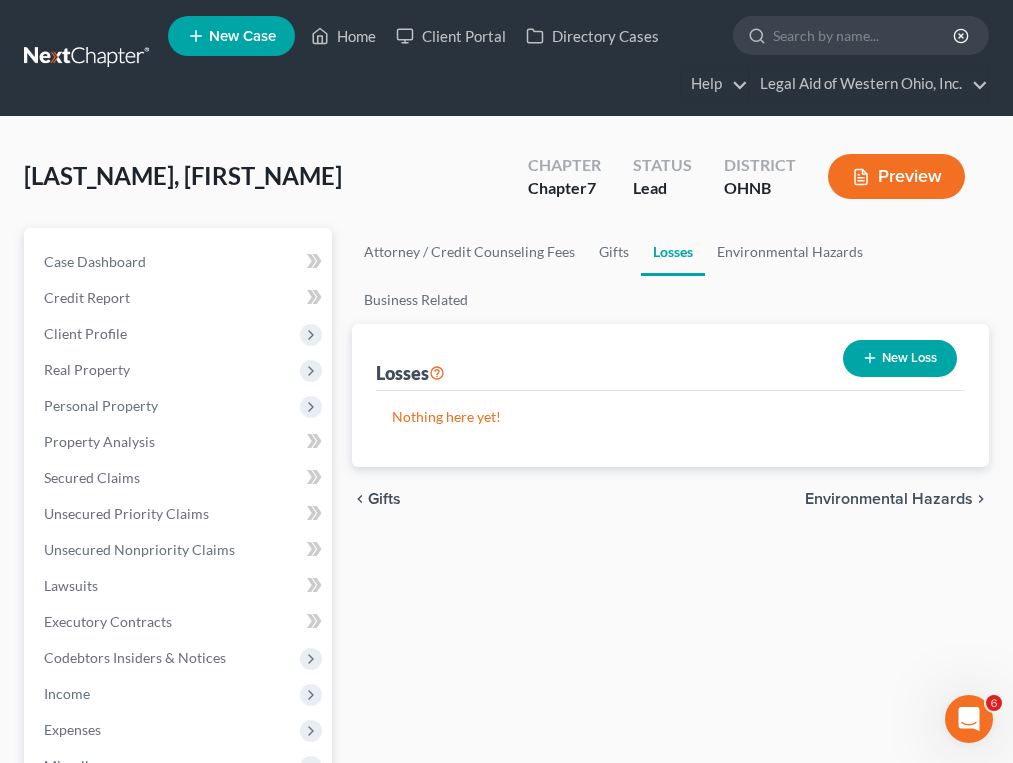 click on "Environmental Hazards" at bounding box center [889, 499] 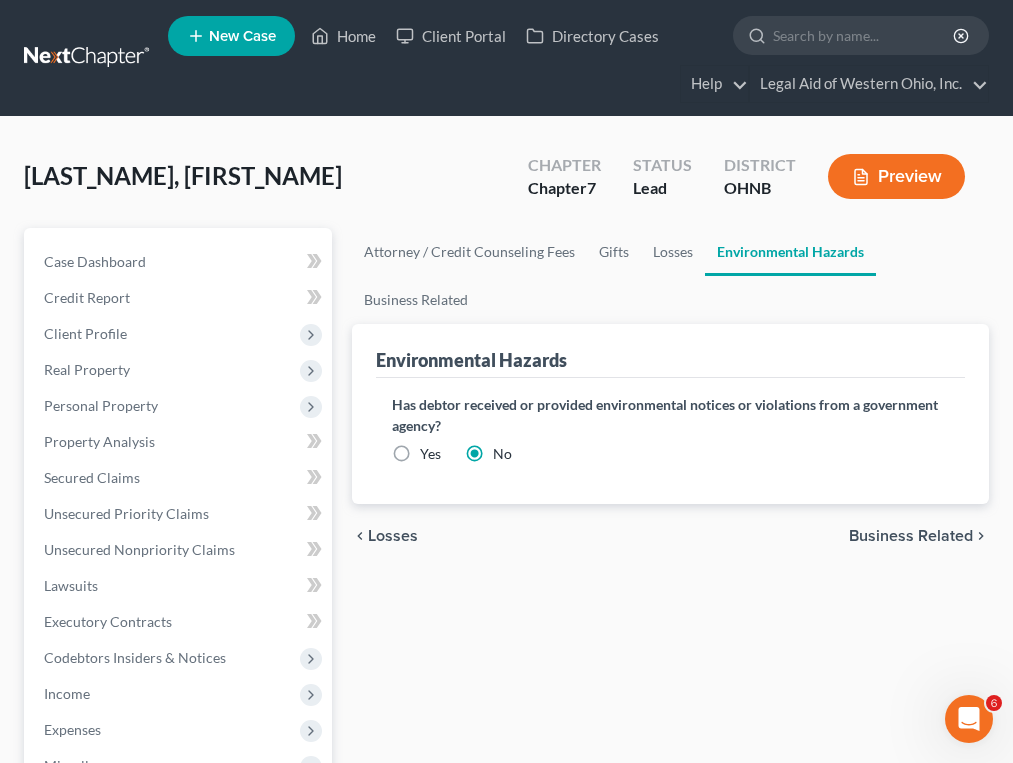 click on "Business Related" at bounding box center (911, 536) 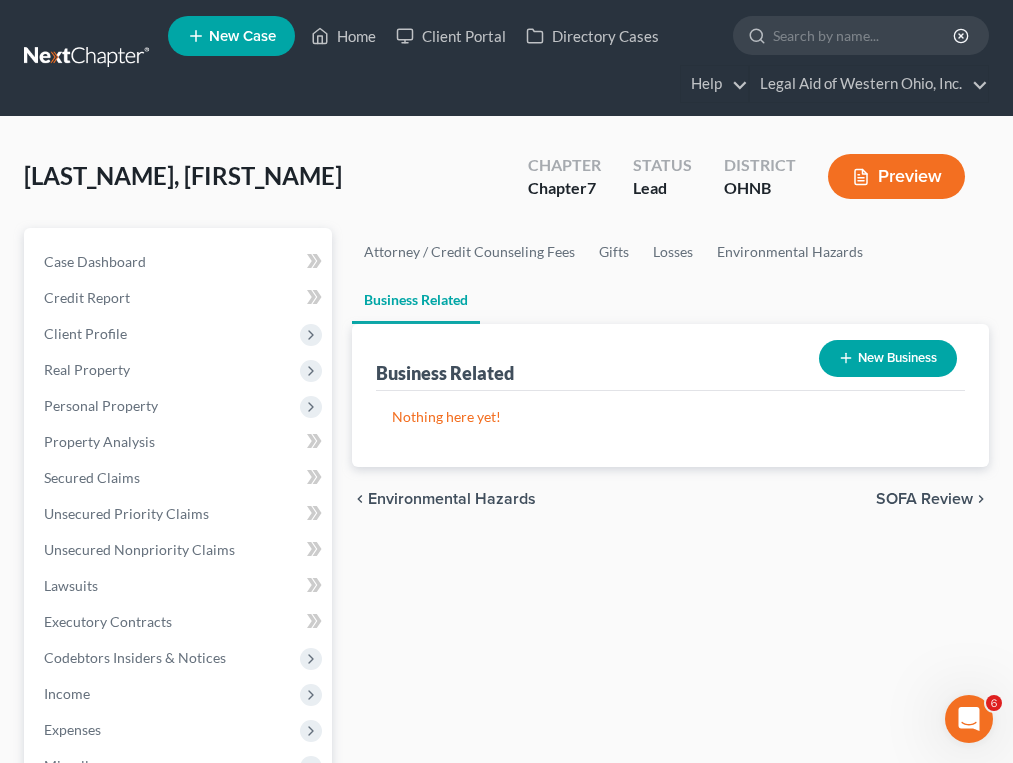 click on "SOFA Review" at bounding box center (924, 499) 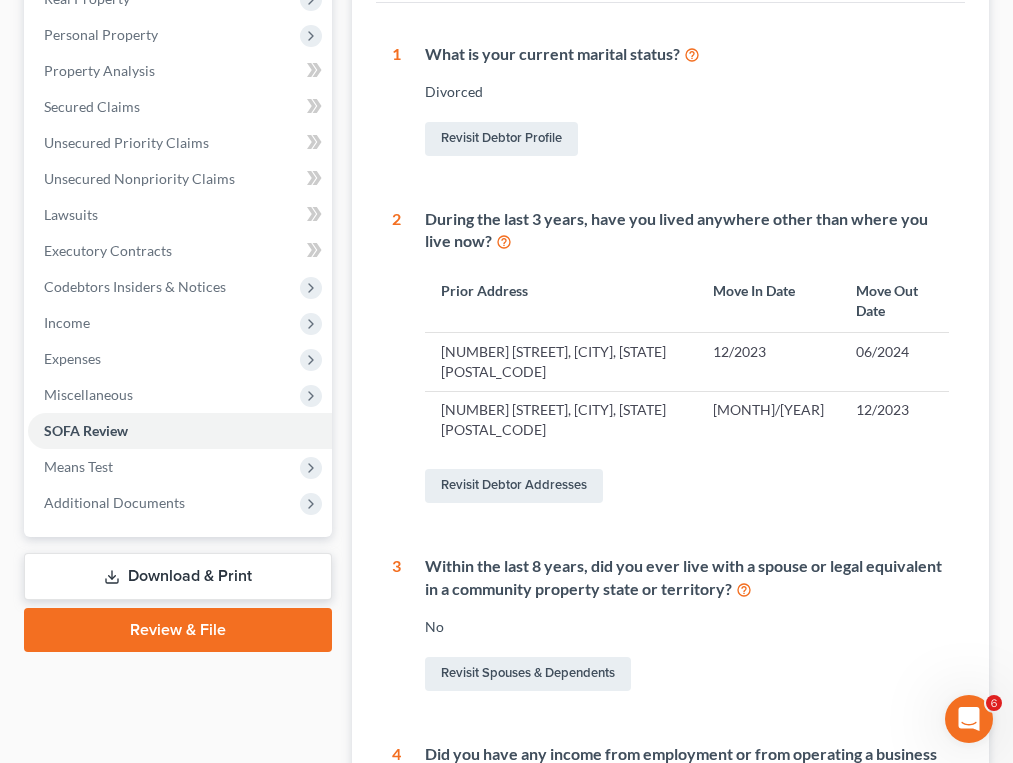 scroll, scrollTop: 300, scrollLeft: 0, axis: vertical 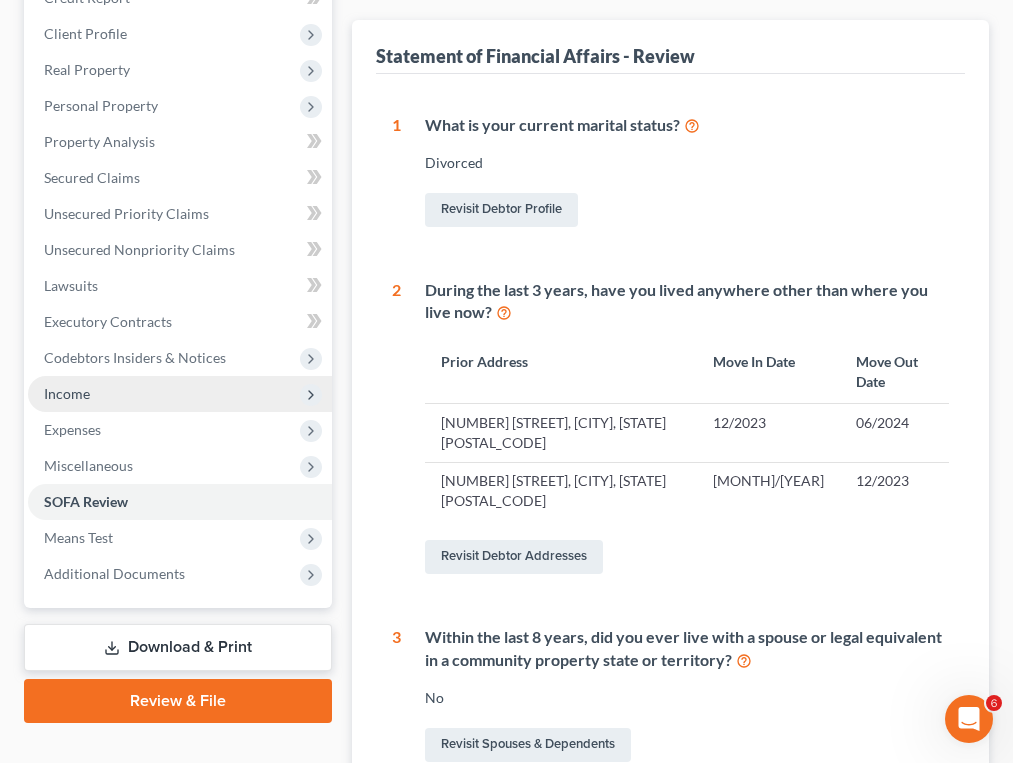 click on "Income" at bounding box center (67, 393) 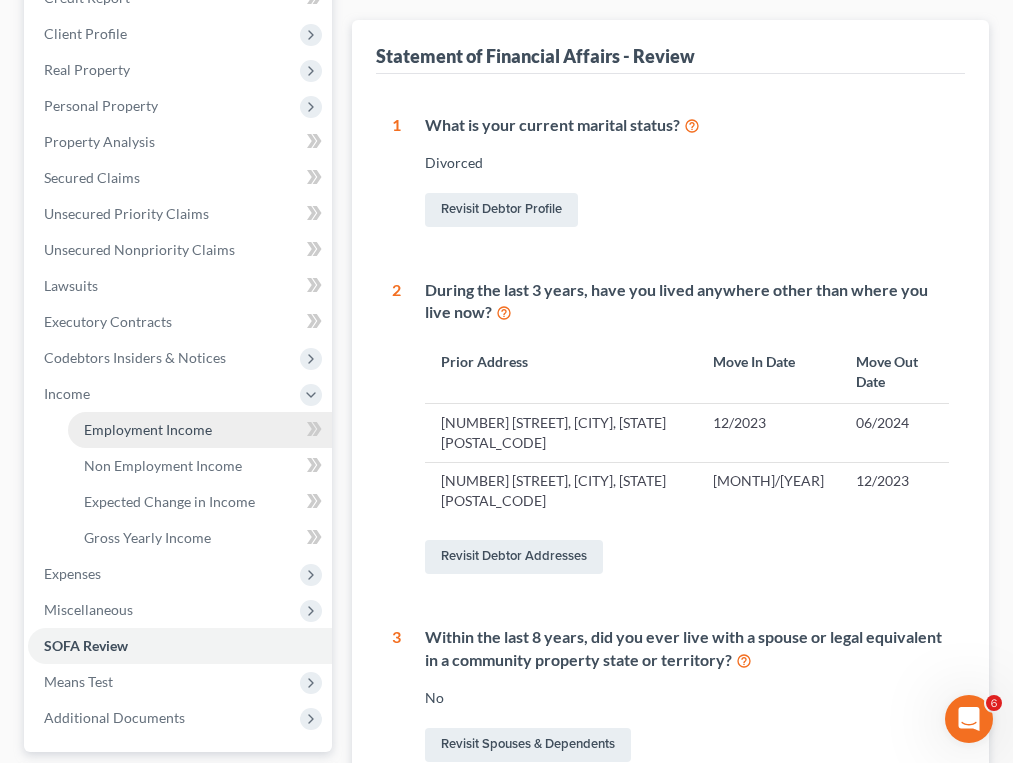 click on "Employment Income" at bounding box center [148, 429] 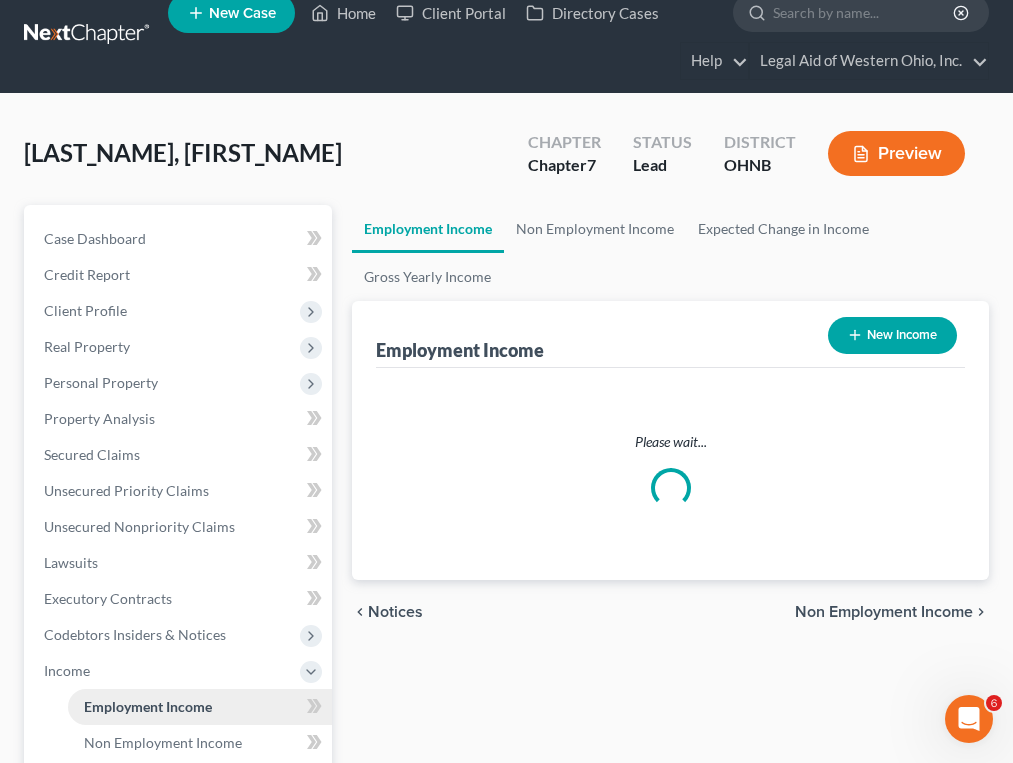 scroll, scrollTop: 0, scrollLeft: 0, axis: both 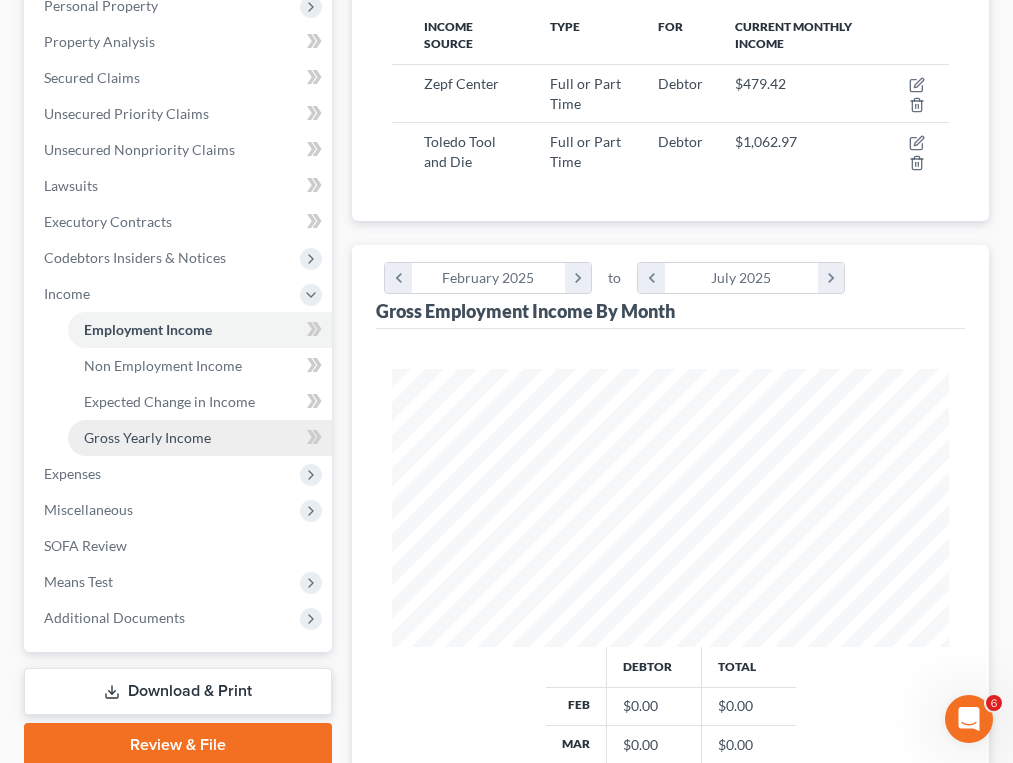 click on "Gross Yearly Income" at bounding box center (200, 438) 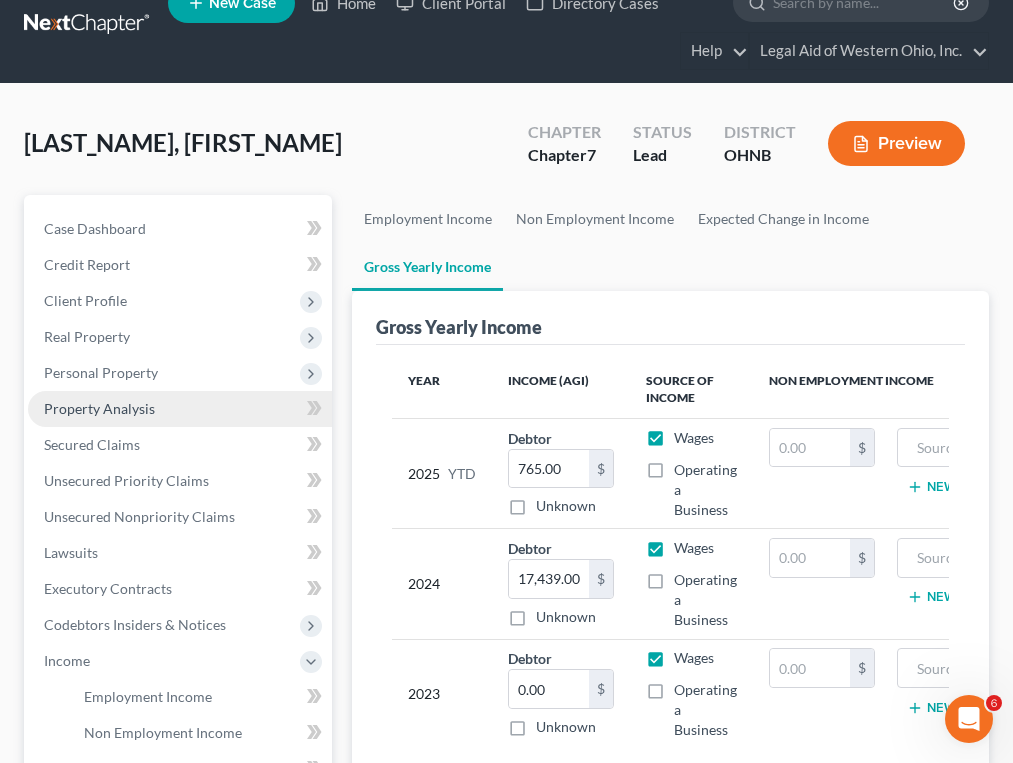 scroll, scrollTop: 0, scrollLeft: 0, axis: both 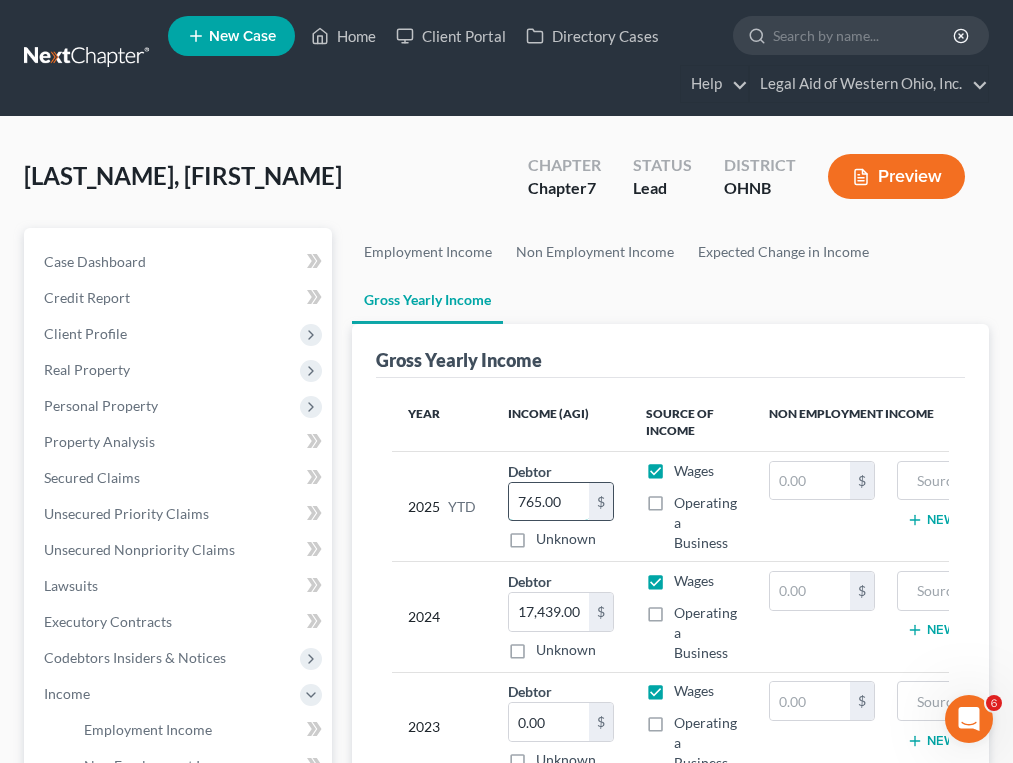 click on "765.00" at bounding box center [549, 502] 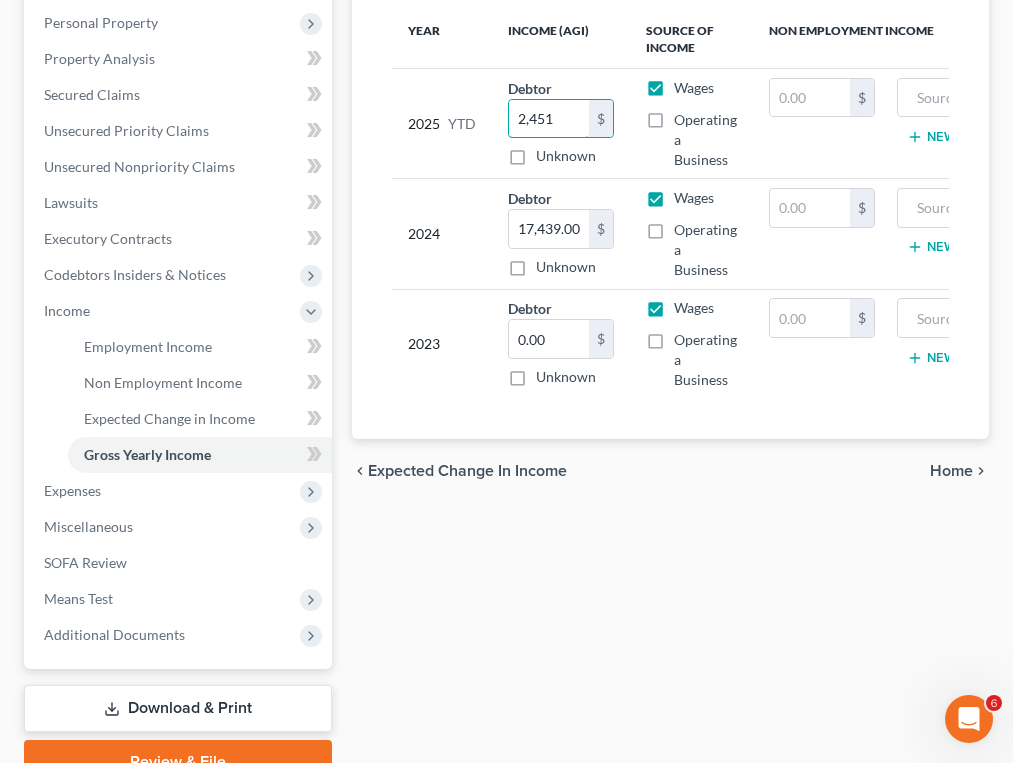 scroll, scrollTop: 400, scrollLeft: 0, axis: vertical 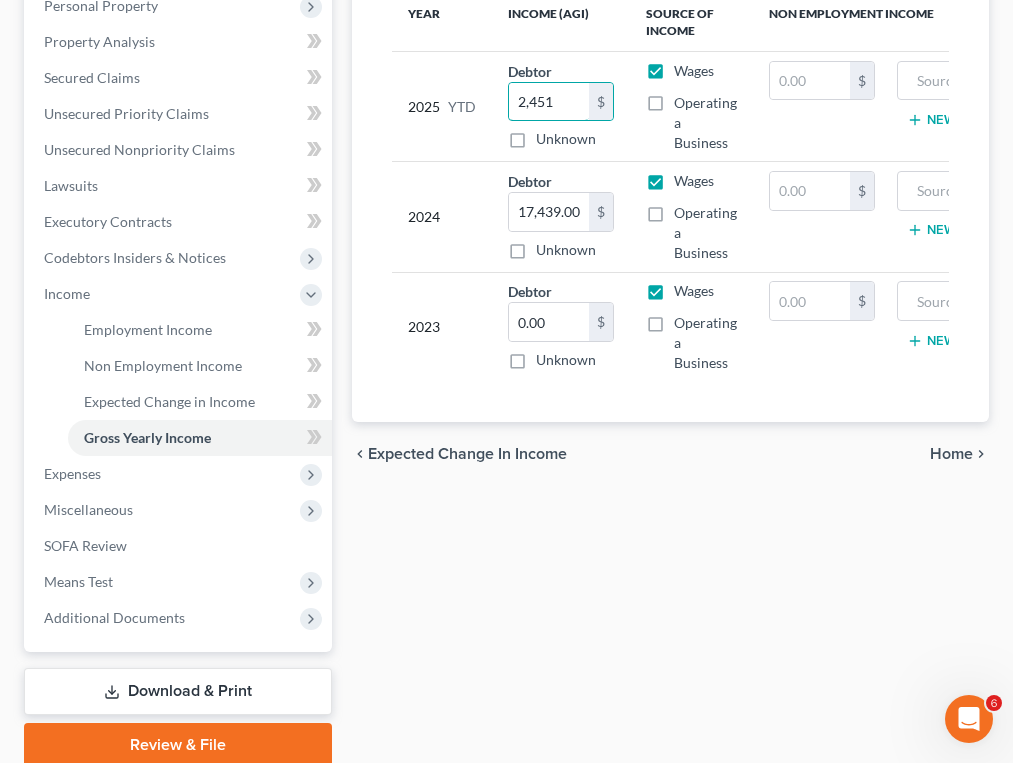 type on "2,451" 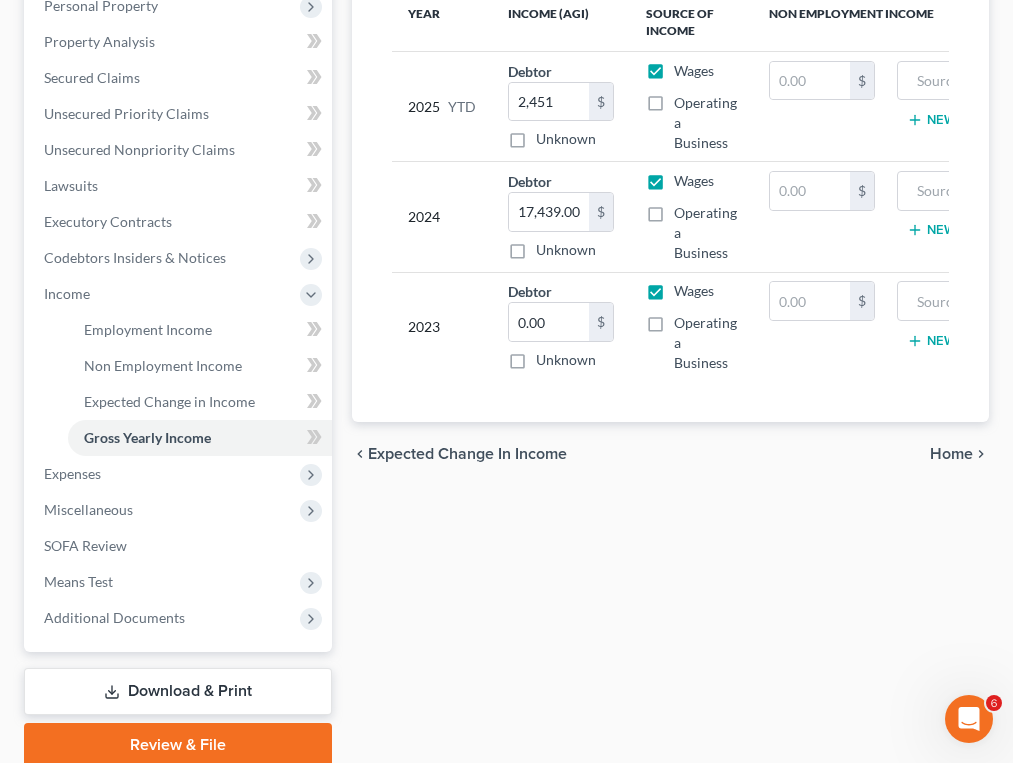 click on "chevron_right" at bounding box center (981, 454) 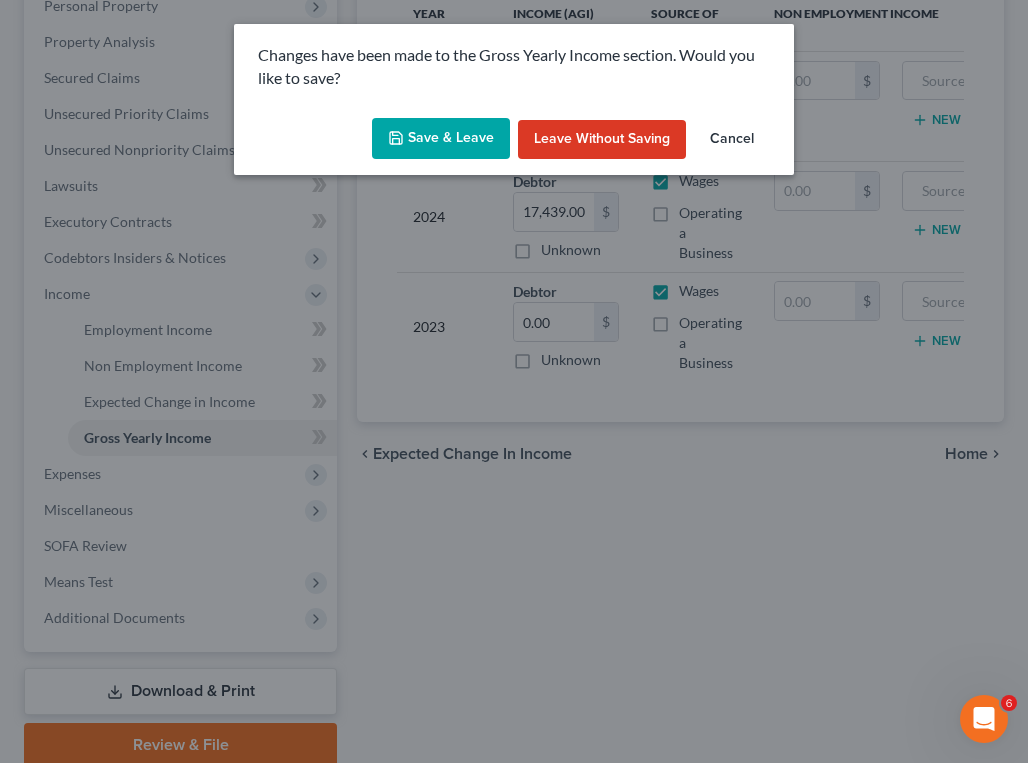 click on "Save & Leave" at bounding box center [441, 139] 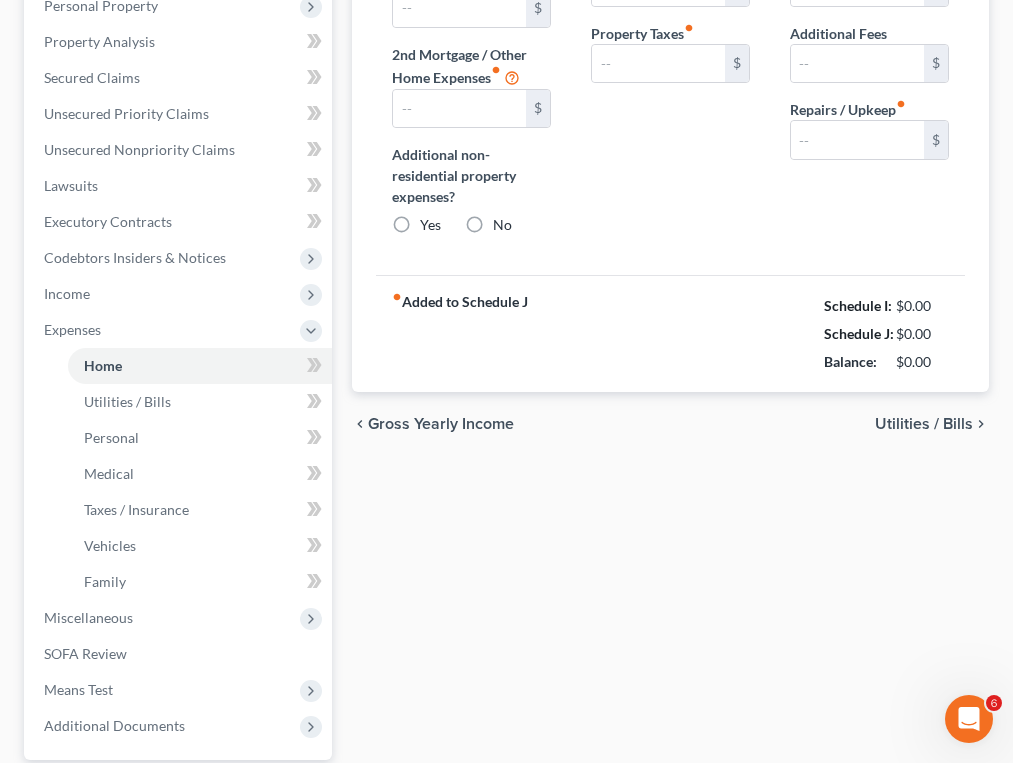 type on "1,150.00" 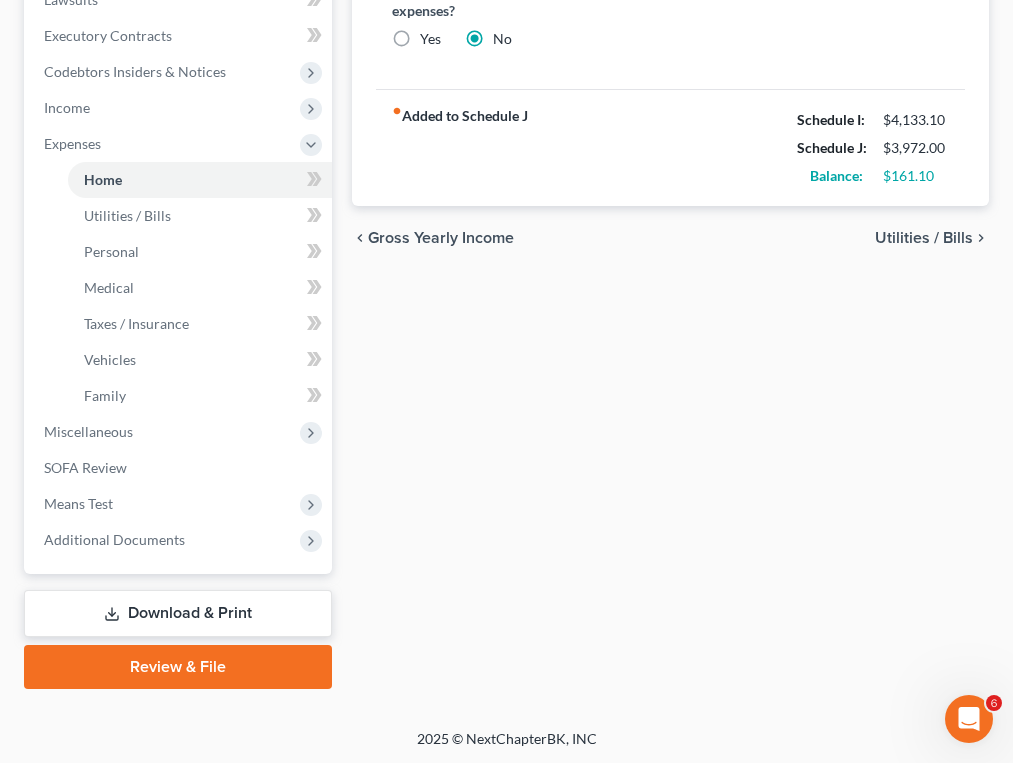 scroll, scrollTop: 588, scrollLeft: 0, axis: vertical 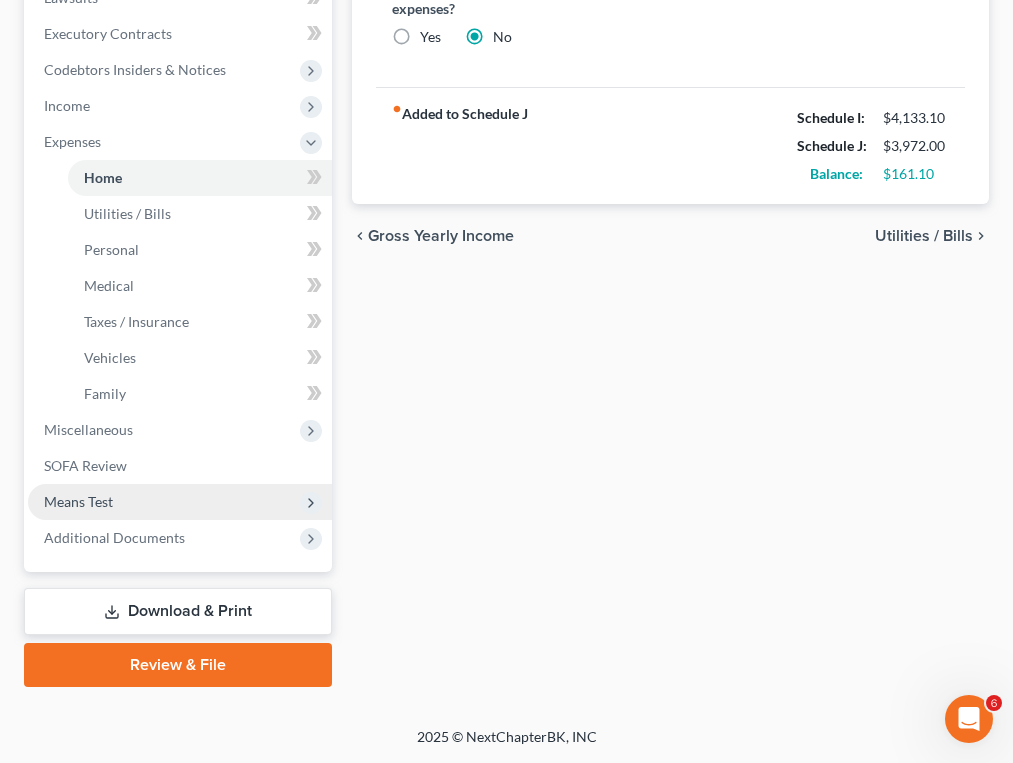 click on "Means Test" at bounding box center (180, 502) 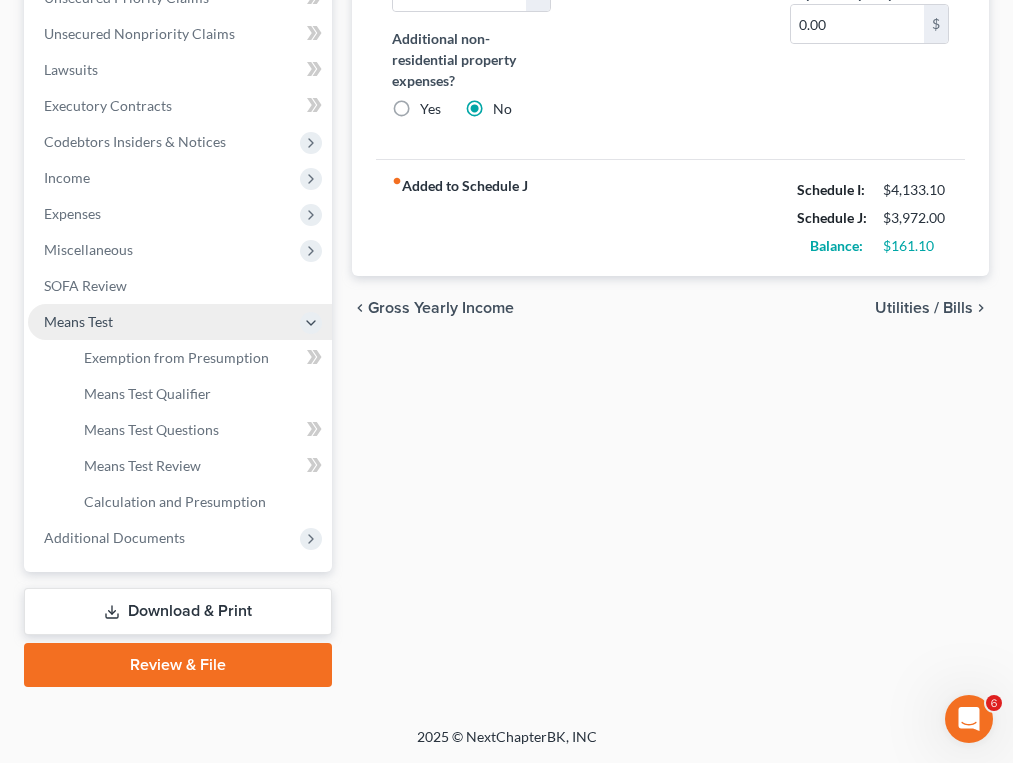 scroll, scrollTop: 516, scrollLeft: 0, axis: vertical 